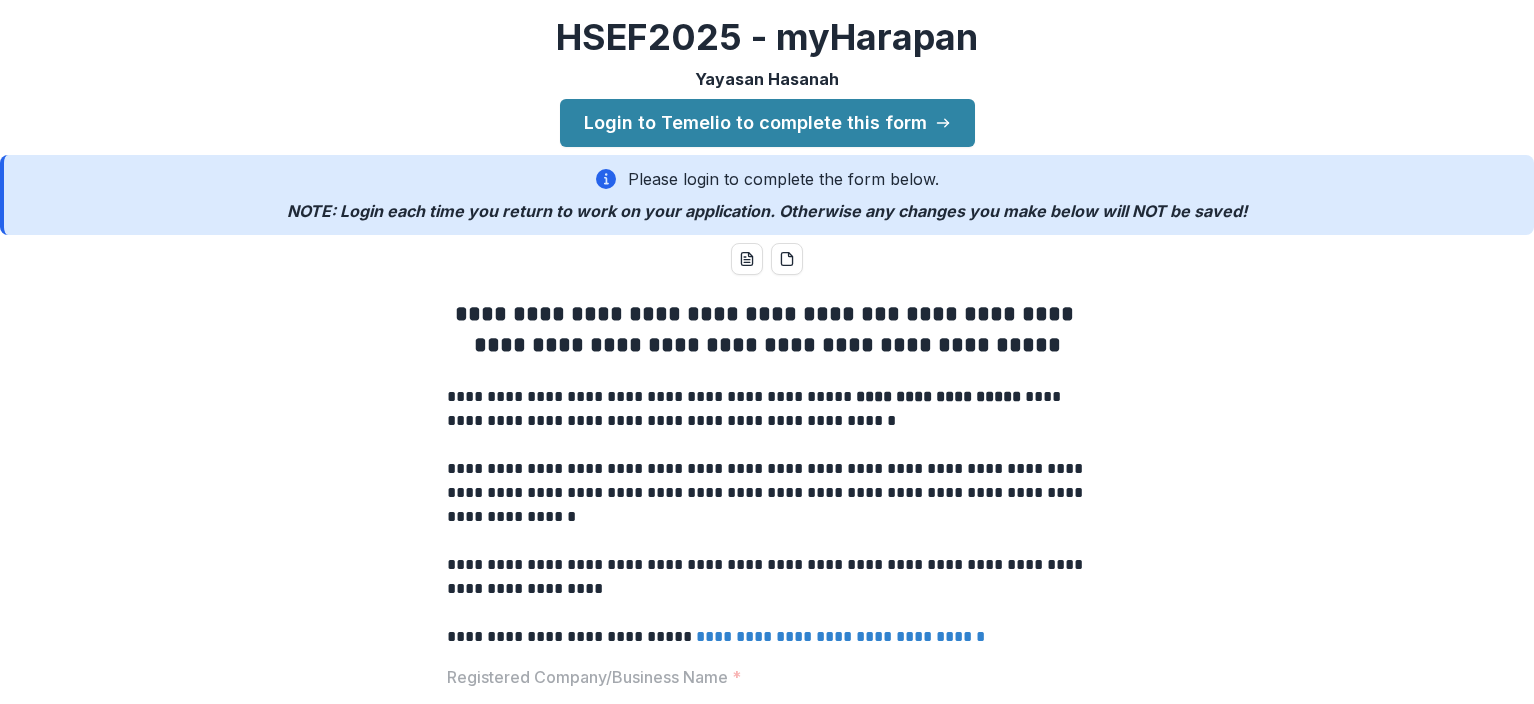 scroll, scrollTop: 0, scrollLeft: 0, axis: both 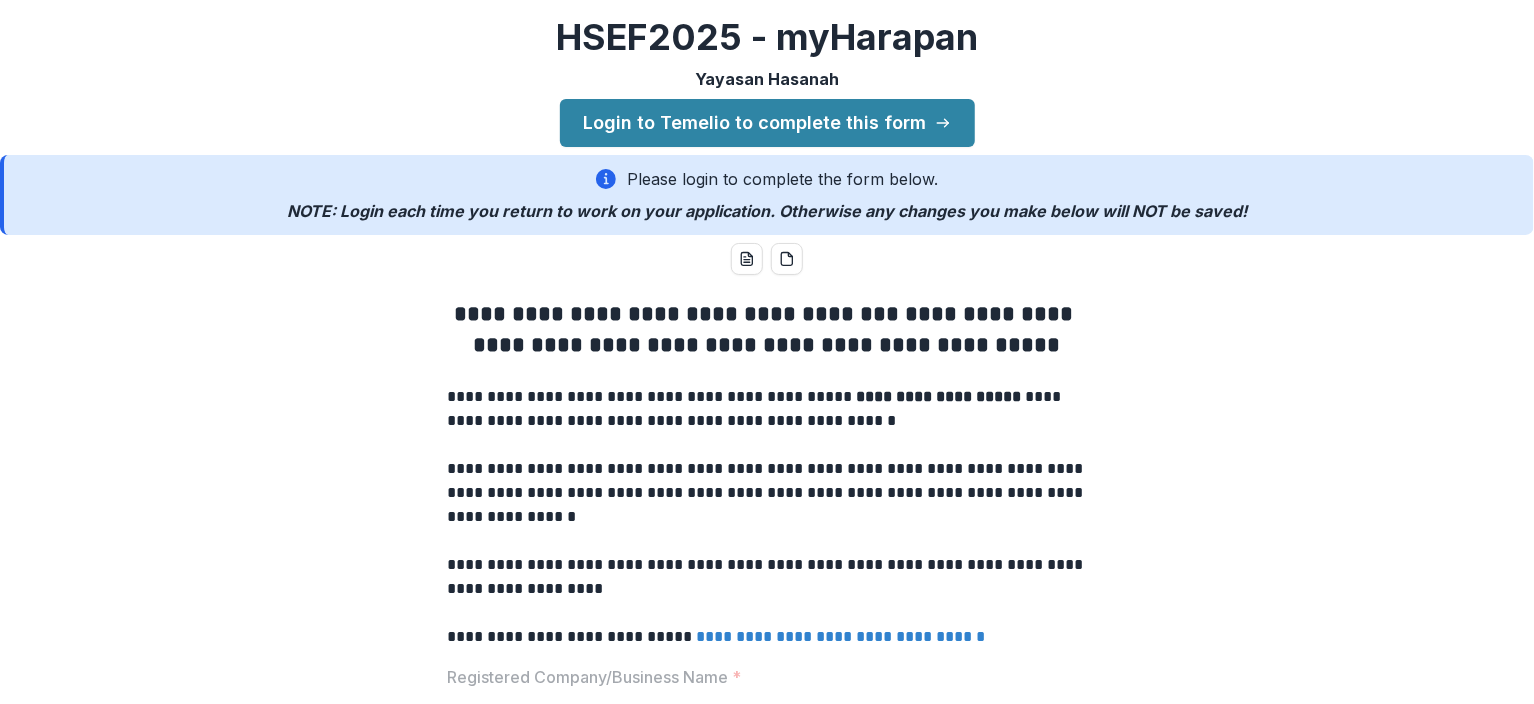 click on "**********" at bounding box center [767, 2289] 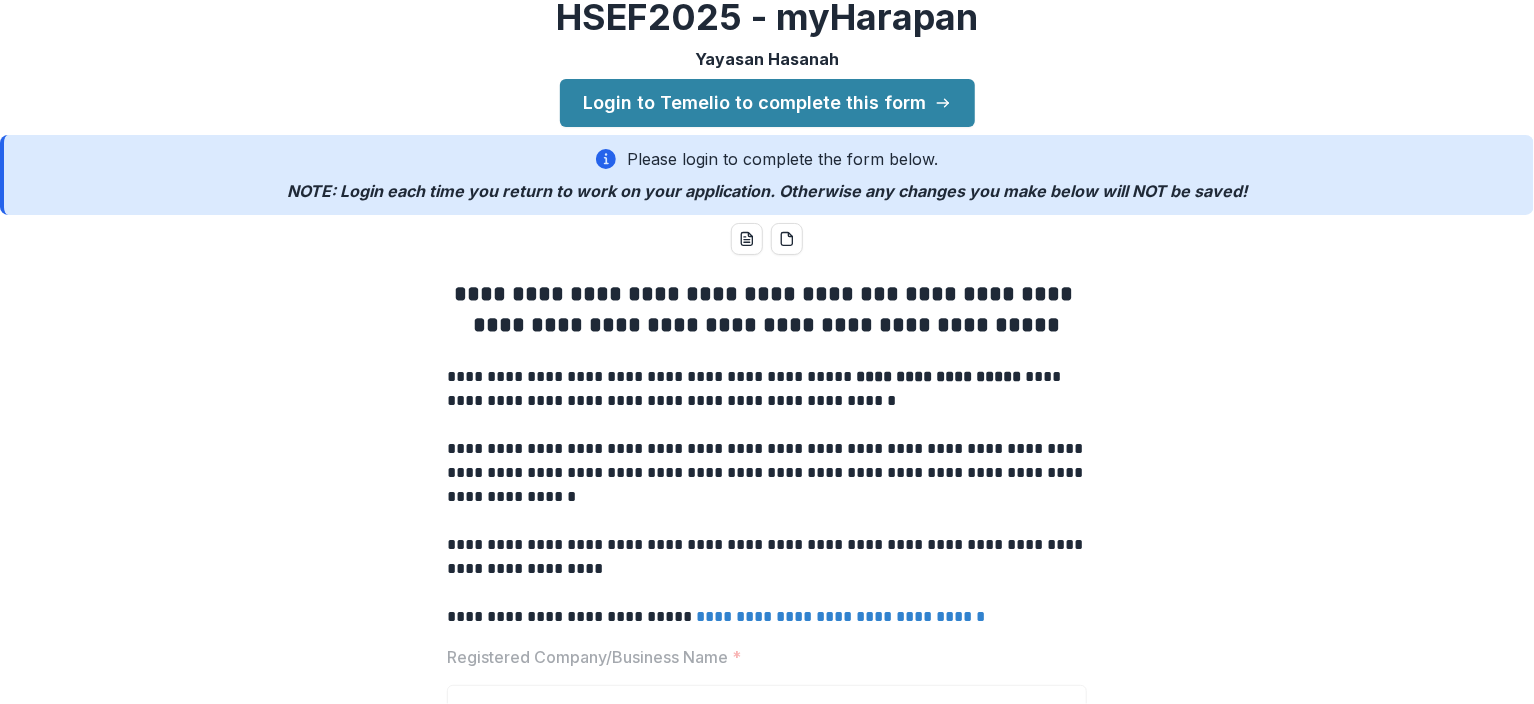 scroll, scrollTop: 0, scrollLeft: 0, axis: both 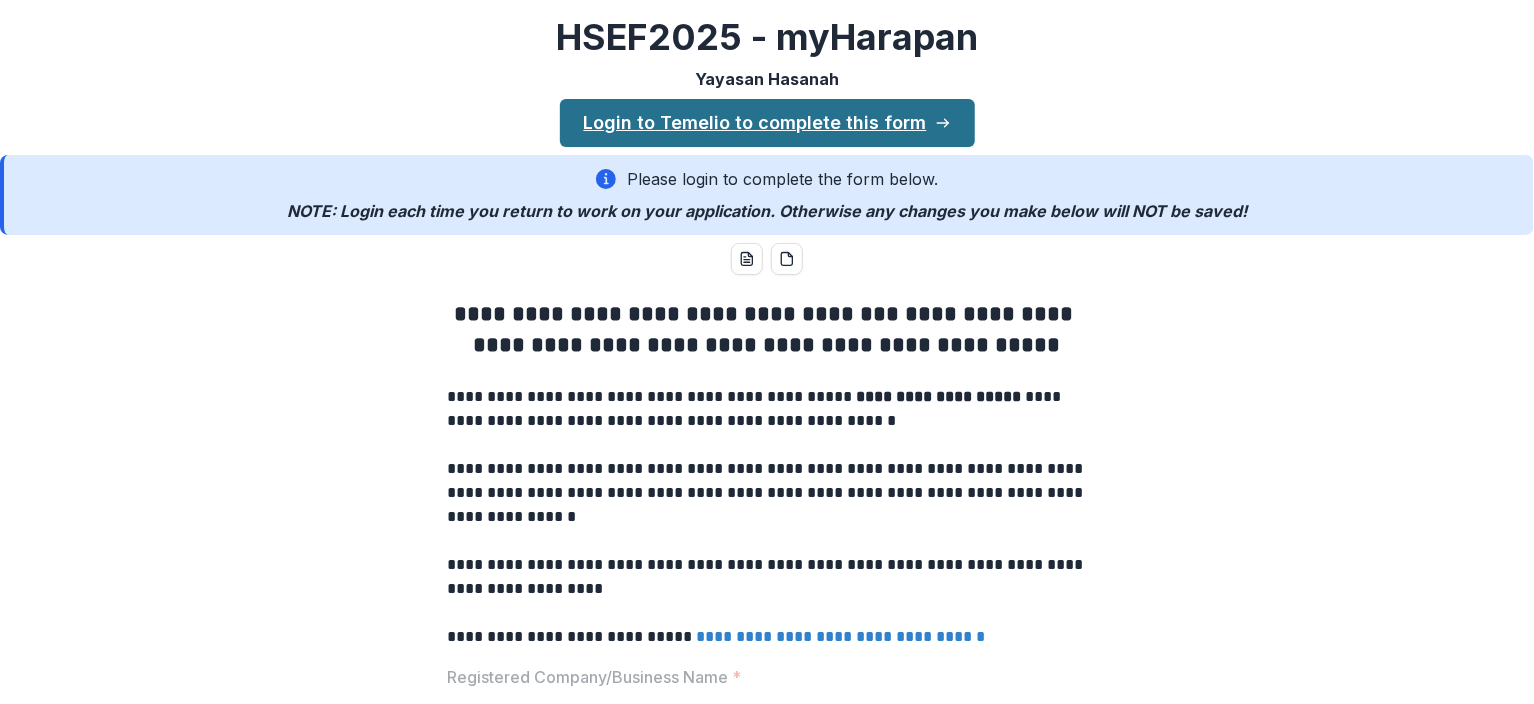 click on "Login to Temelio to complete this form" at bounding box center [767, 123] 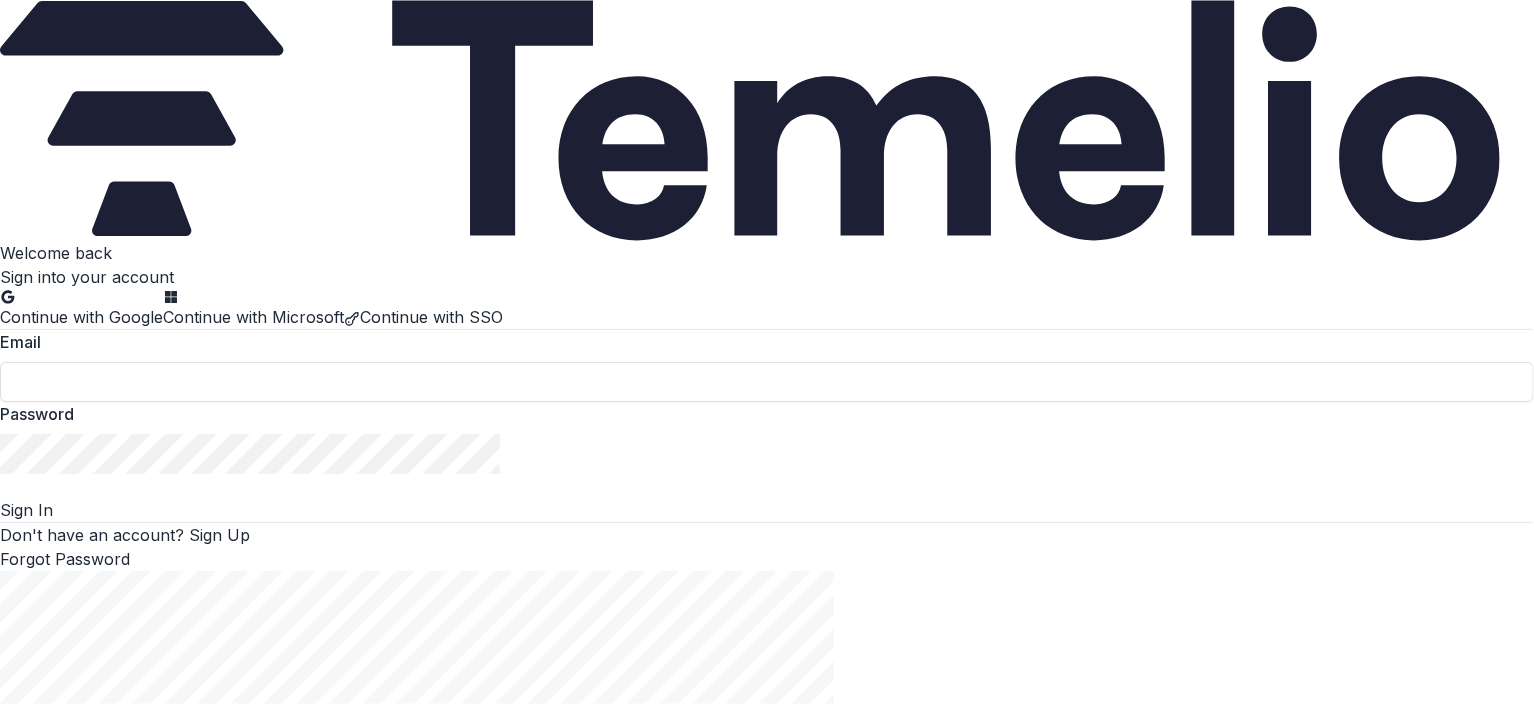 click on "Continue with Google" at bounding box center [81, 309] 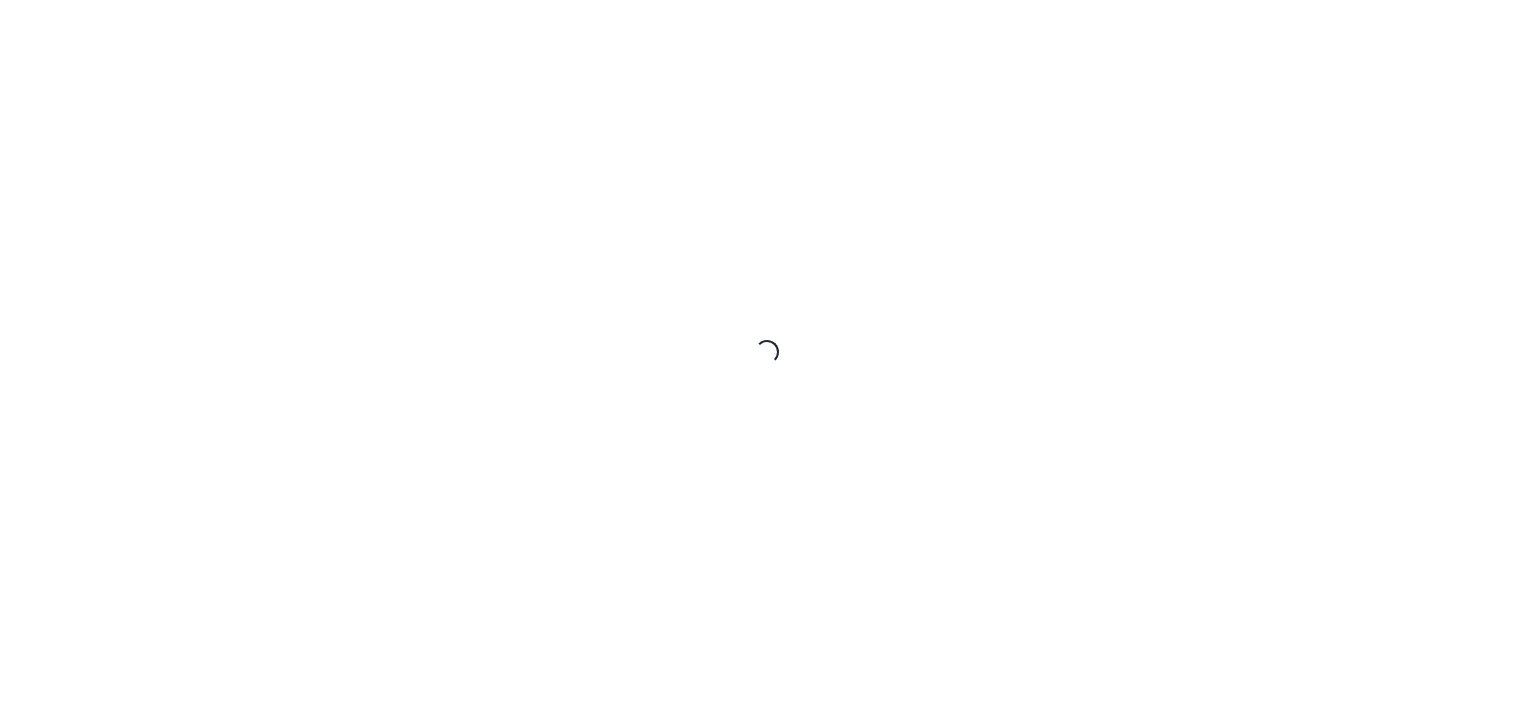 scroll, scrollTop: 0, scrollLeft: 0, axis: both 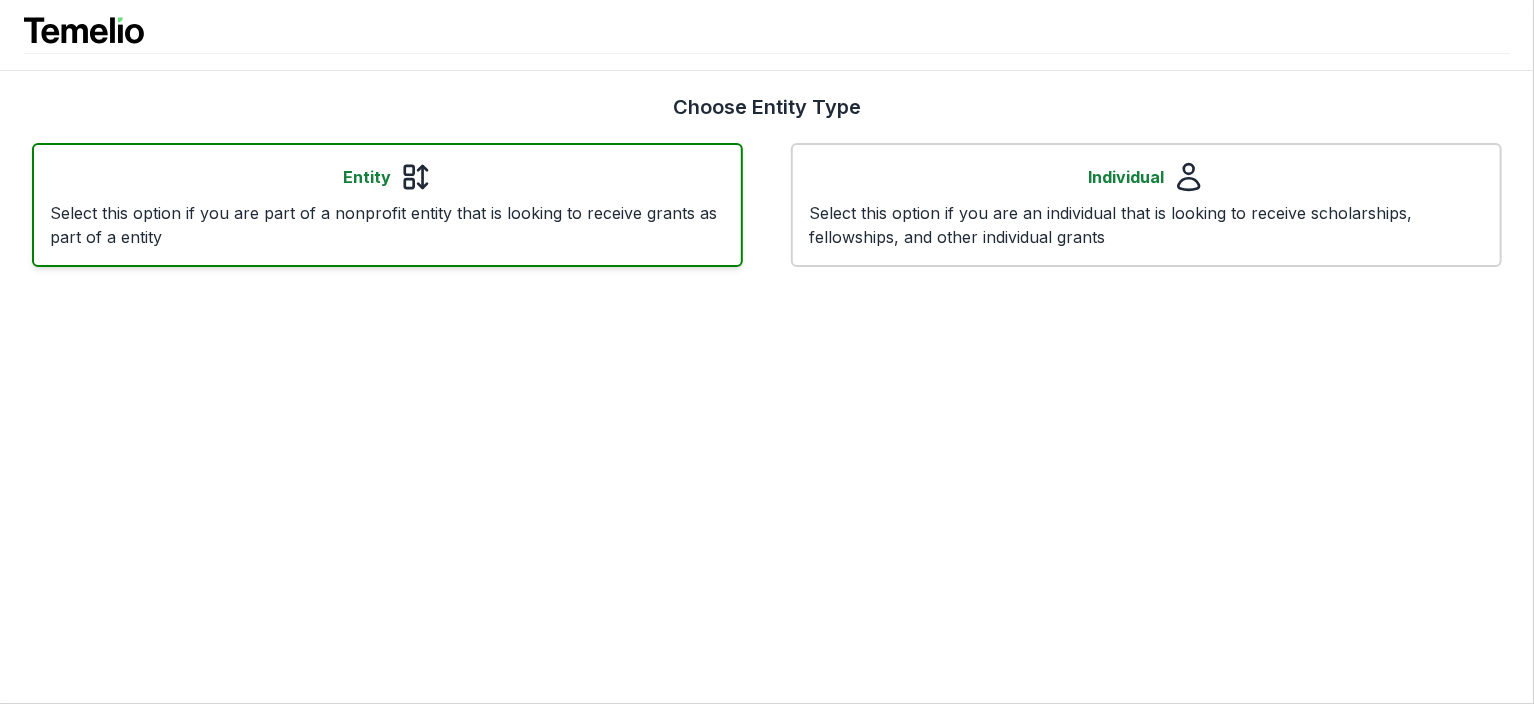 click on "Entity Select this option if you are part of a nonprofit entity that is looking to receive grants as part of a entity" at bounding box center [387, 205] 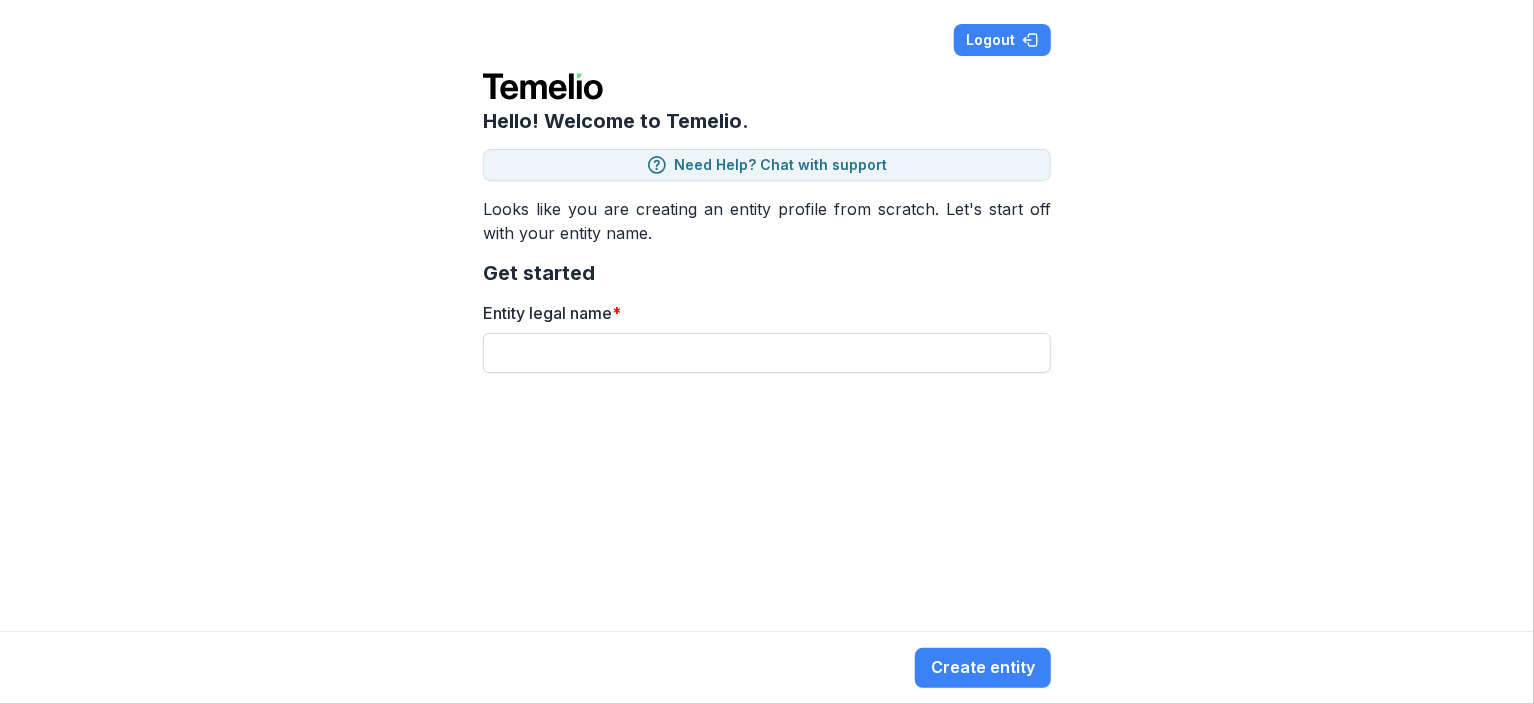 click on "Entity legal name *" at bounding box center [767, 353] 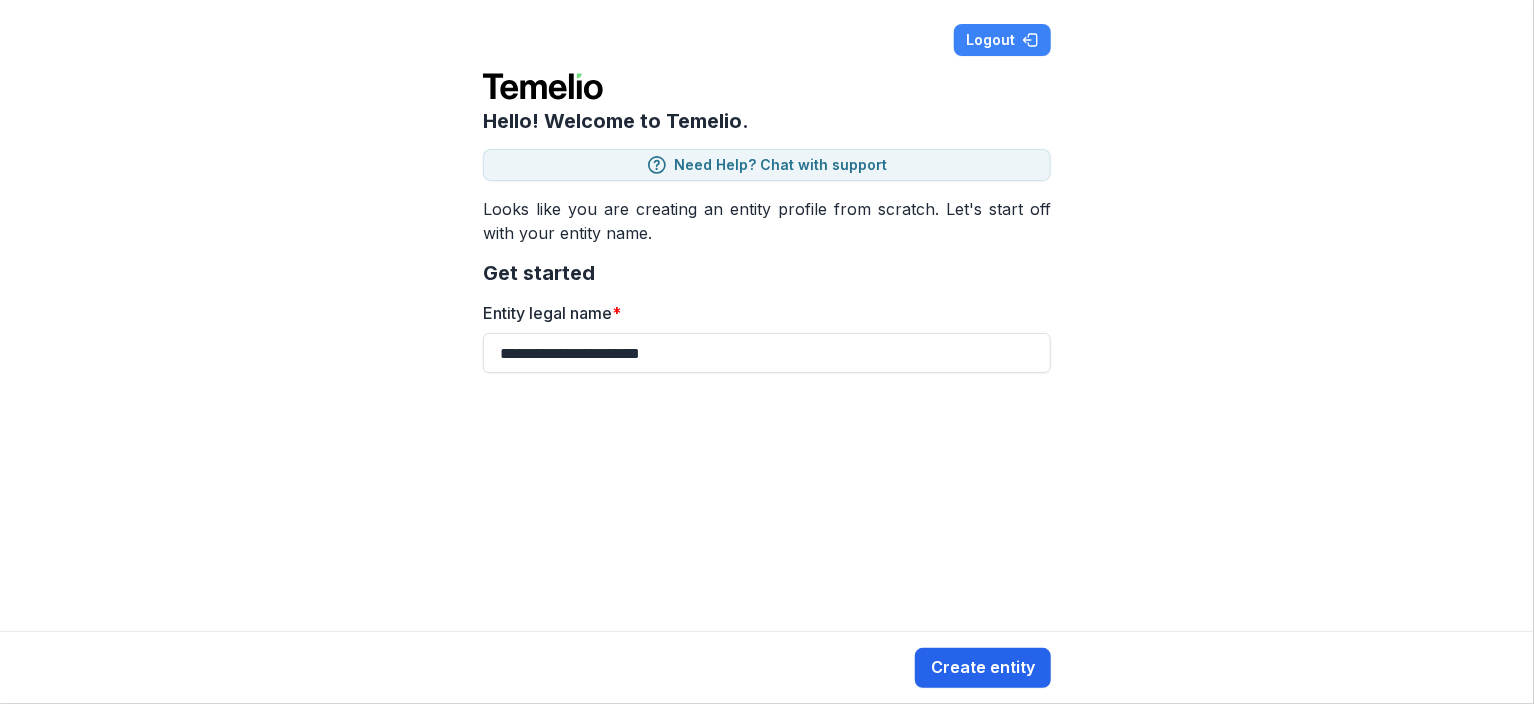 type on "**********" 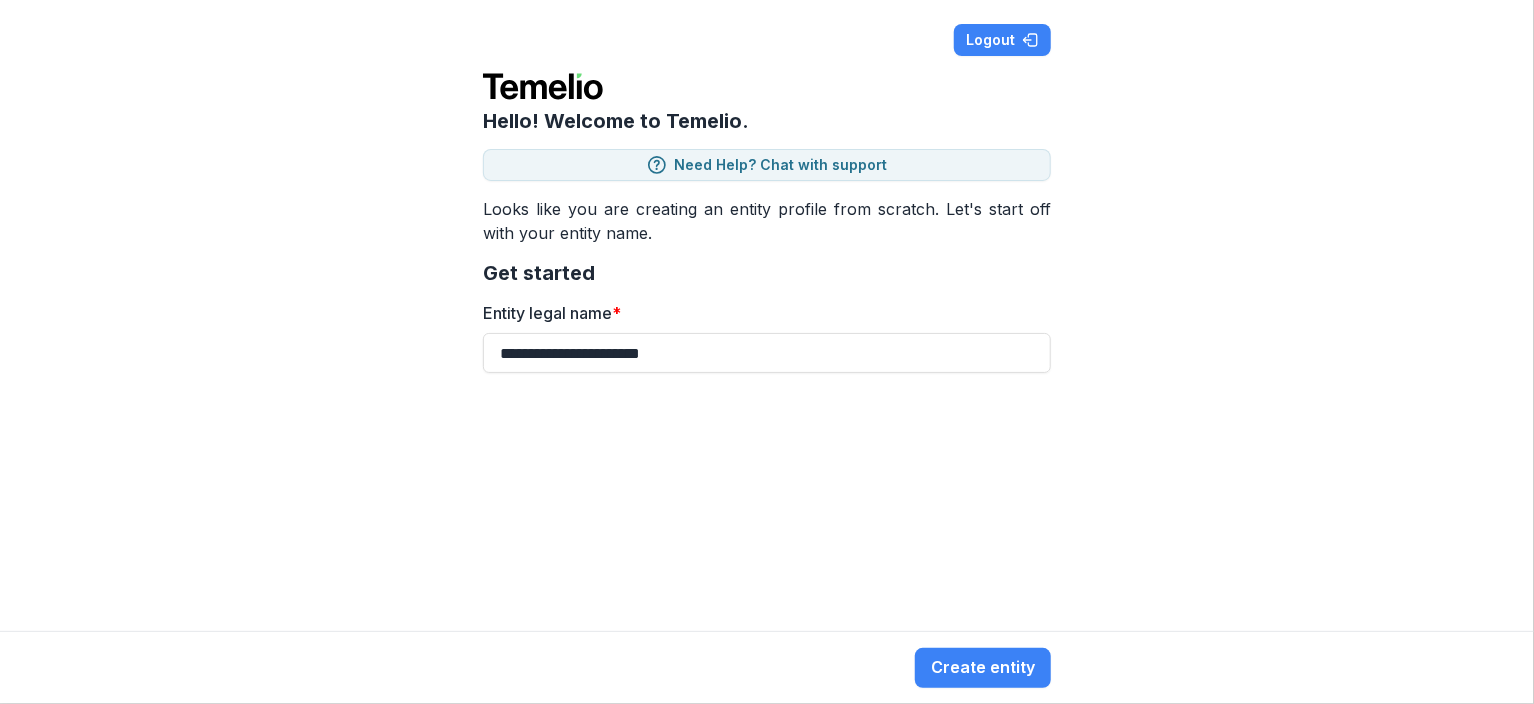 drag, startPoint x: 957, startPoint y: 670, endPoint x: 911, endPoint y: 531, distance: 146.4138 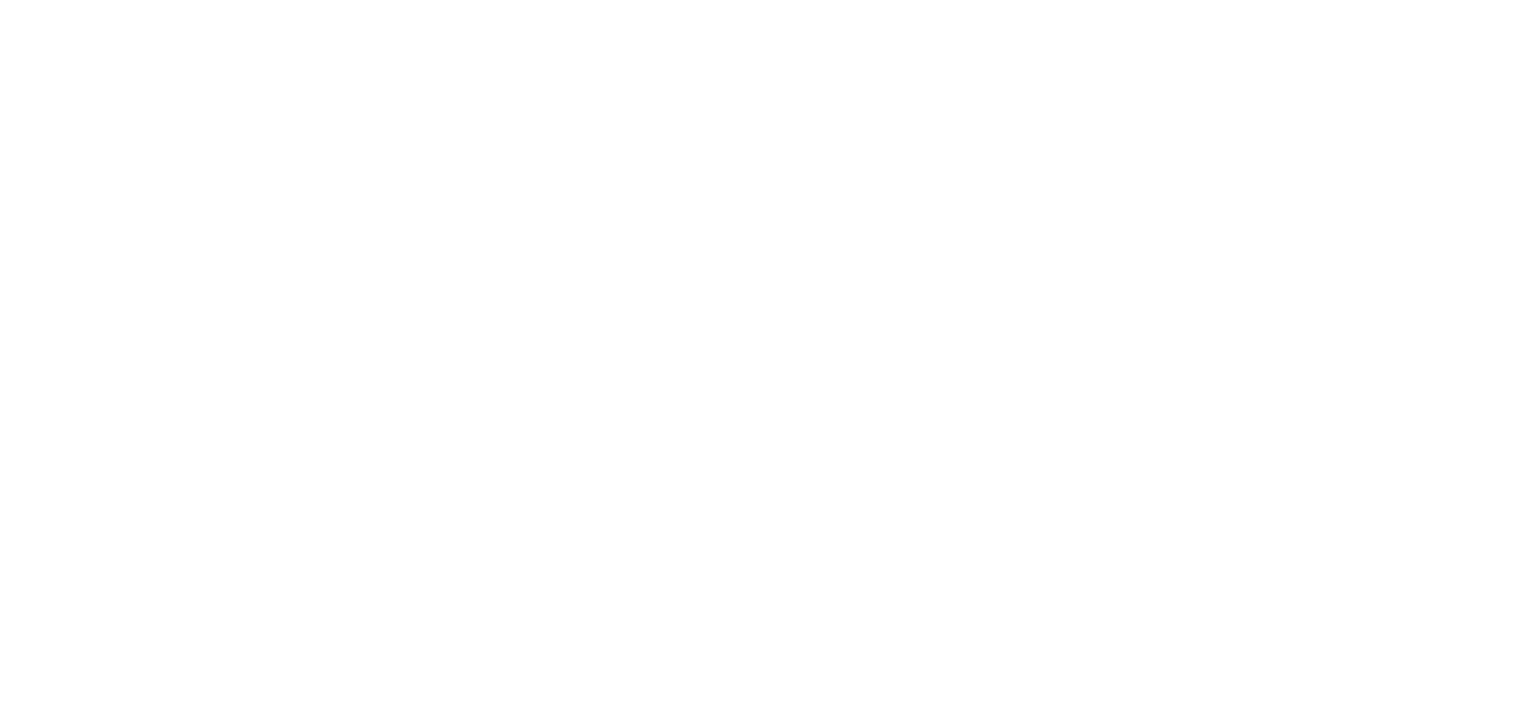 scroll, scrollTop: 0, scrollLeft: 0, axis: both 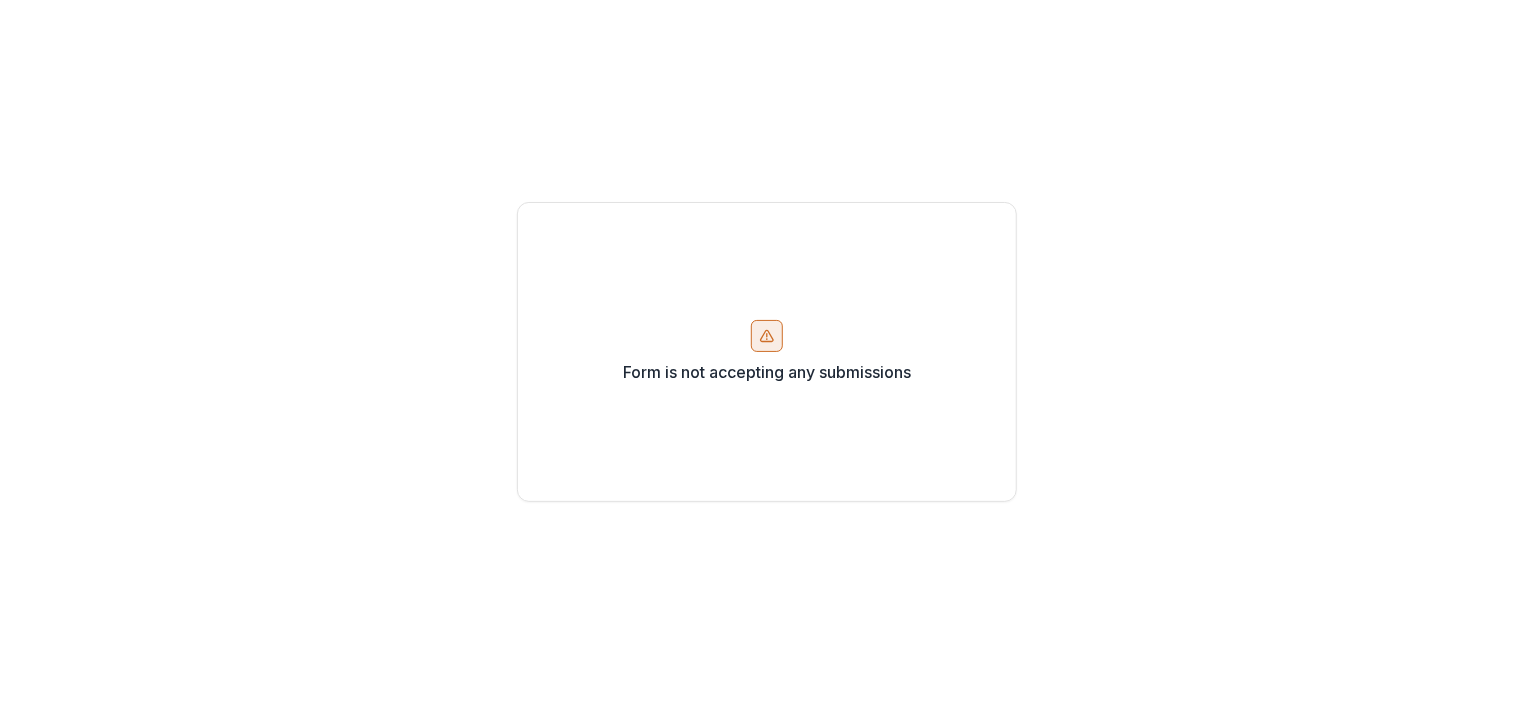 click on "Form is not accepting any submissions" at bounding box center (767, 372) 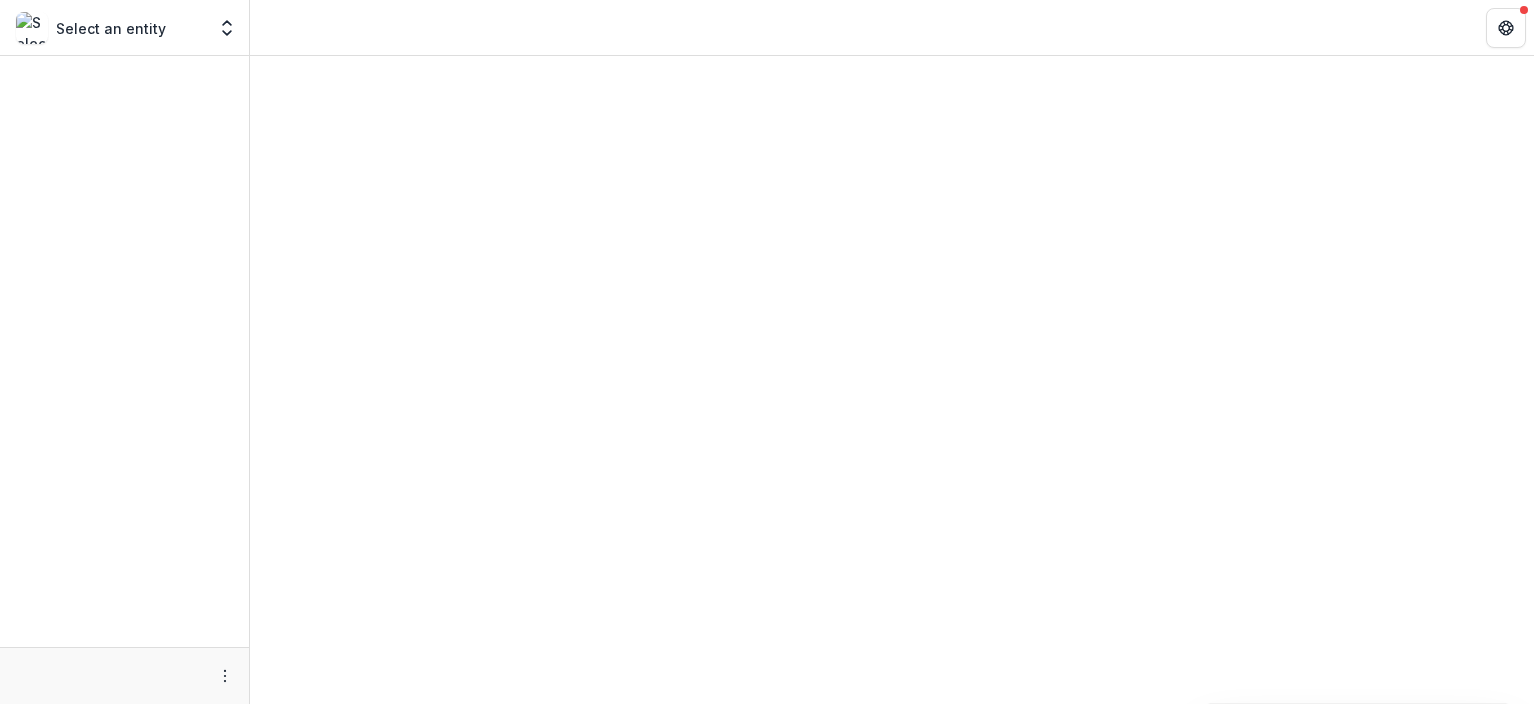 scroll, scrollTop: 0, scrollLeft: 0, axis: both 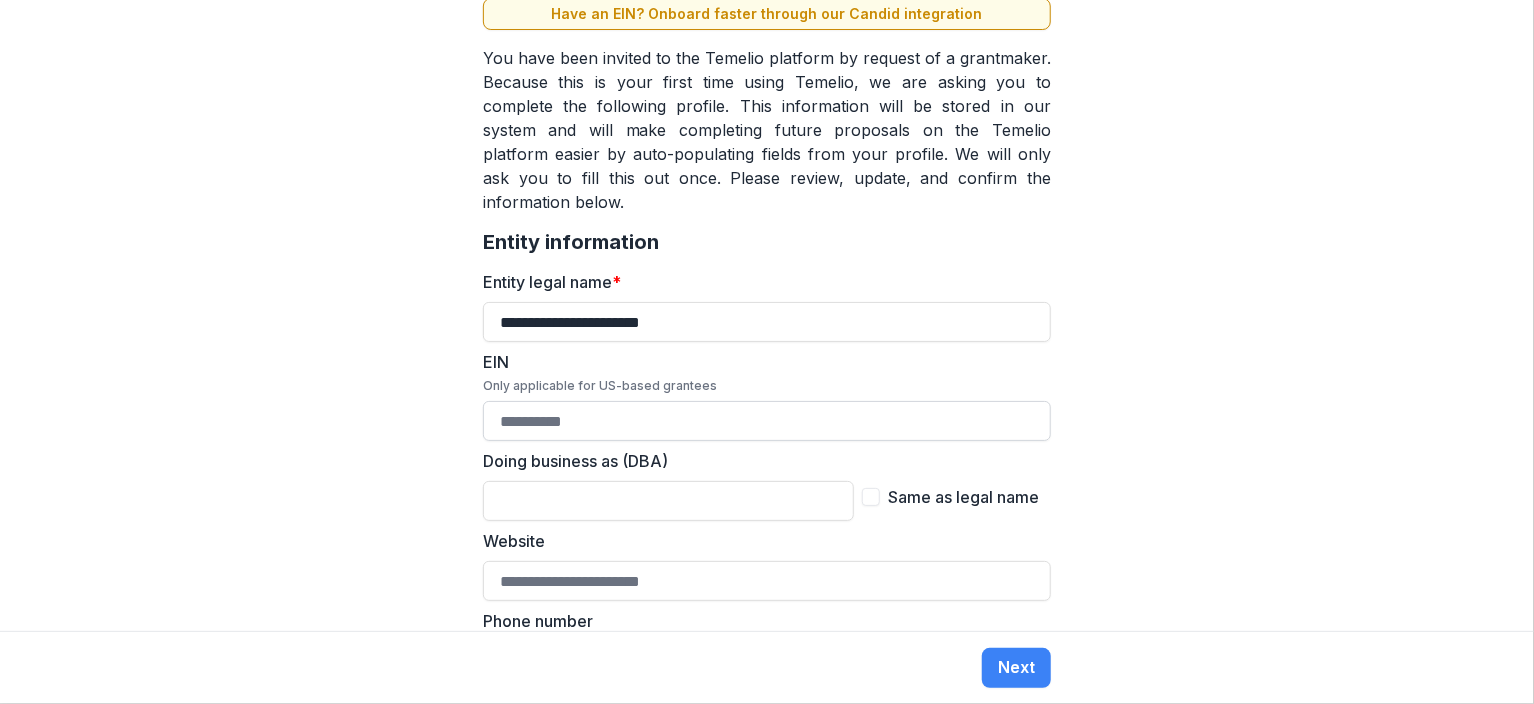 click on "EIN Only applicable for US-based grantees" at bounding box center (767, 421) 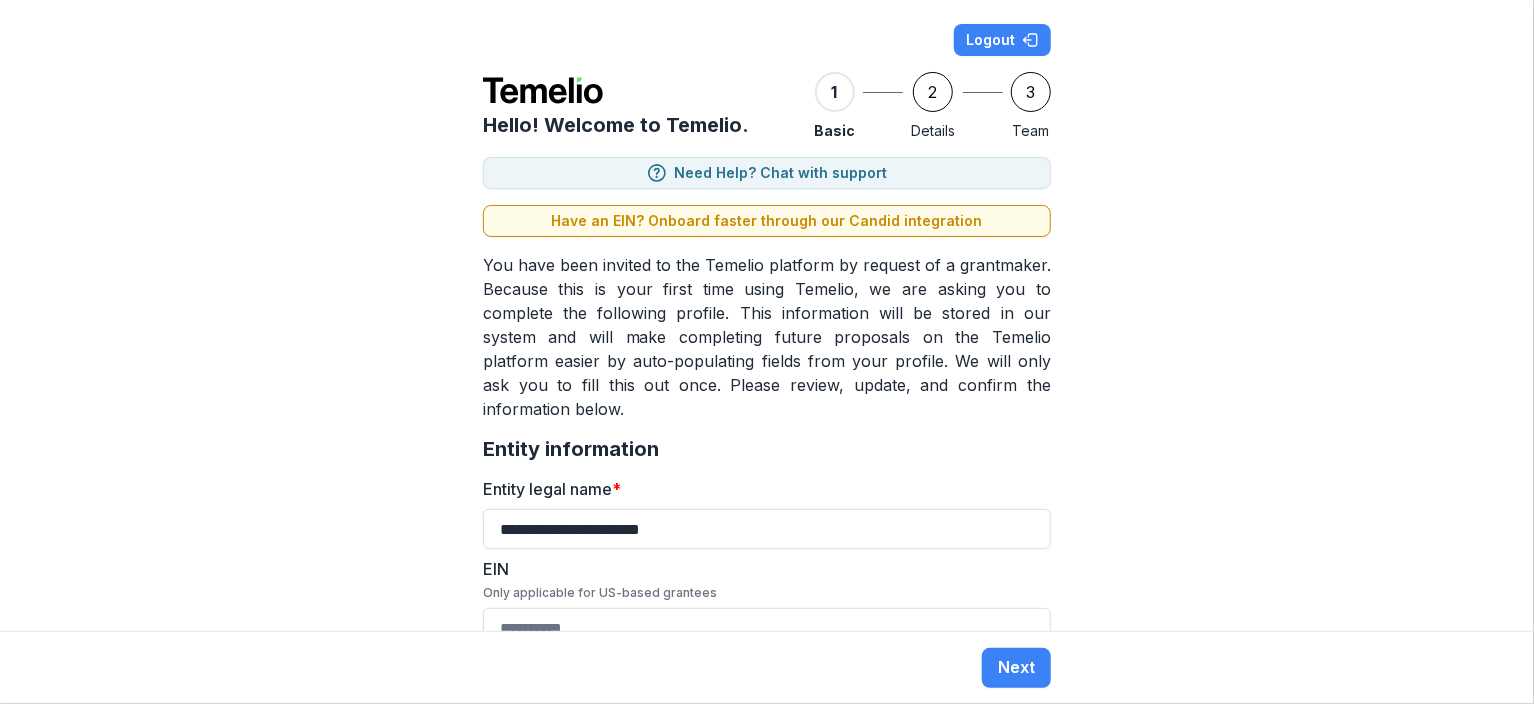 click on "1" at bounding box center (835, 92) 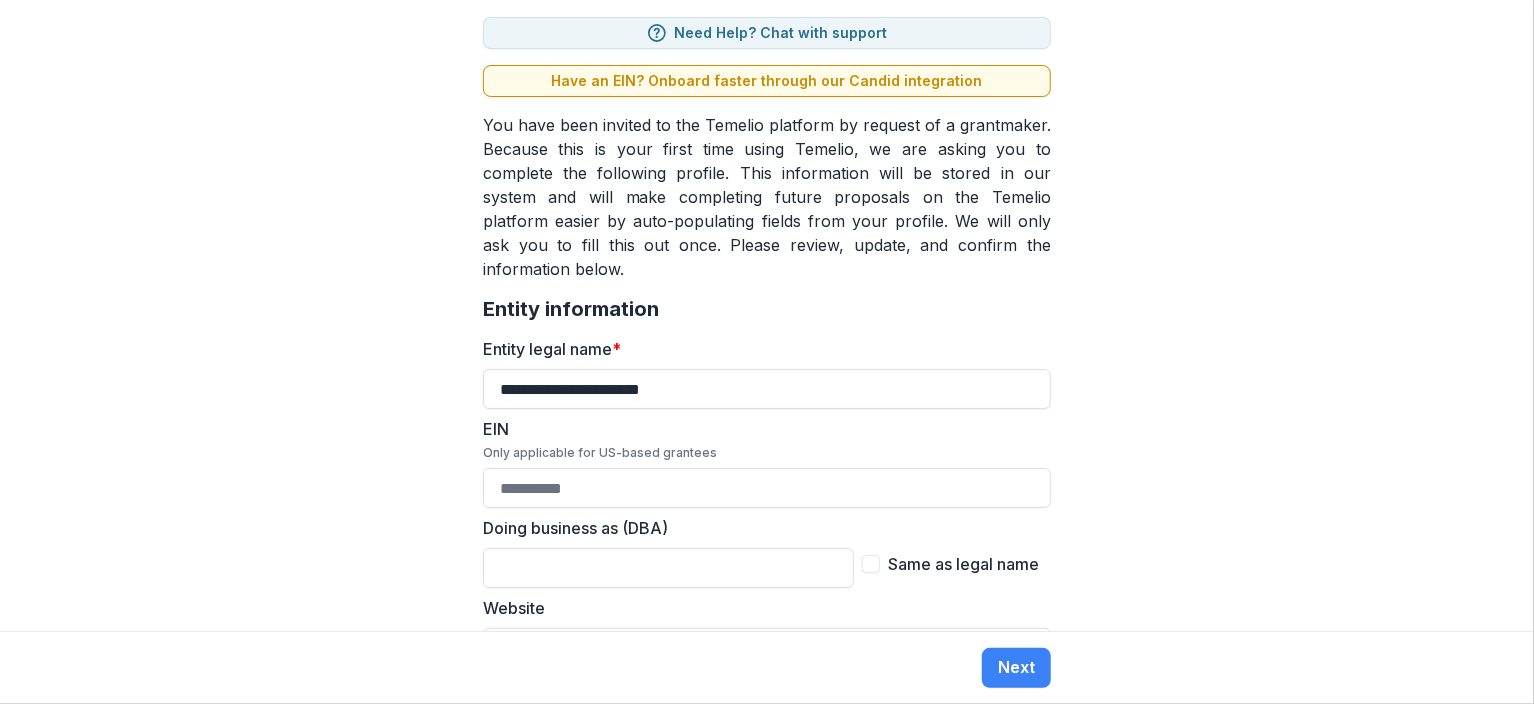 scroll, scrollTop: 0, scrollLeft: 0, axis: both 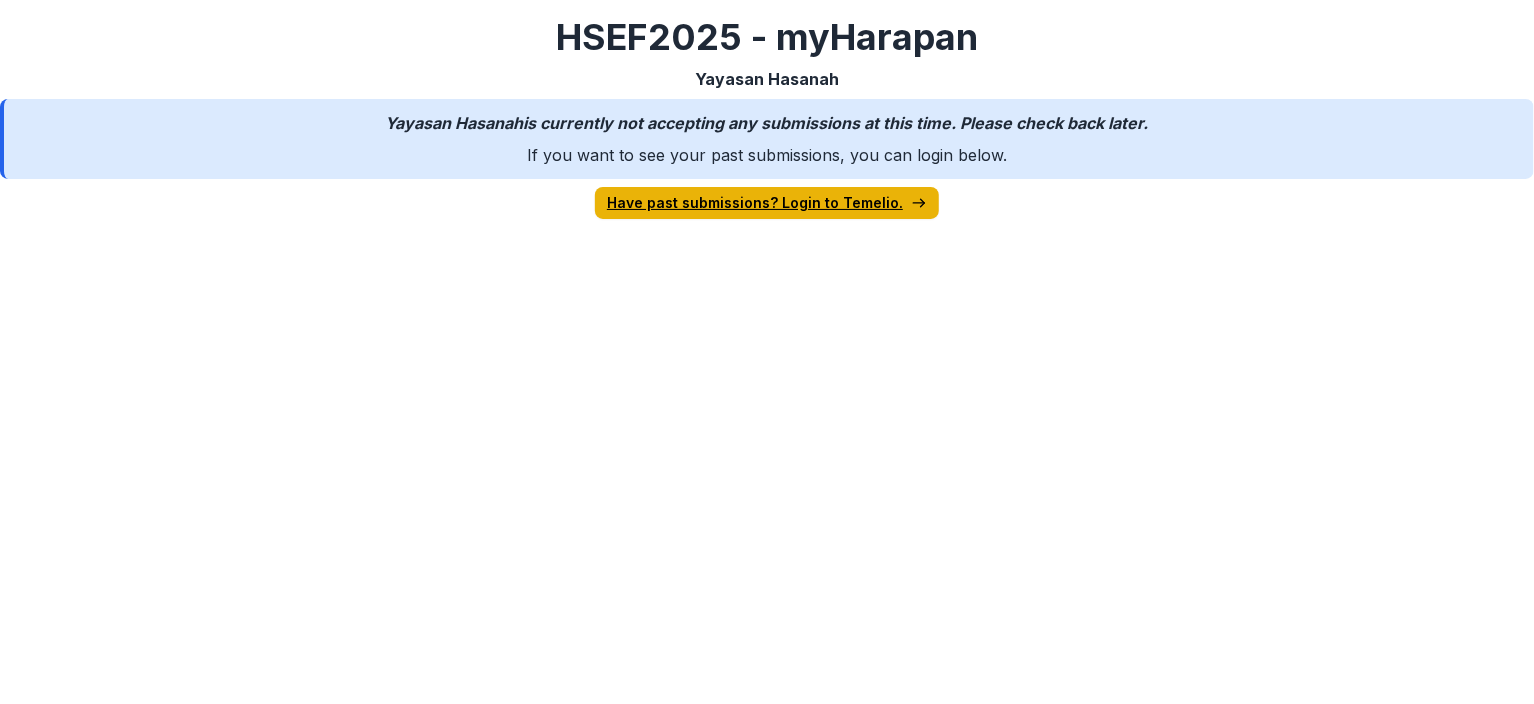 click on "Have past submissions? Login to Temelio." at bounding box center [767, 203] 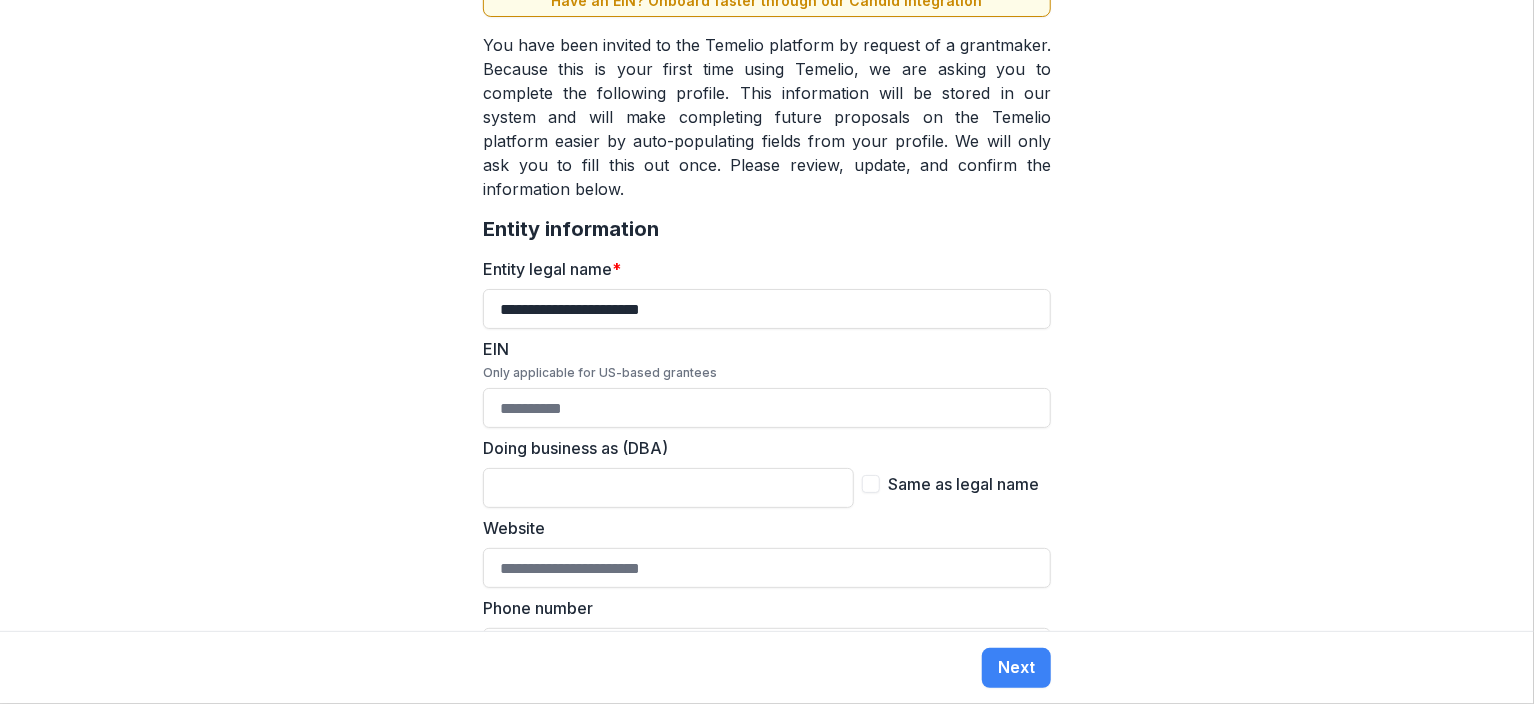 scroll, scrollTop: 0, scrollLeft: 0, axis: both 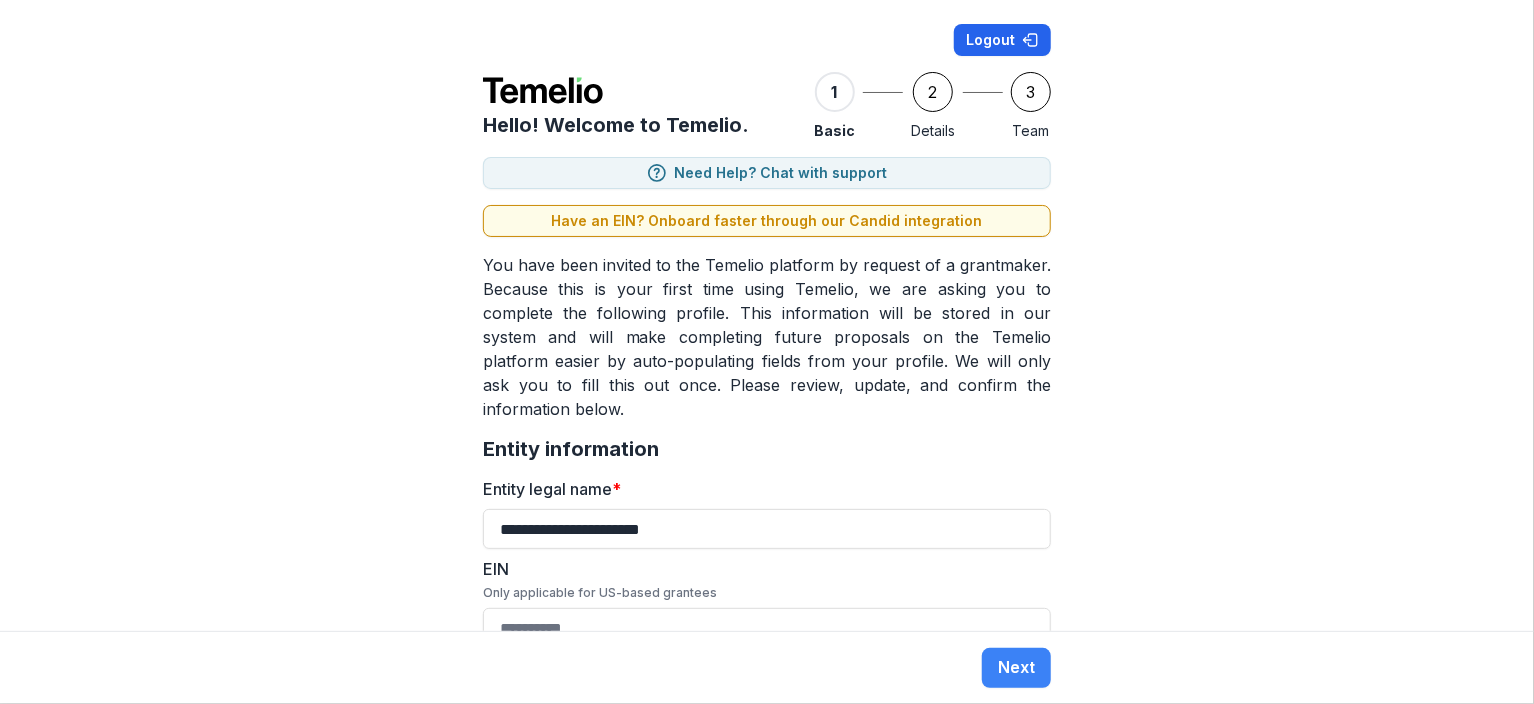 click on "Logout" at bounding box center [1002, 40] 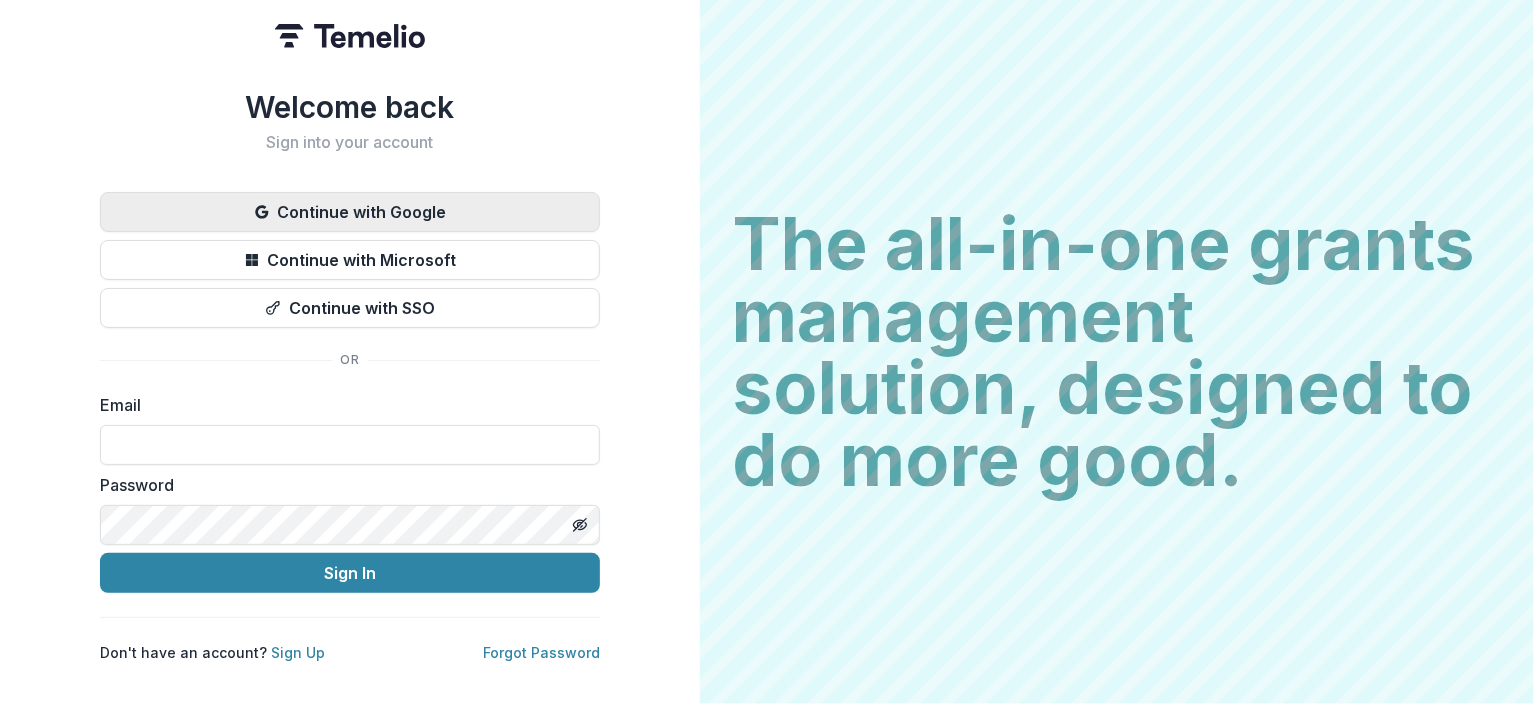click on "Continue with Google" at bounding box center [350, 212] 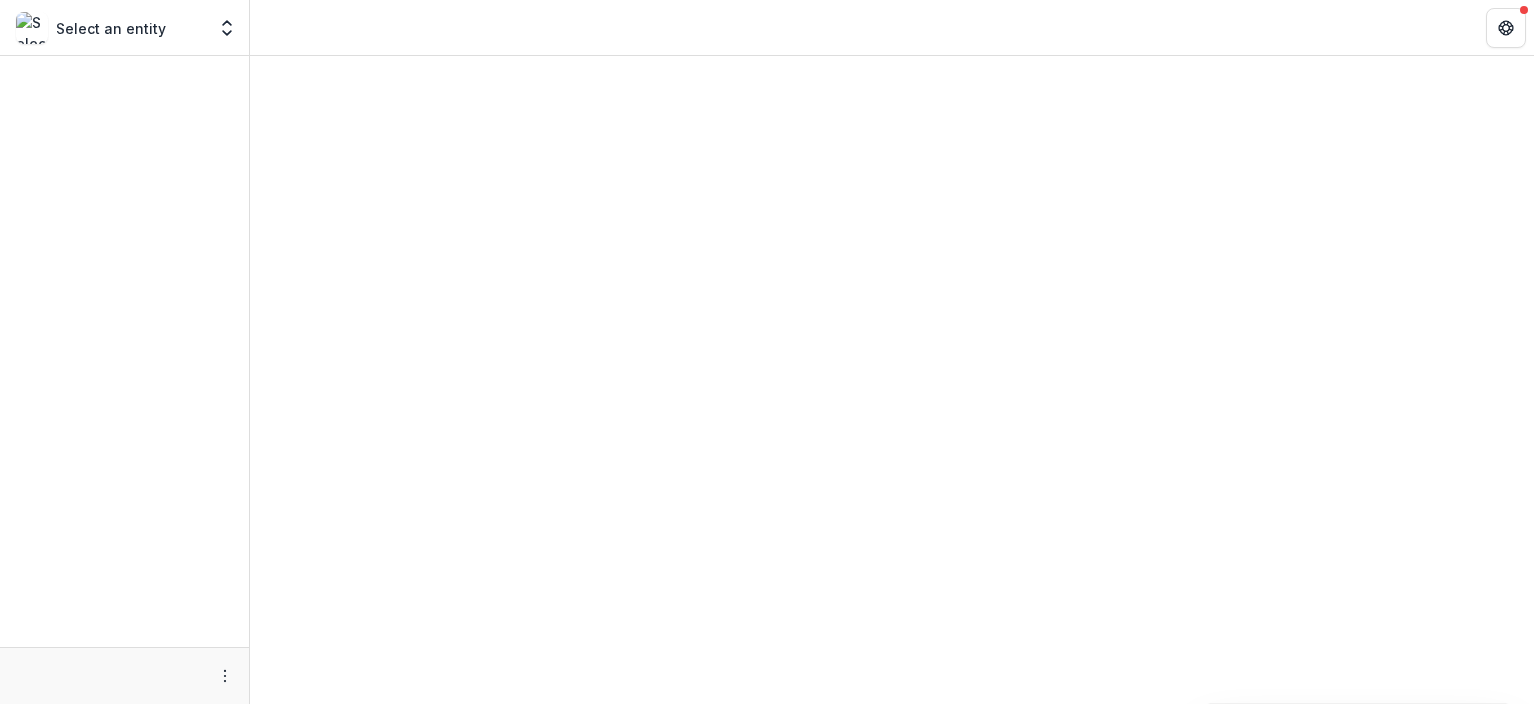 scroll, scrollTop: 0, scrollLeft: 0, axis: both 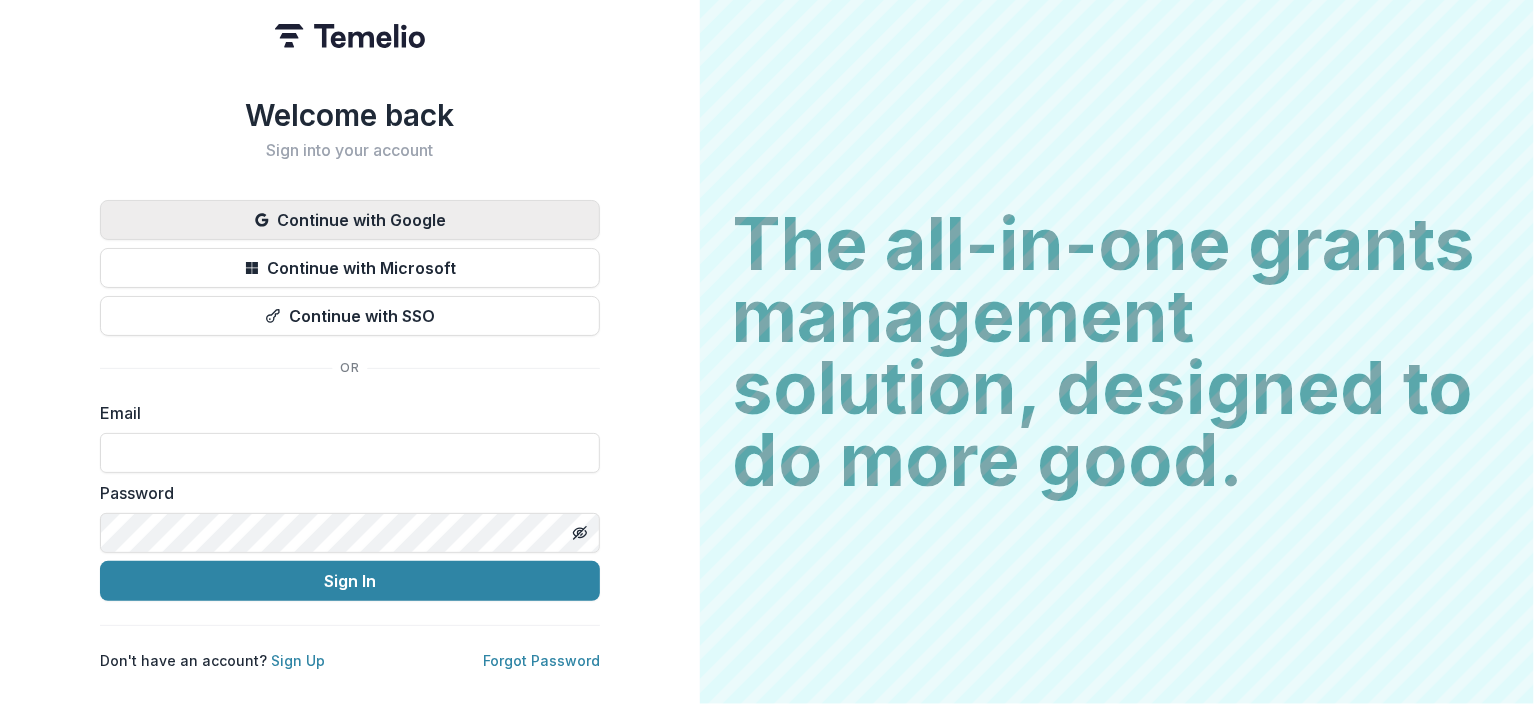 click on "Continue with Google" at bounding box center (350, 220) 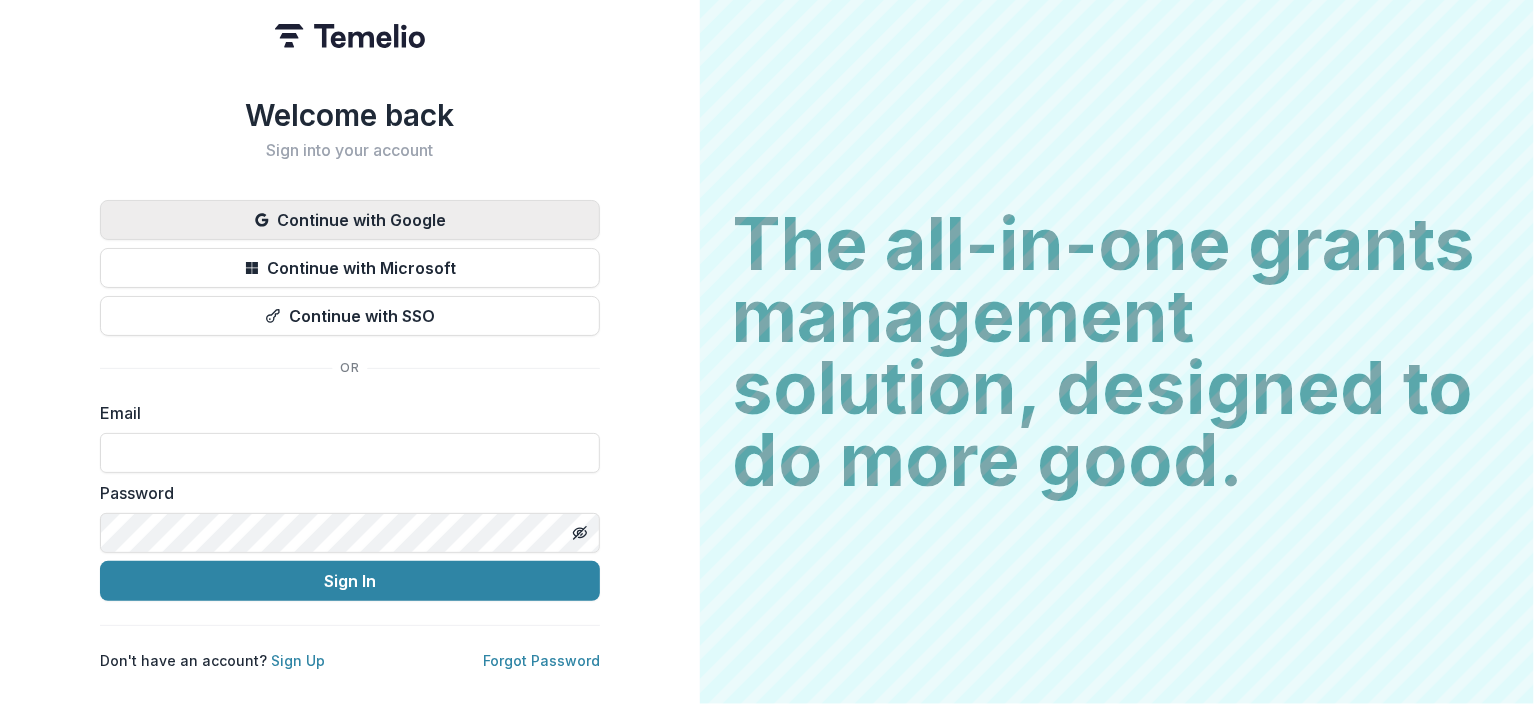click on "Continue with Google" at bounding box center [350, 220] 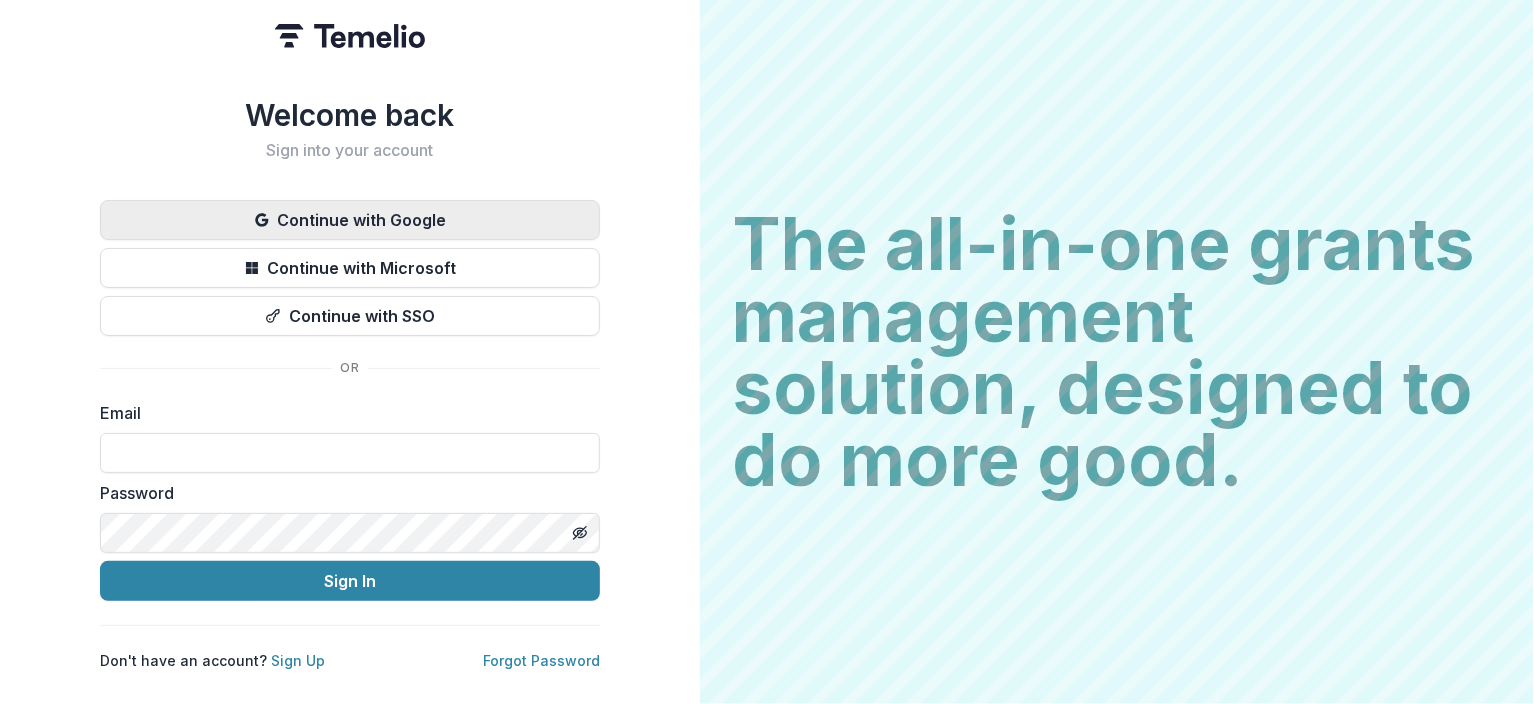 click on "Continue with Google" at bounding box center [350, 220] 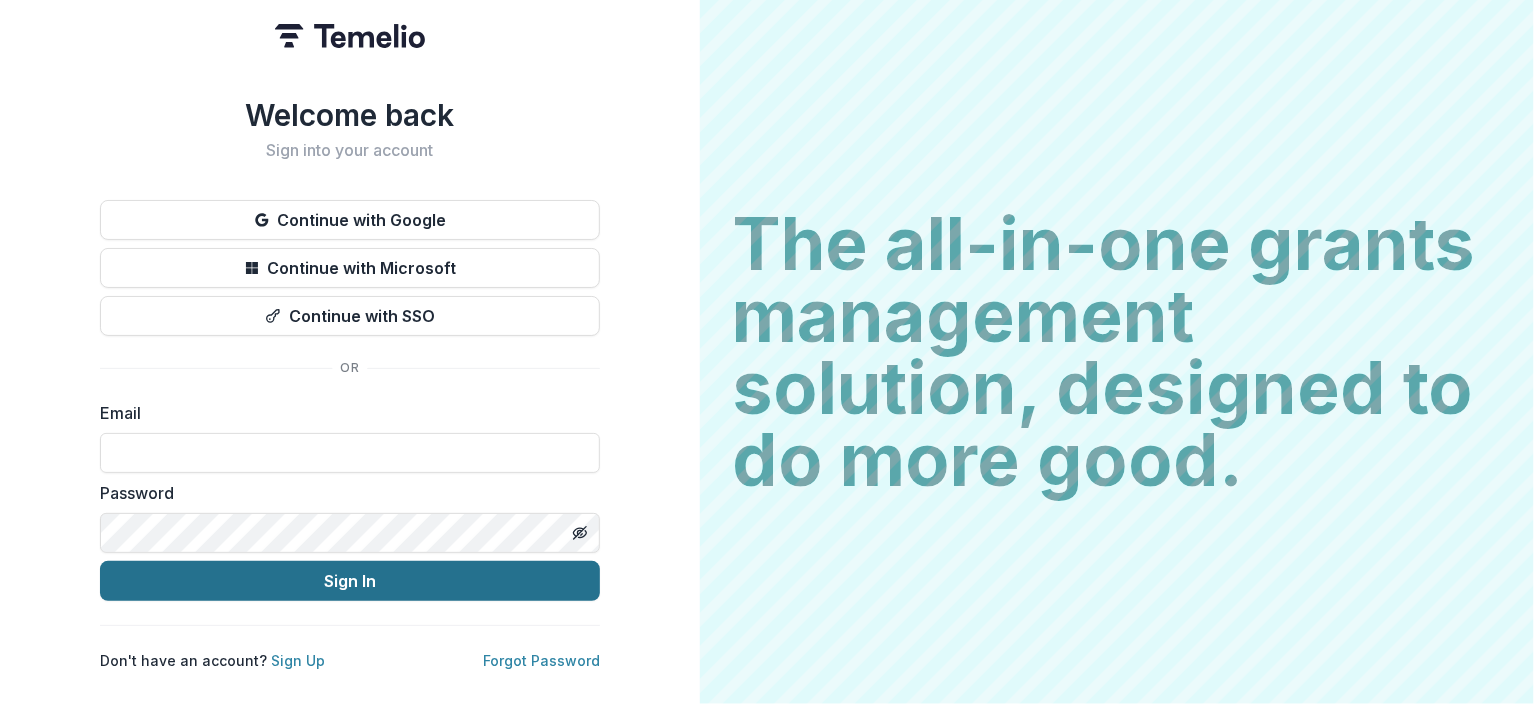 click on "Sign In" at bounding box center [350, 581] 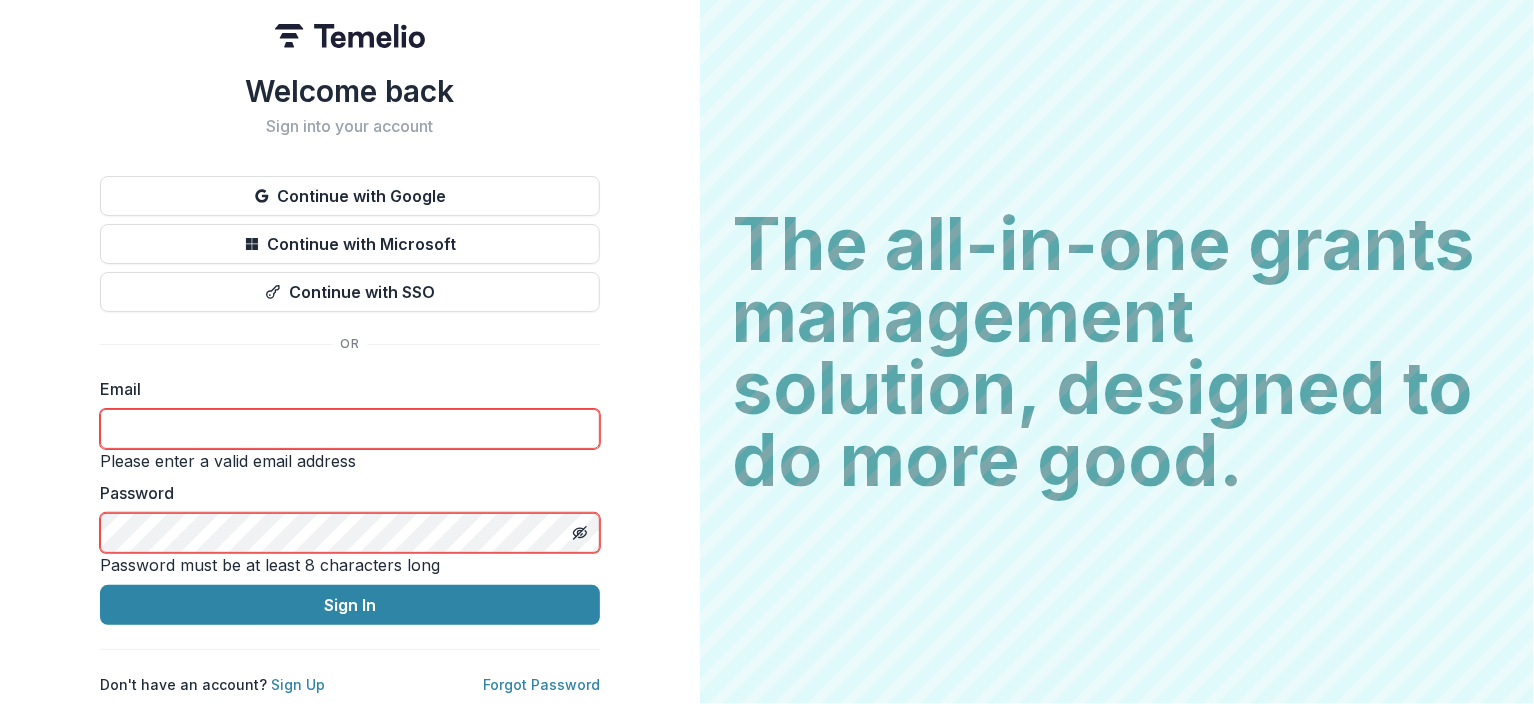 click at bounding box center [350, 429] 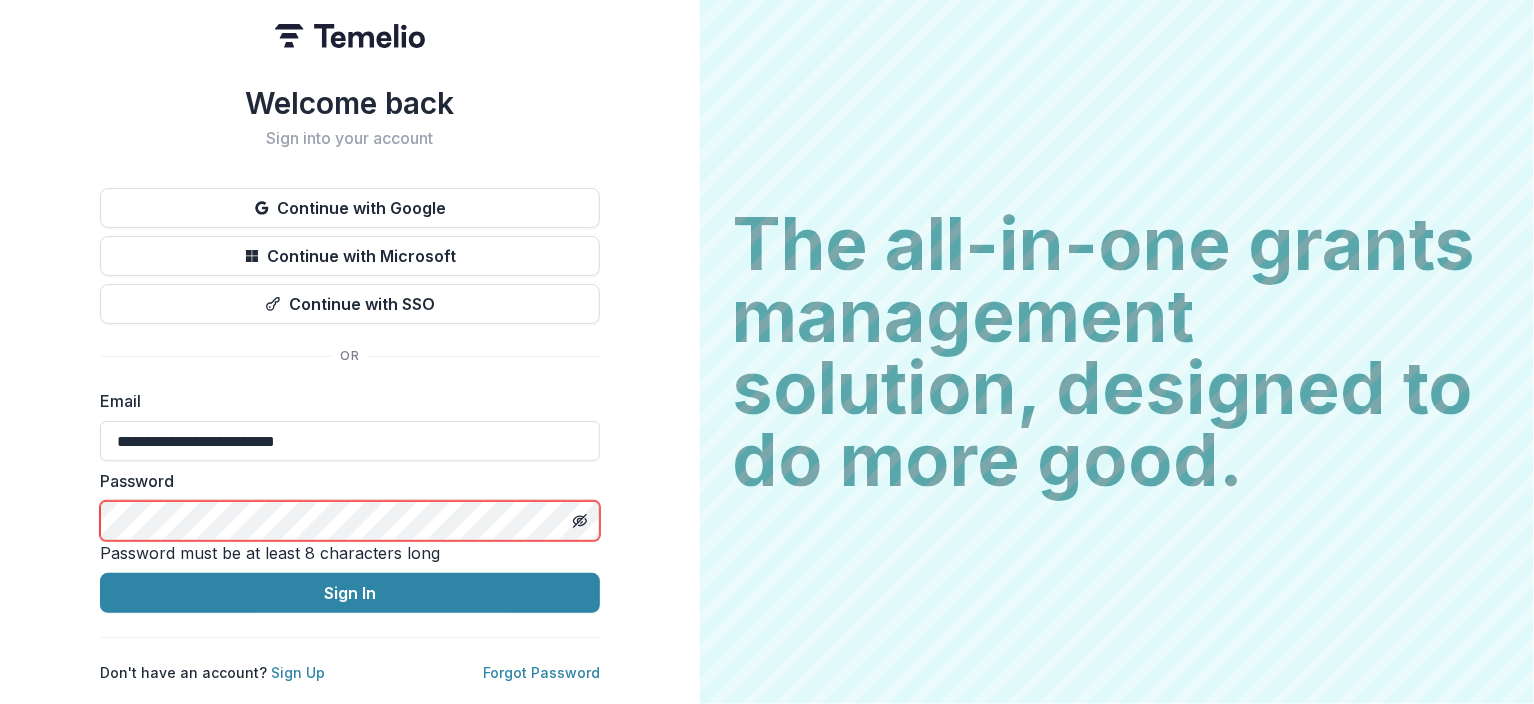 type on "**********" 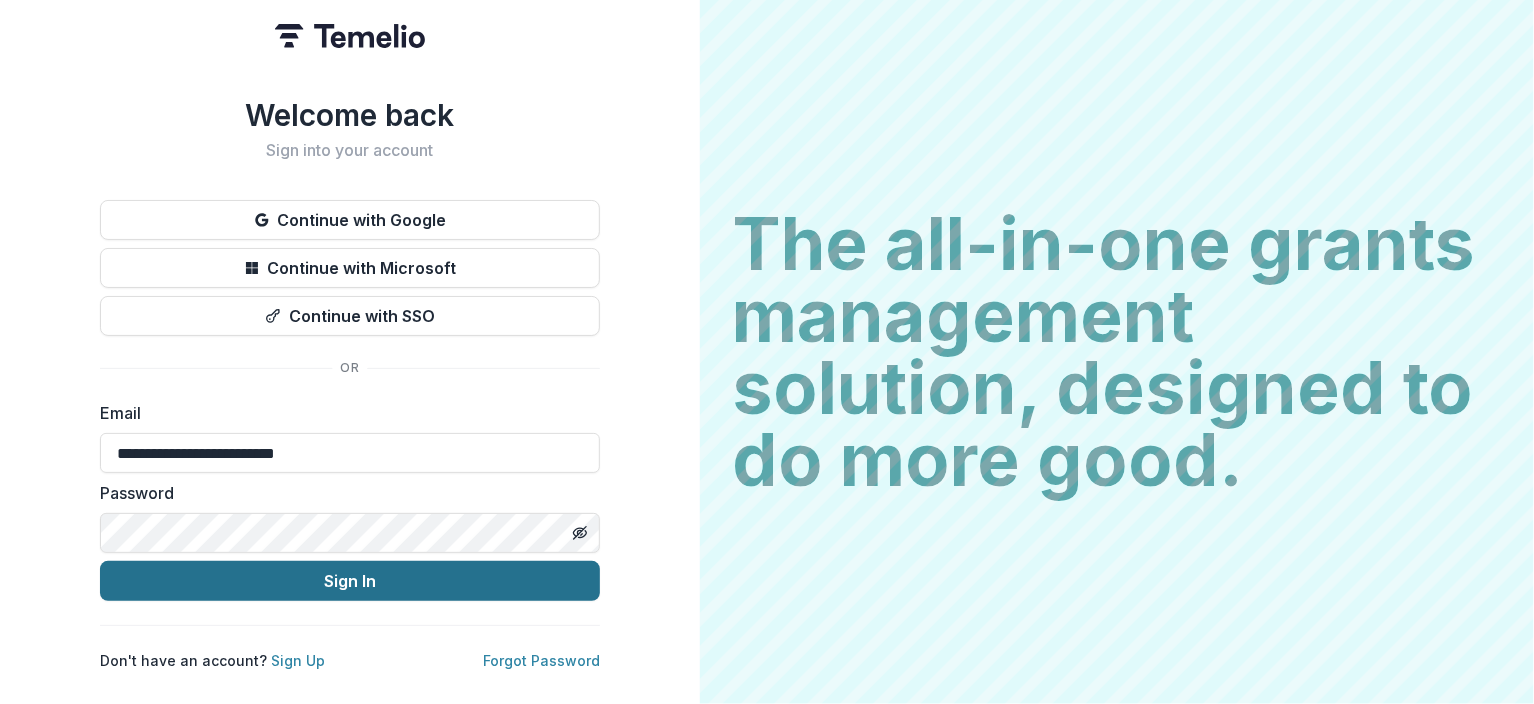 click on "Sign In" at bounding box center (350, 581) 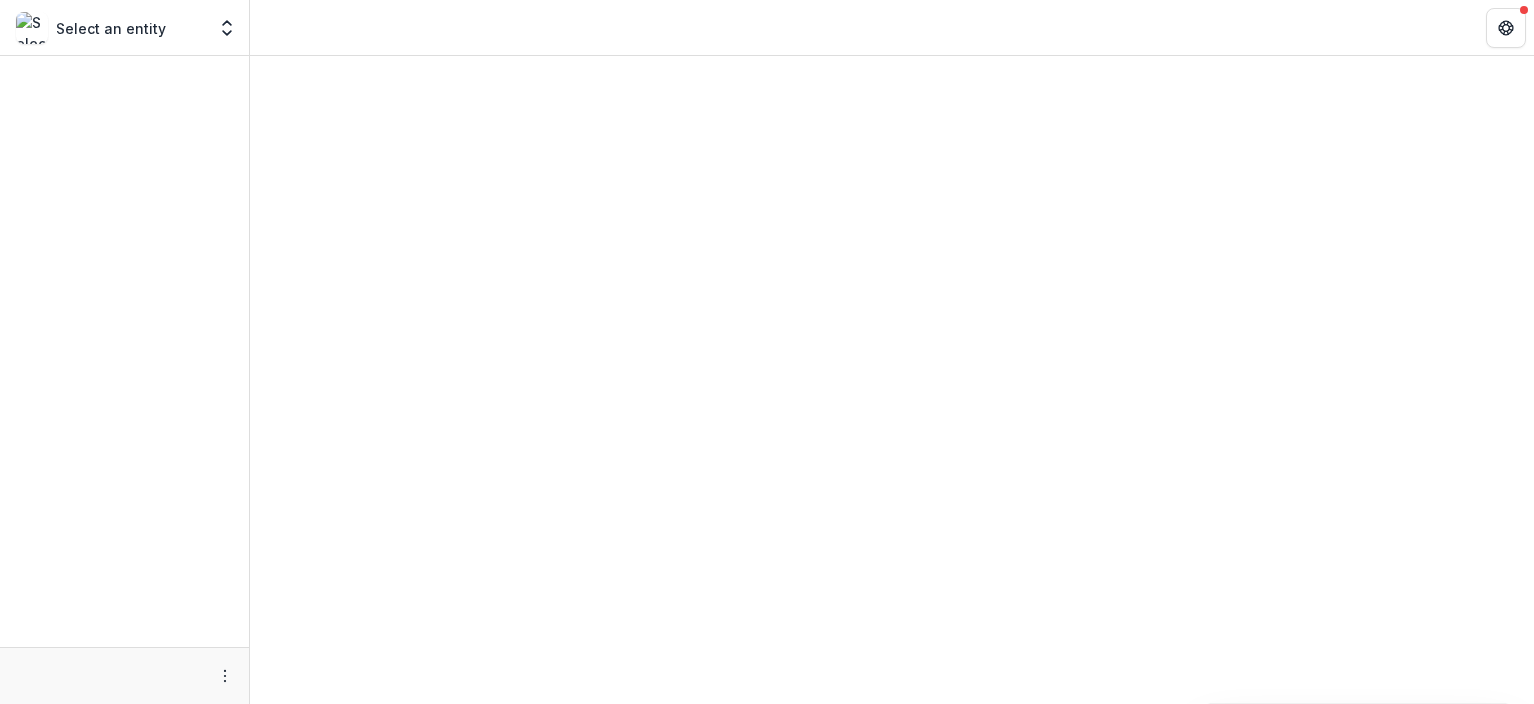scroll, scrollTop: 0, scrollLeft: 0, axis: both 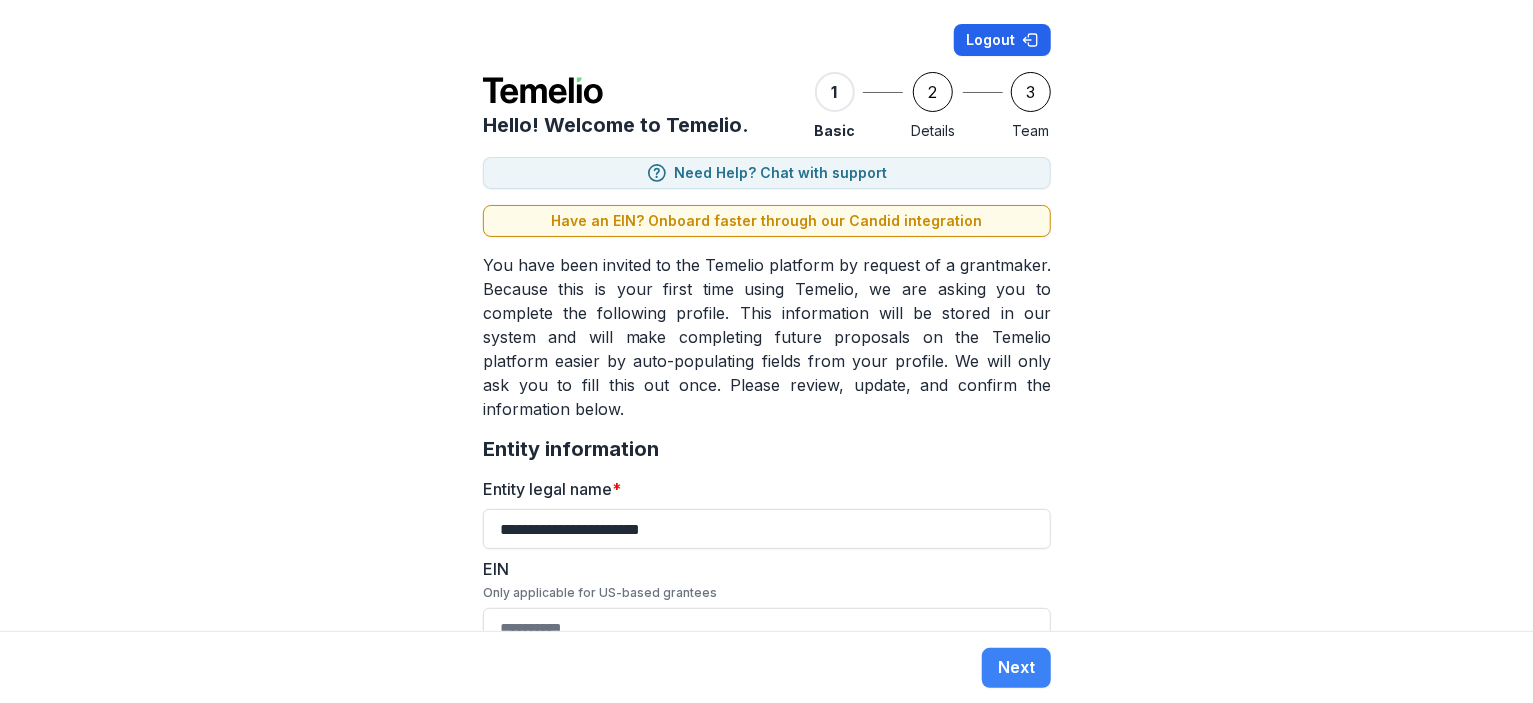 click on "Logout" at bounding box center [1002, 40] 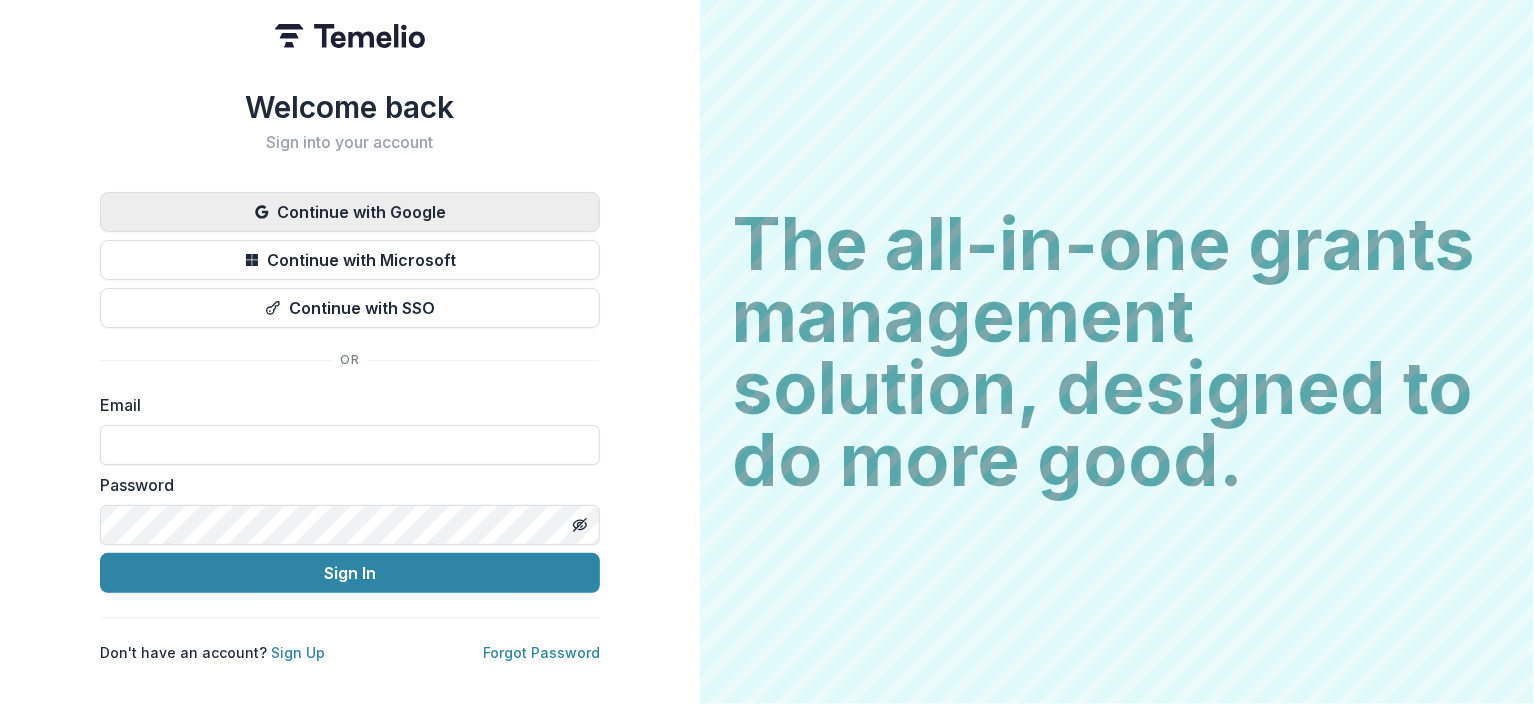 click on "Continue with Google" at bounding box center (350, 212) 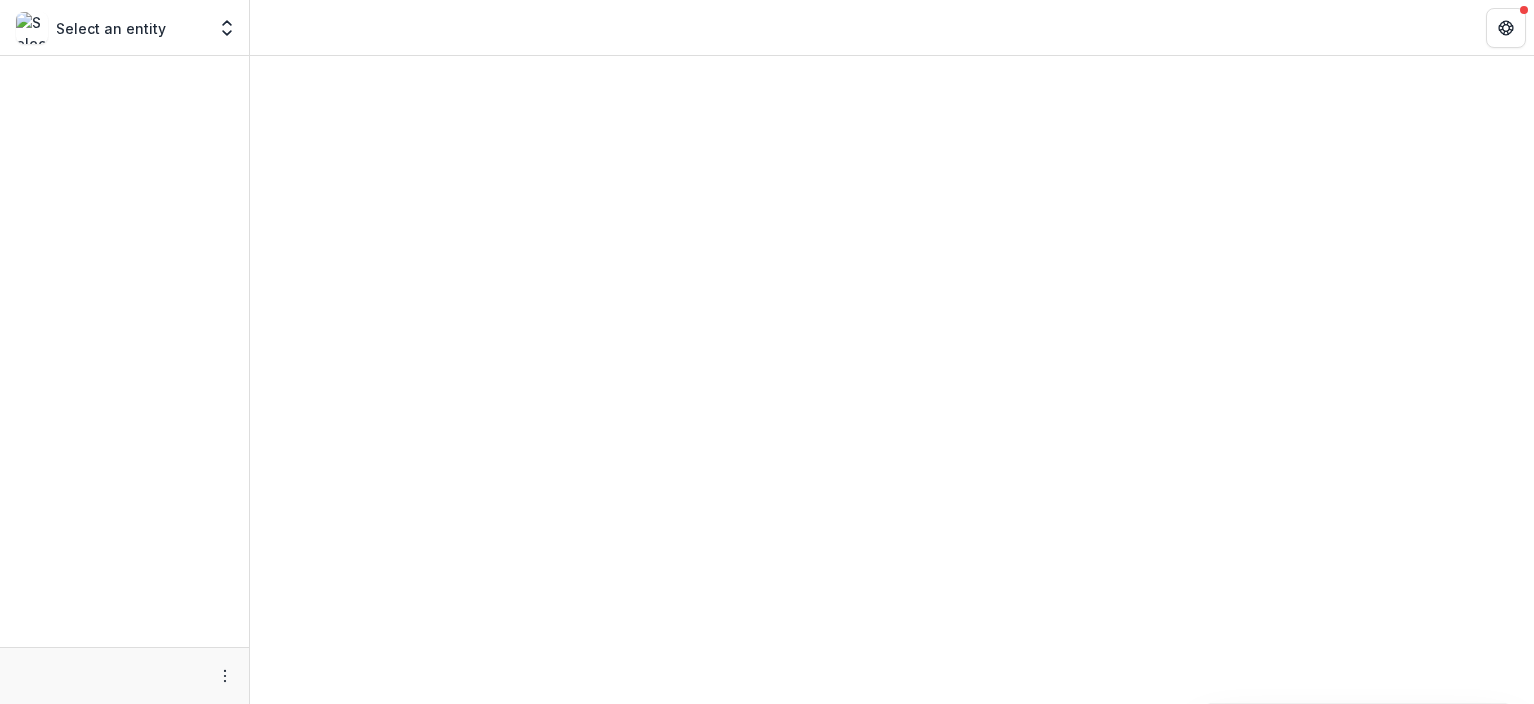 scroll, scrollTop: 0, scrollLeft: 0, axis: both 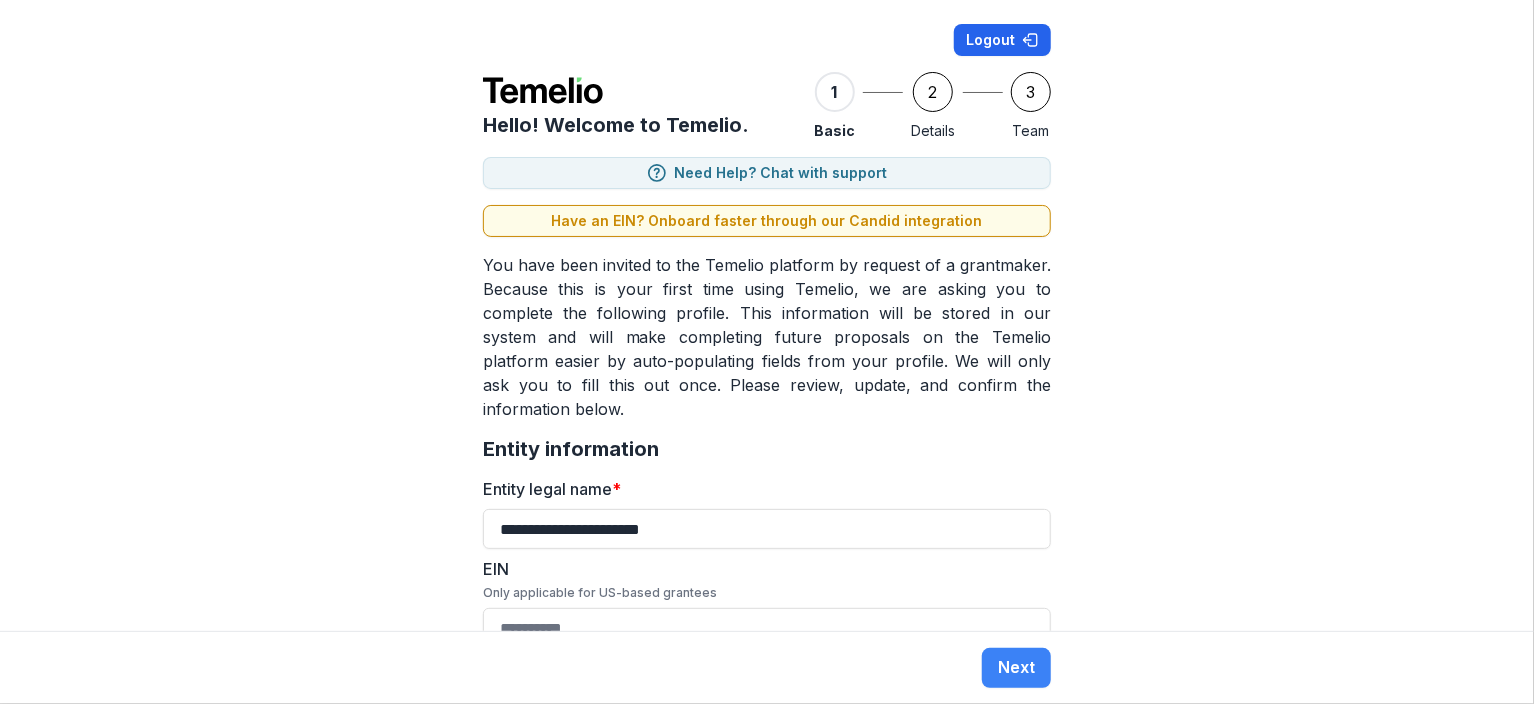 click on "Logout" at bounding box center (1002, 40) 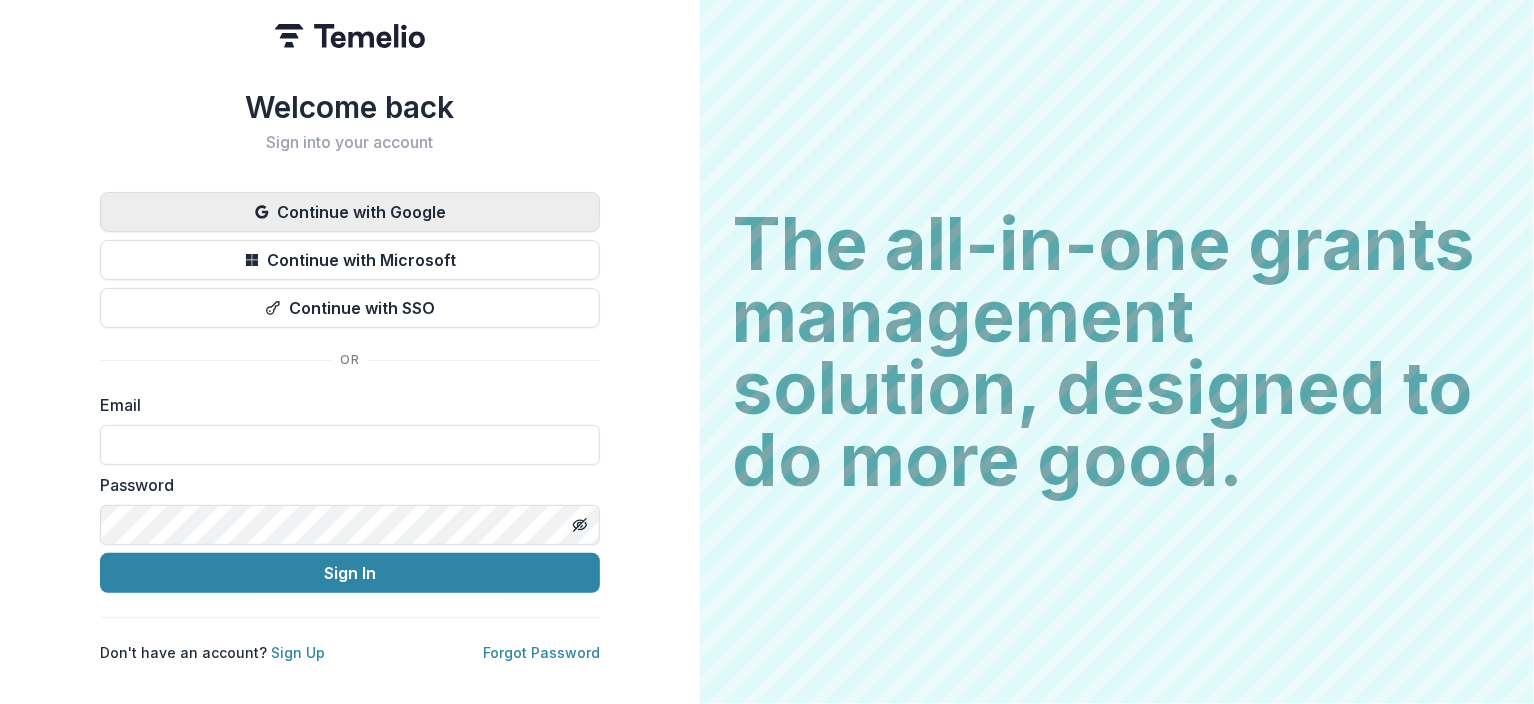 click on "Continue with Google" at bounding box center [350, 212] 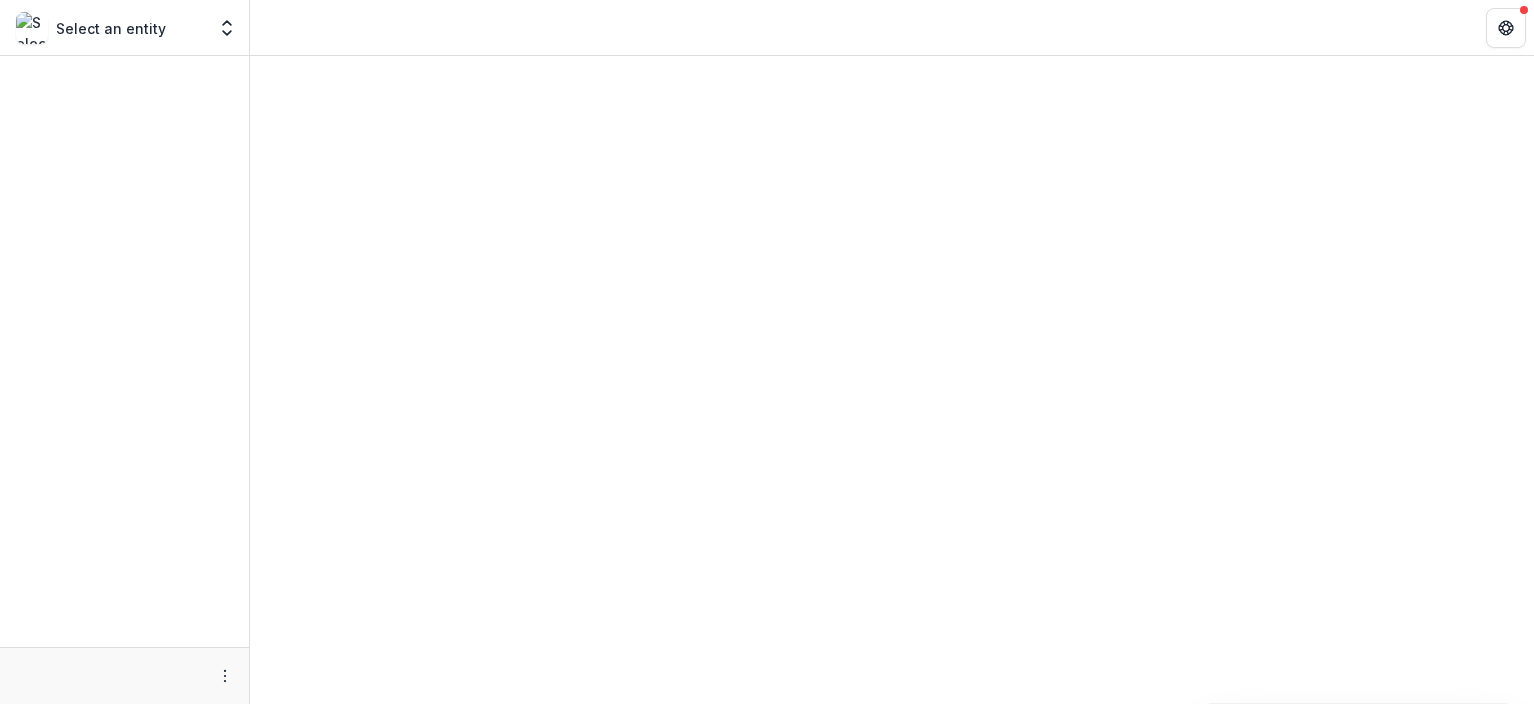 scroll, scrollTop: 0, scrollLeft: 0, axis: both 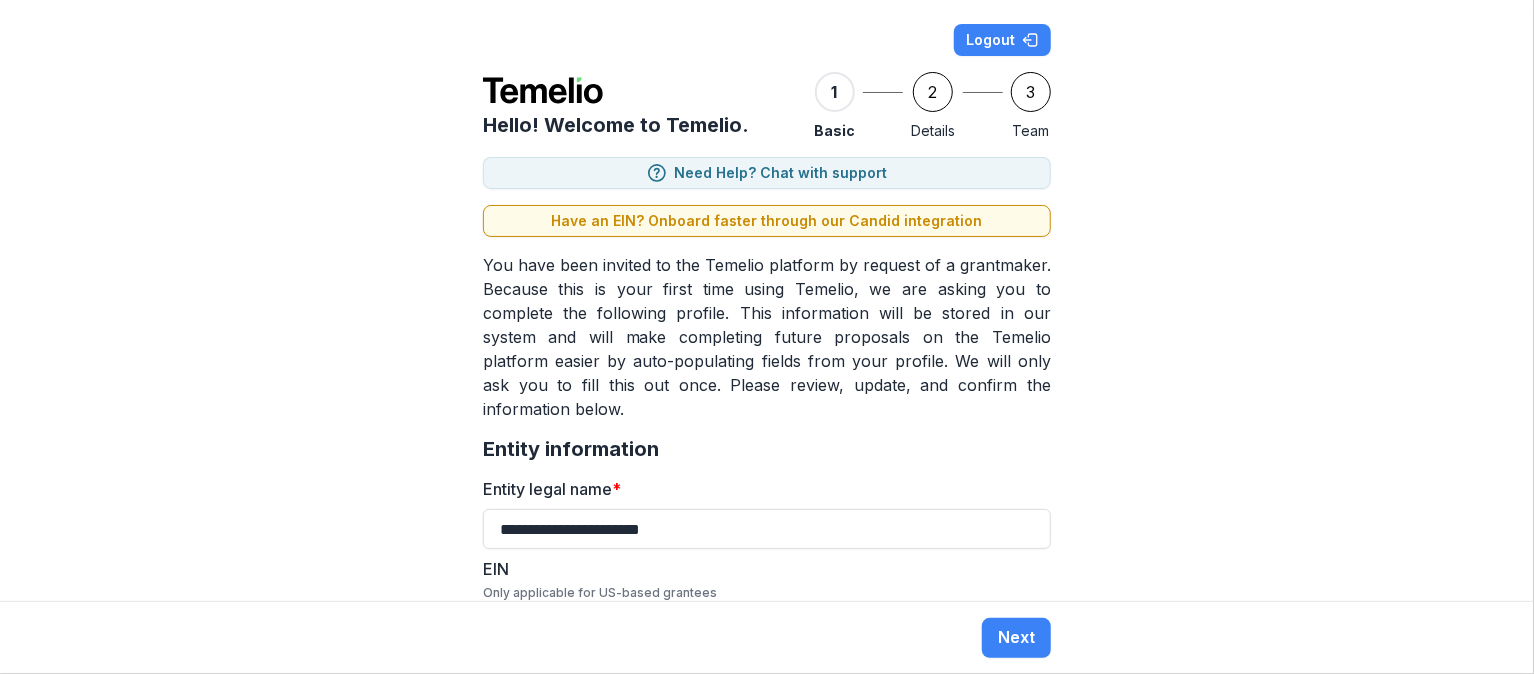 click on "**********" at bounding box center [767, 300] 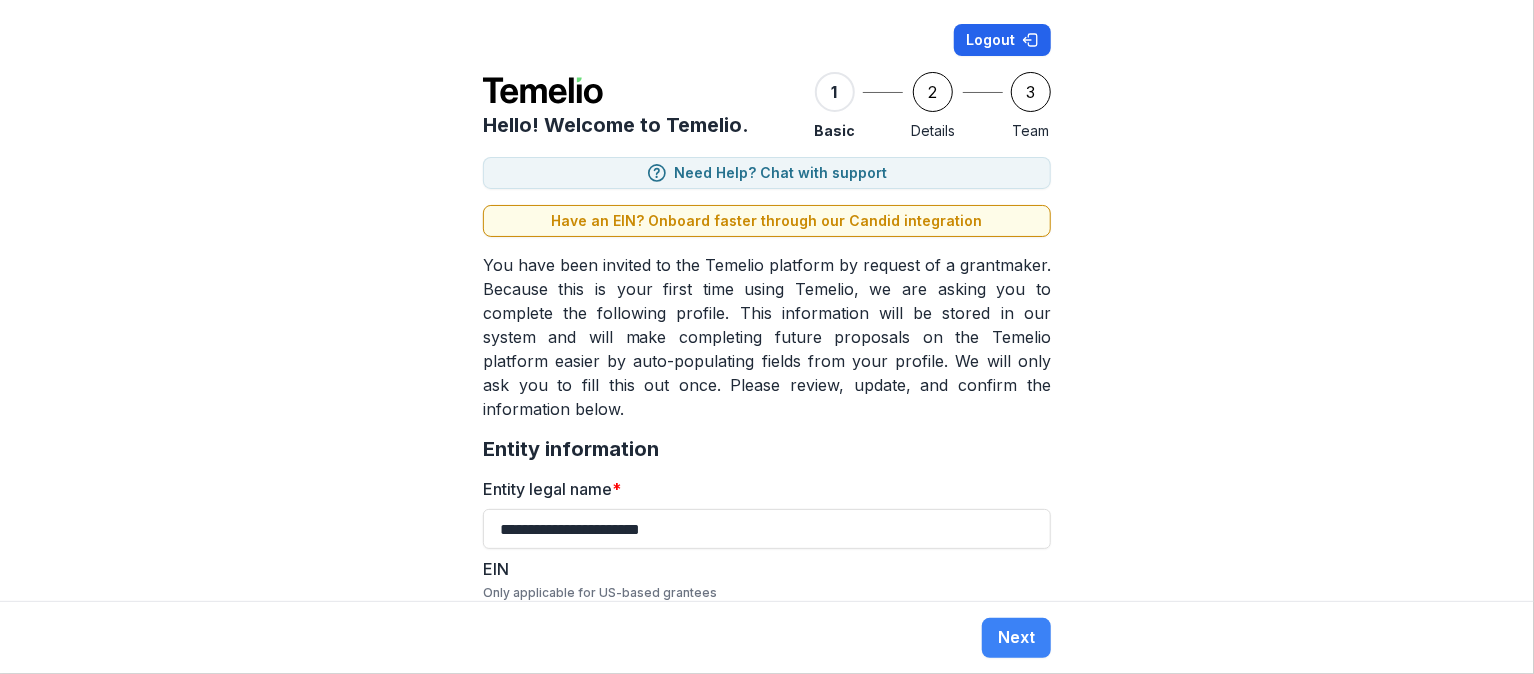 click on "Logout" at bounding box center [1002, 40] 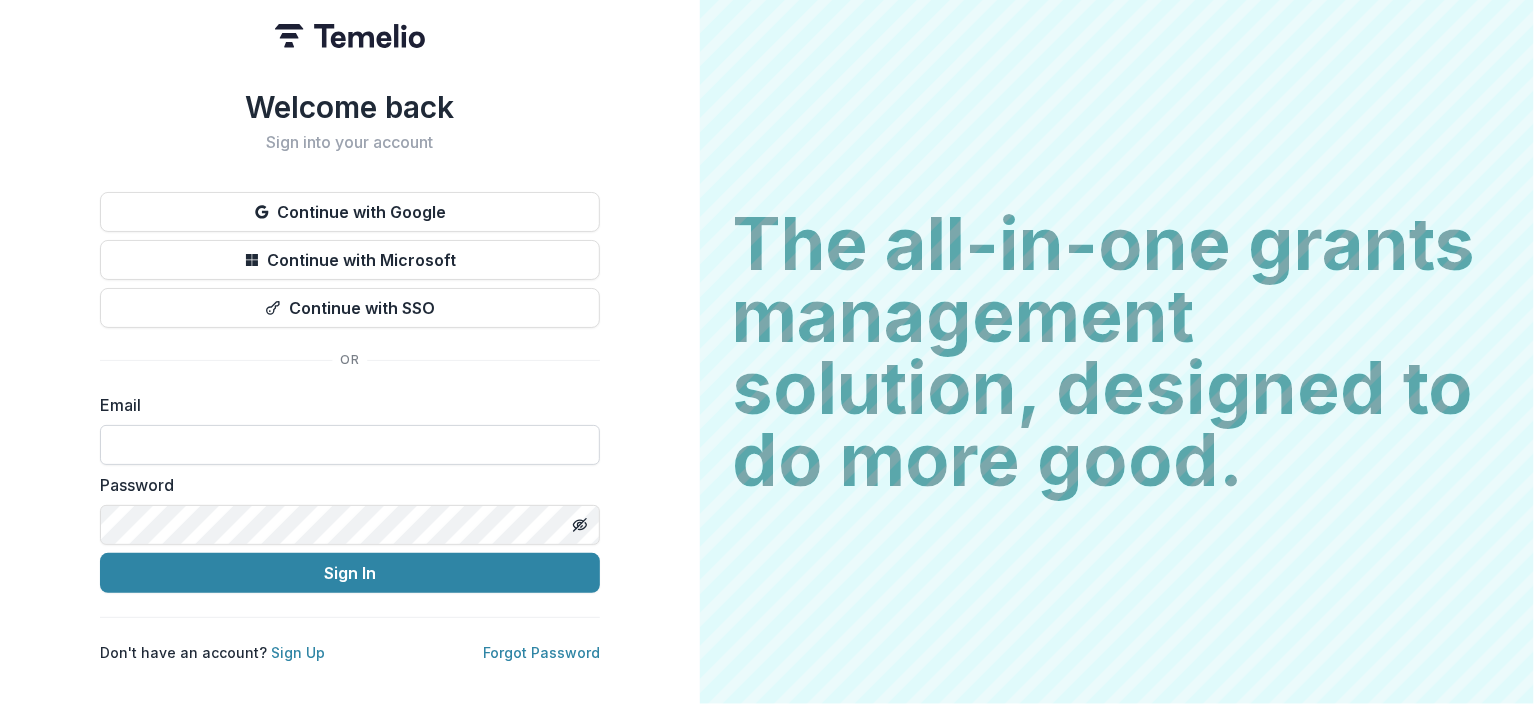 click at bounding box center [350, 445] 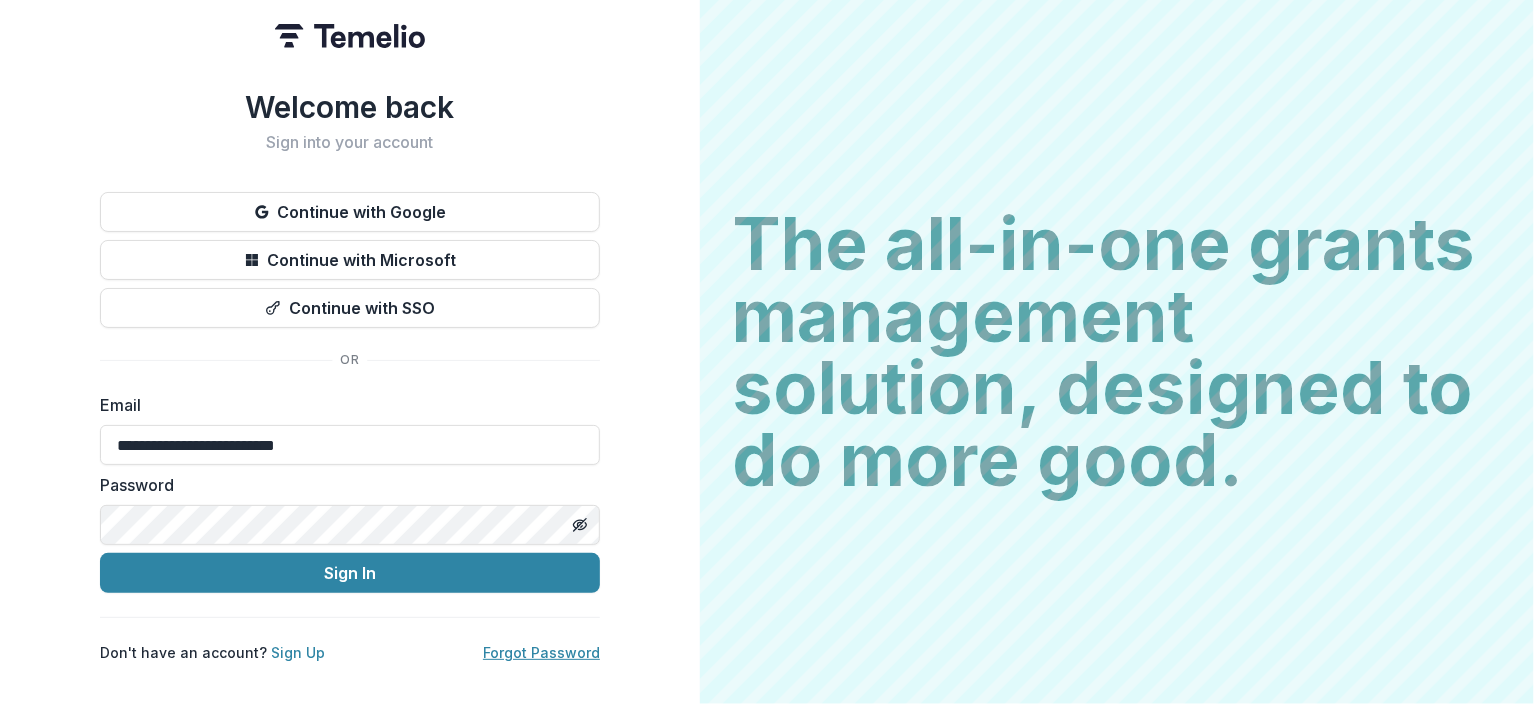 type on "**********" 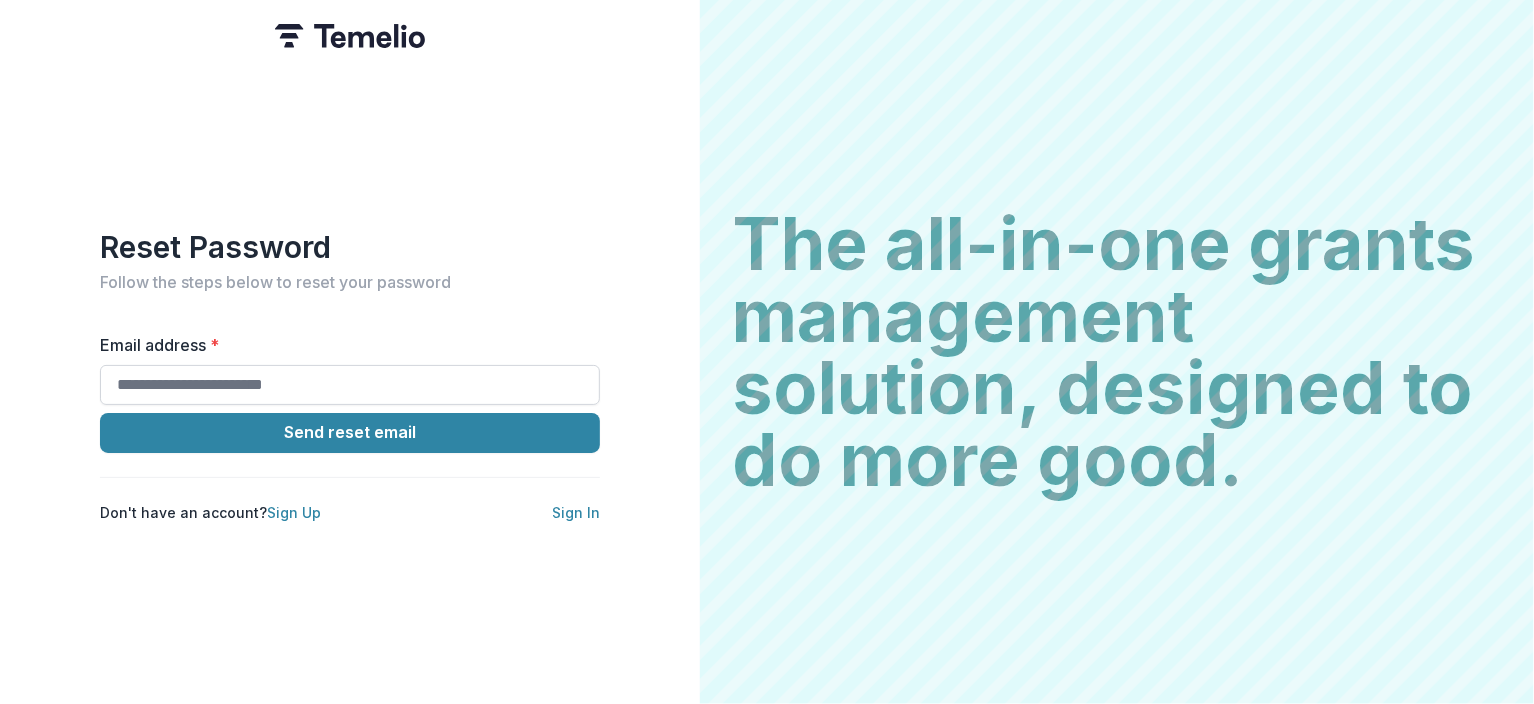click on "Email address *" at bounding box center (350, 385) 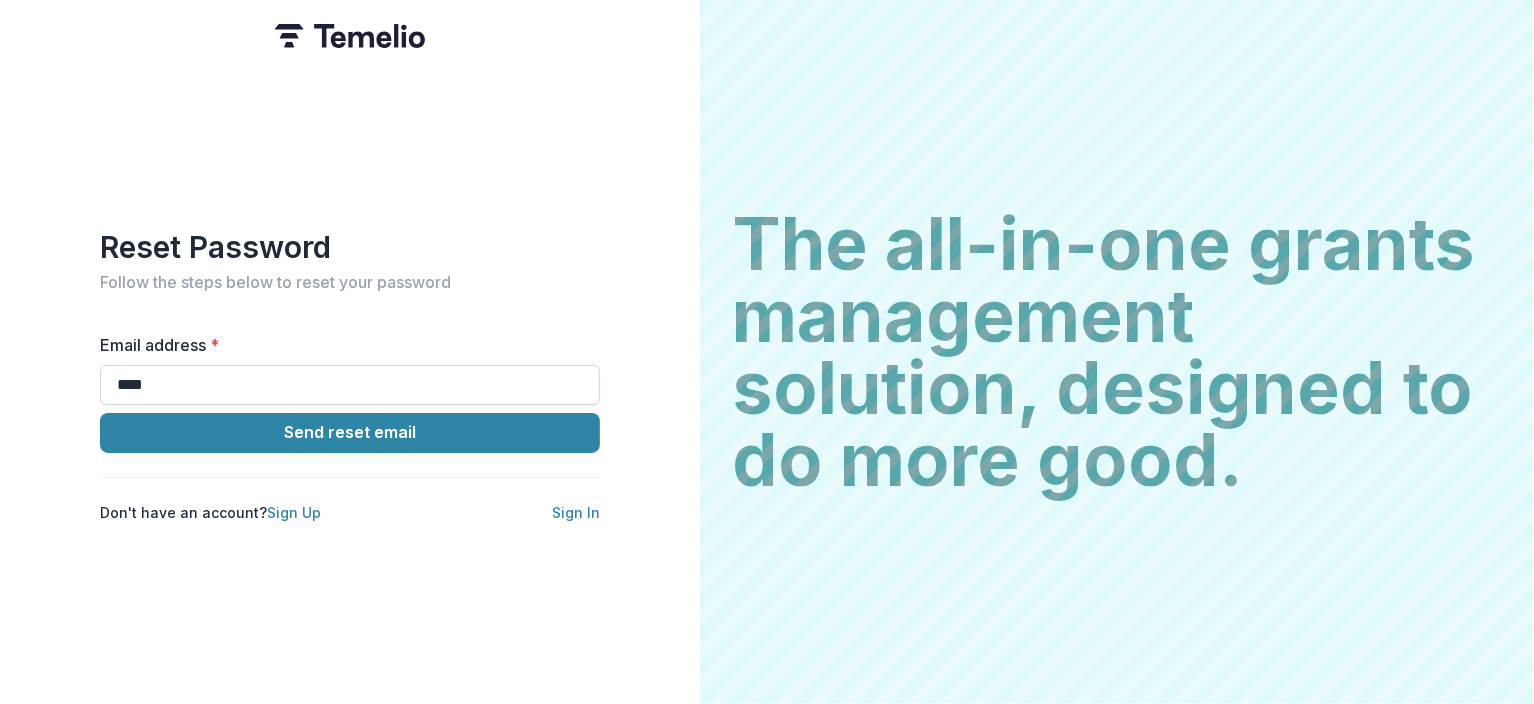 type on "**********" 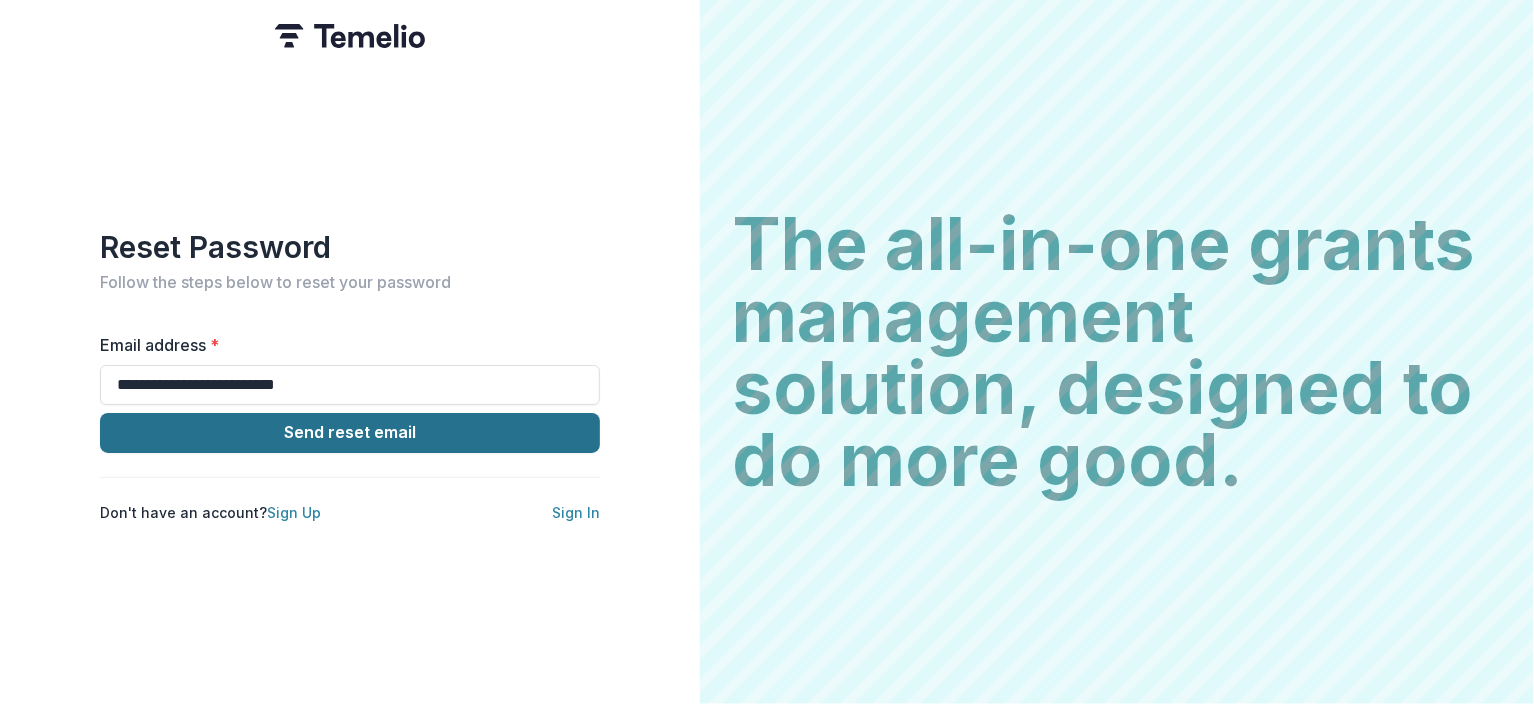 click on "Send reset email" at bounding box center [350, 433] 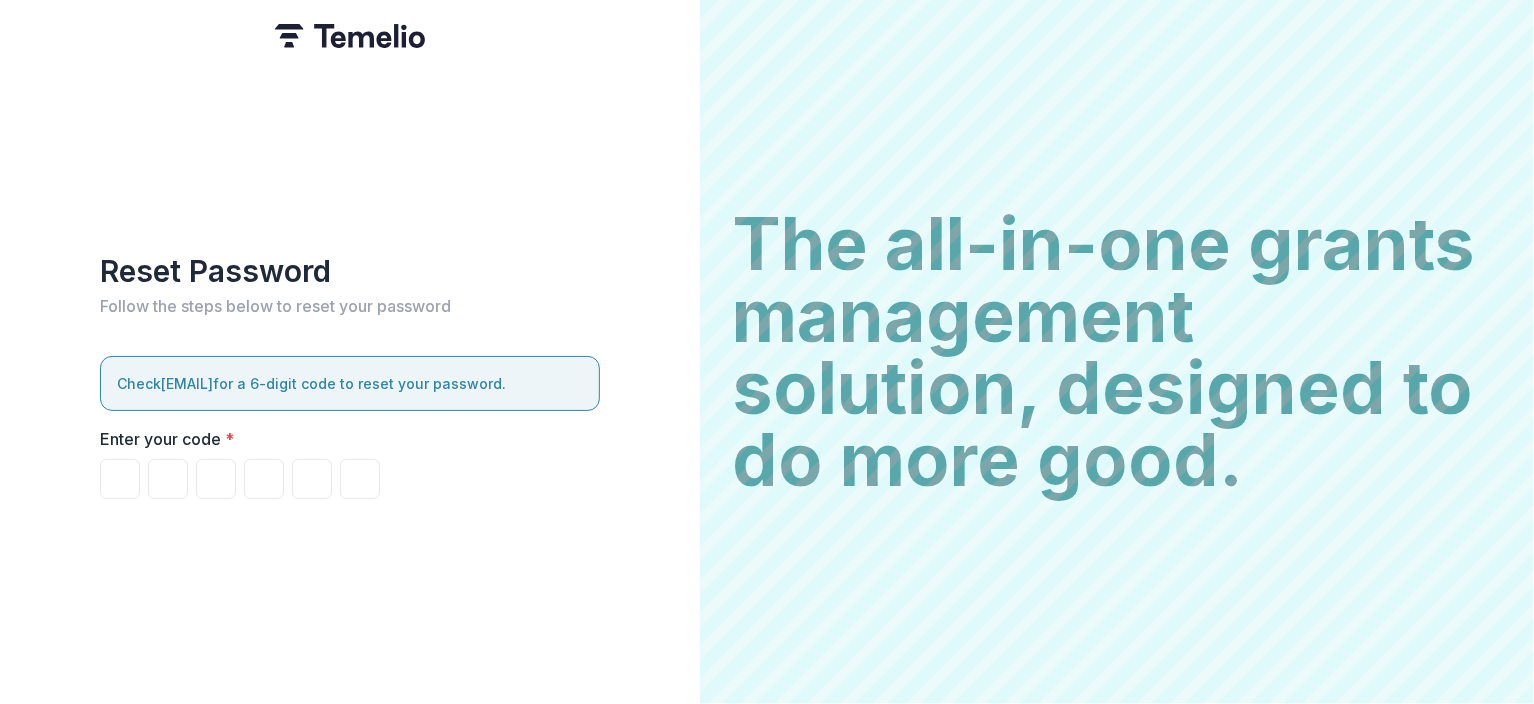 type on "*" 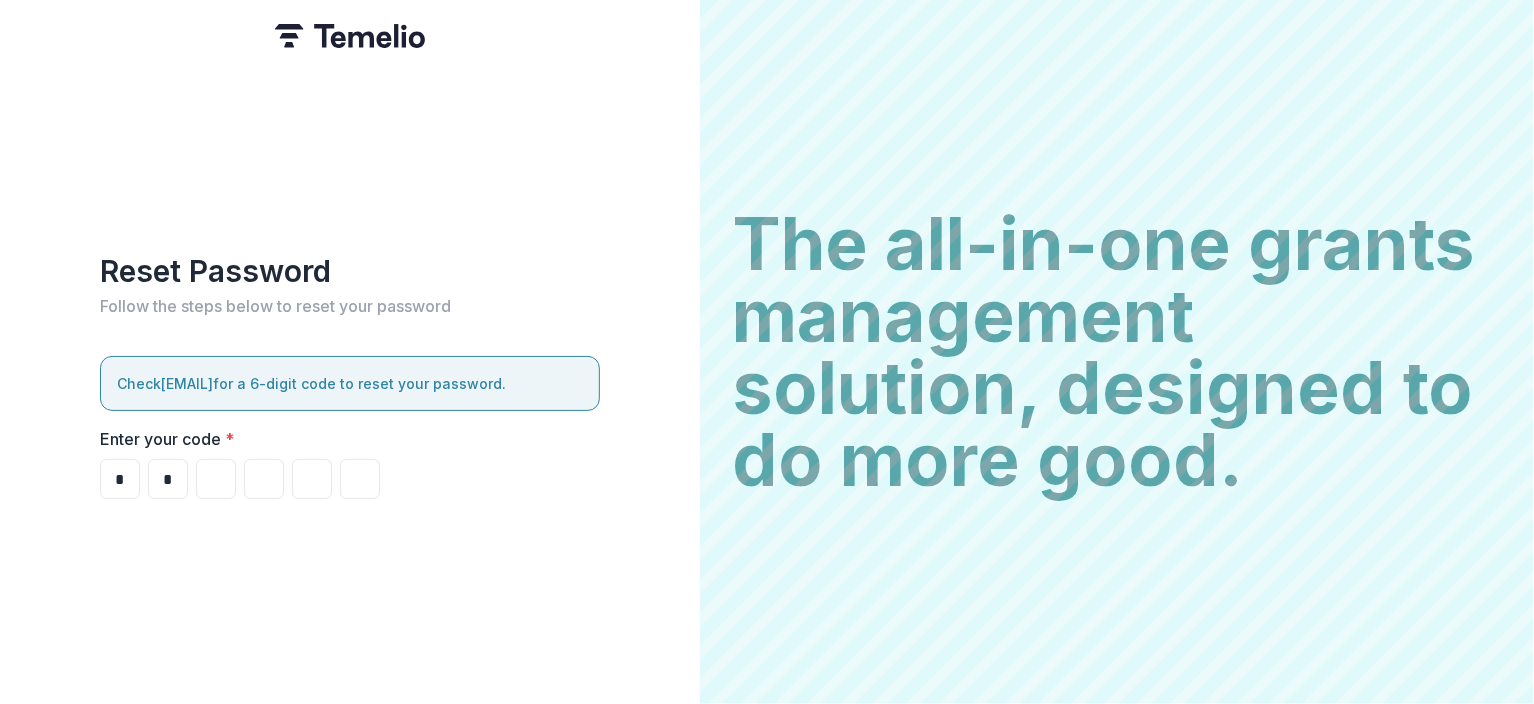 type on "*" 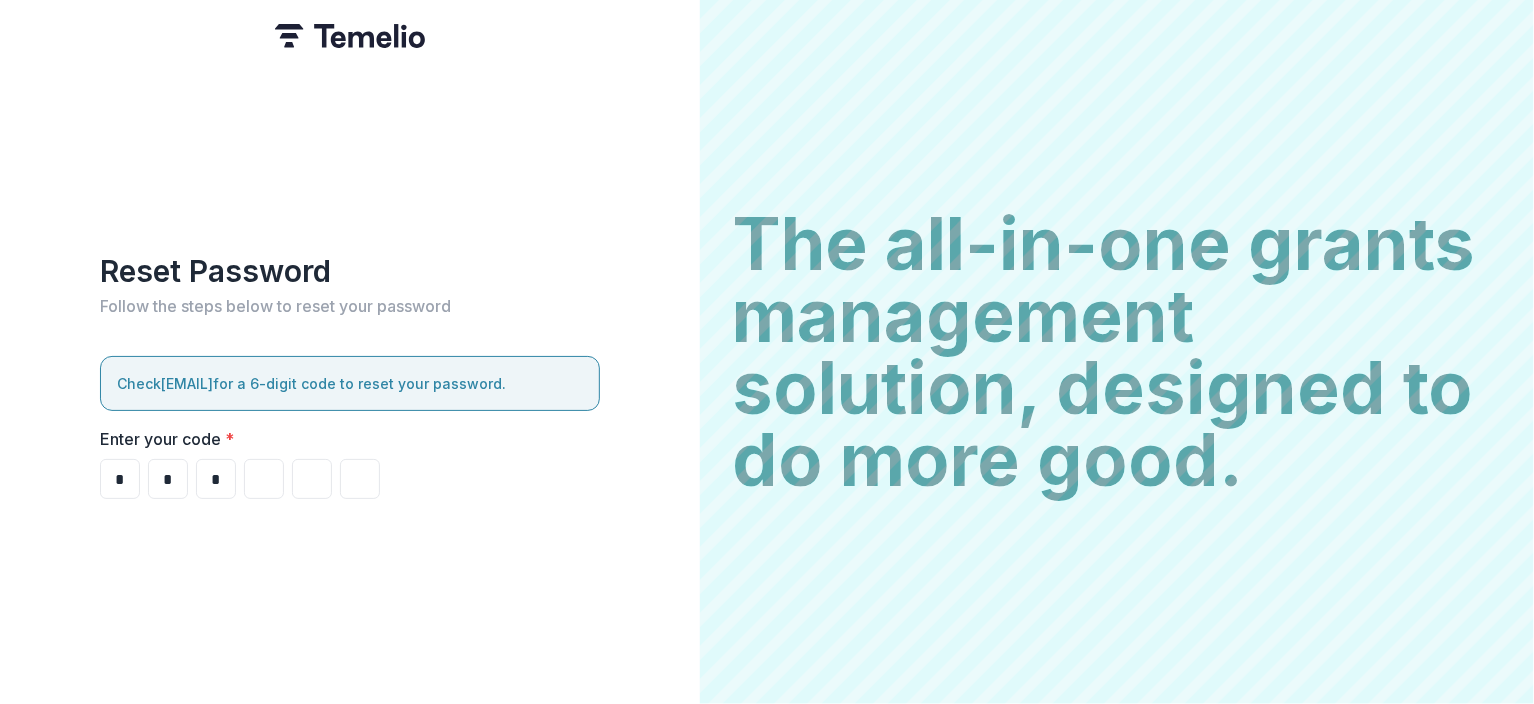 type on "*" 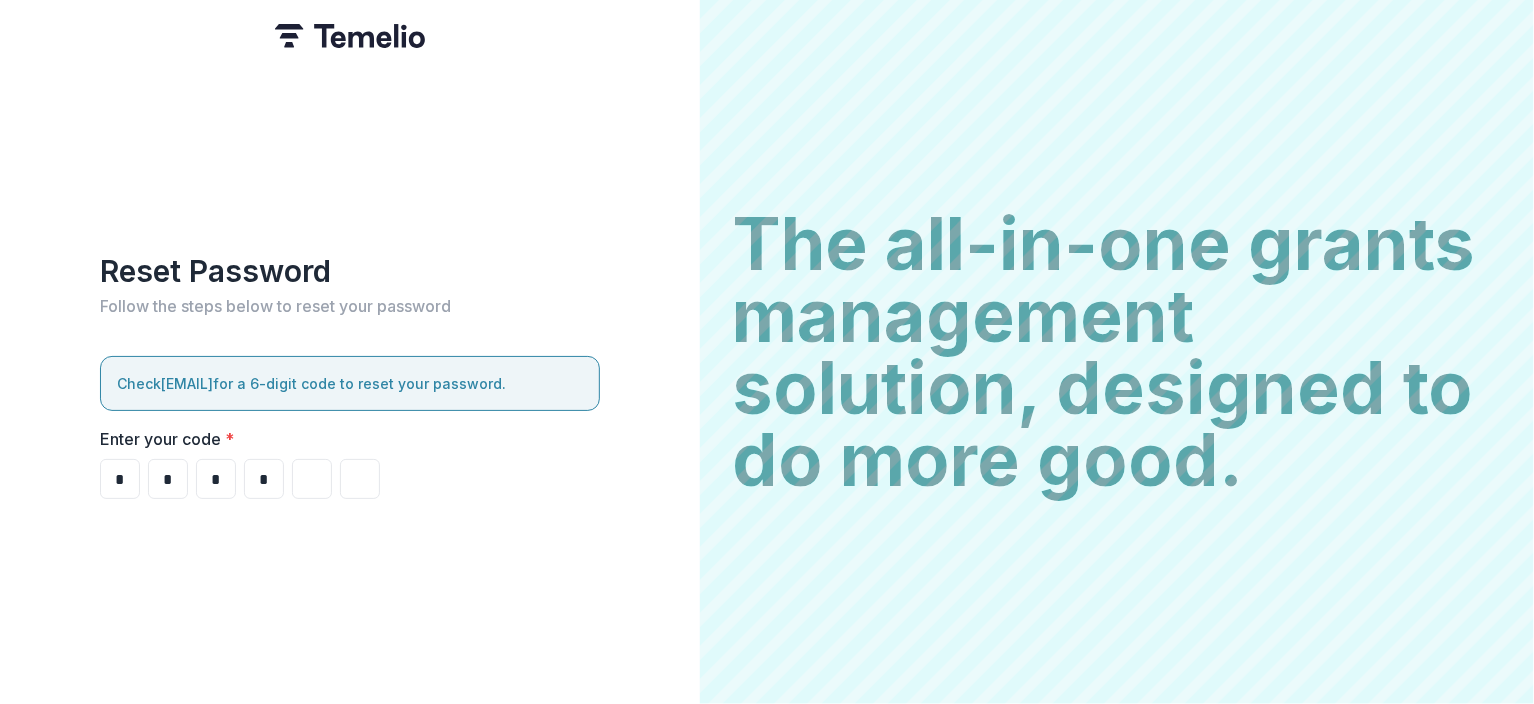 type on "*" 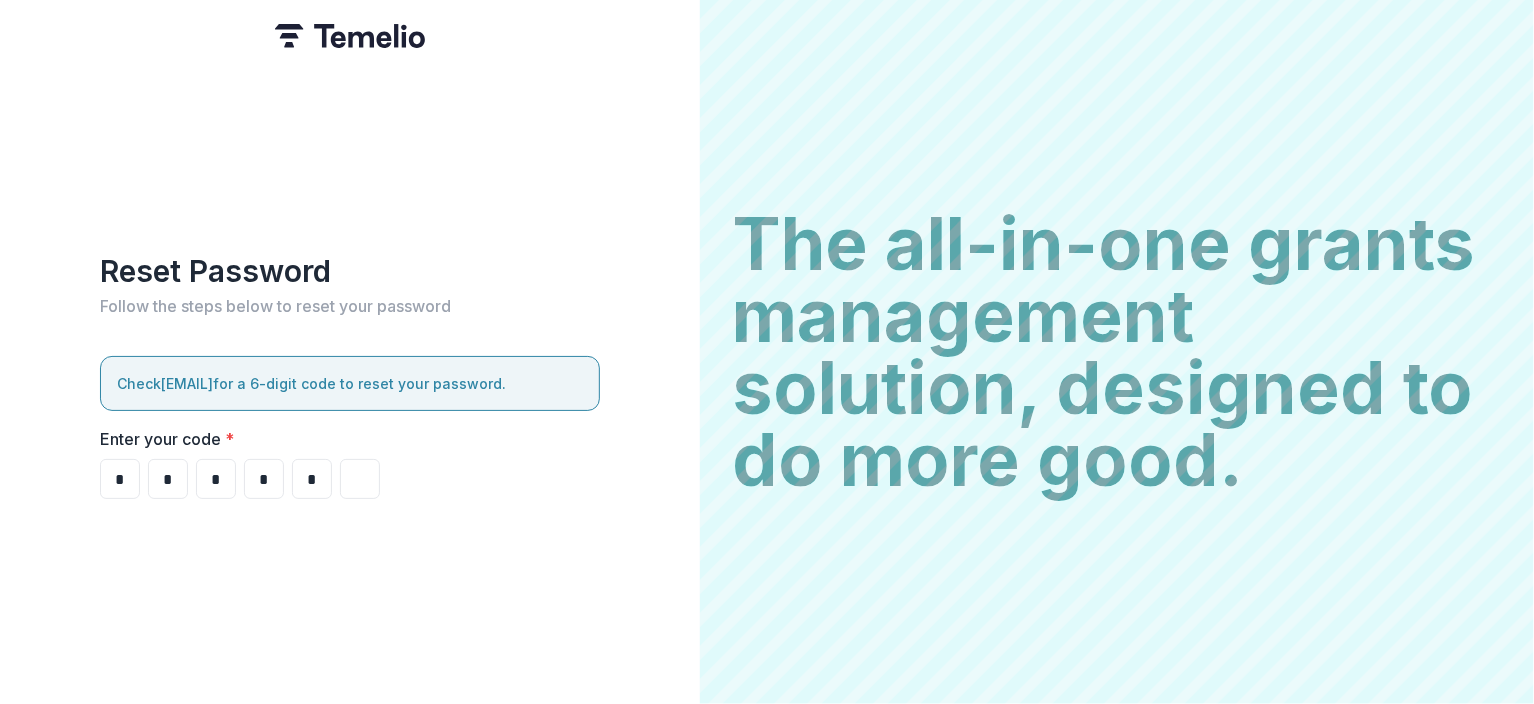 type on "*" 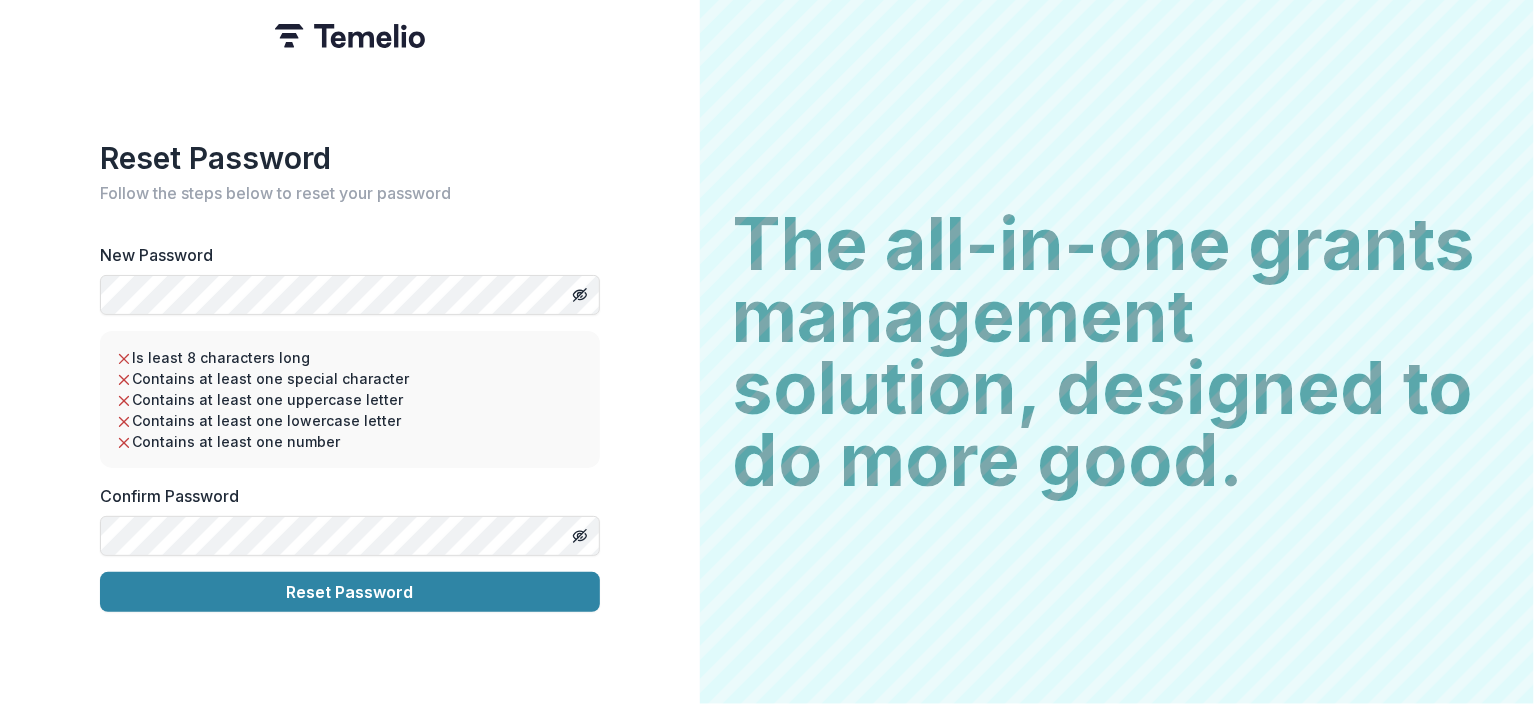 click on "Follow the steps below to reset your password" at bounding box center [350, 193] 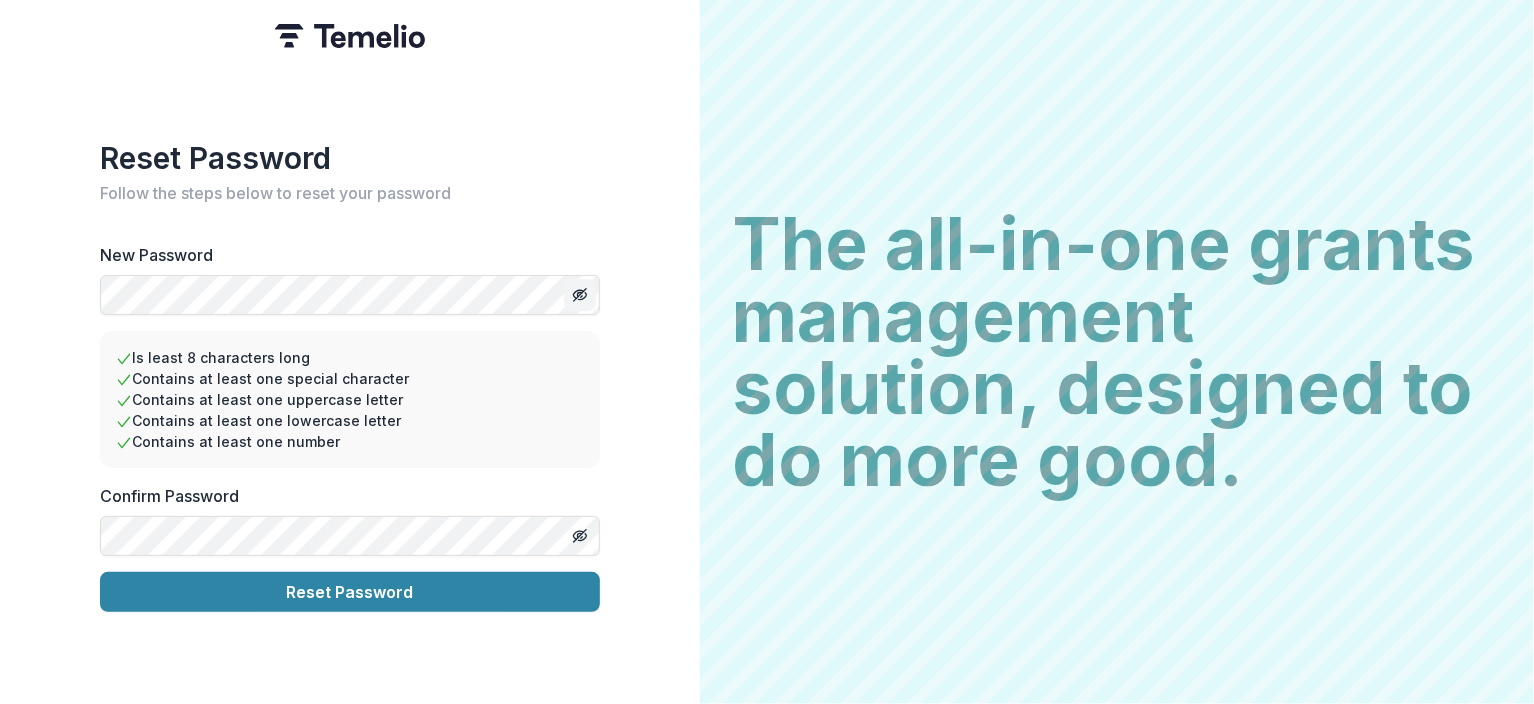click 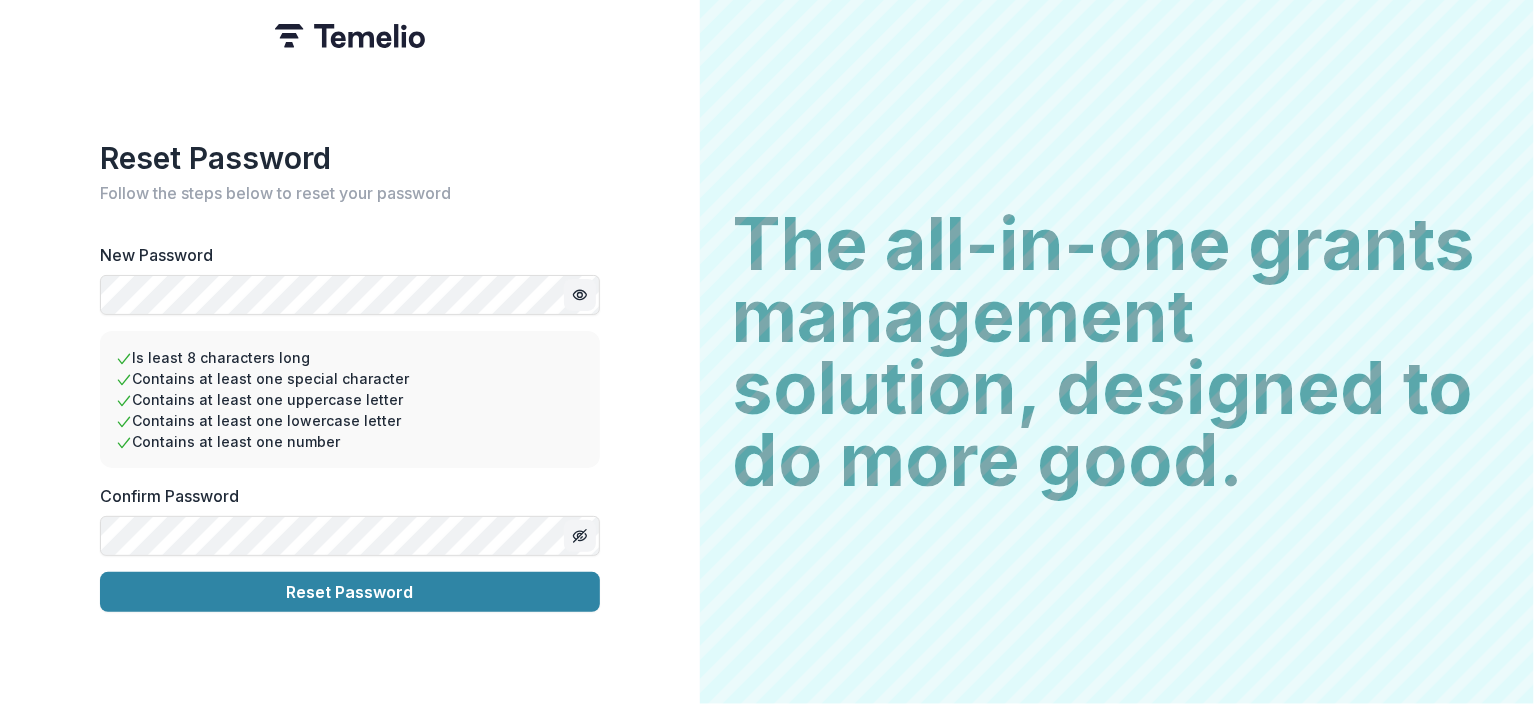 click 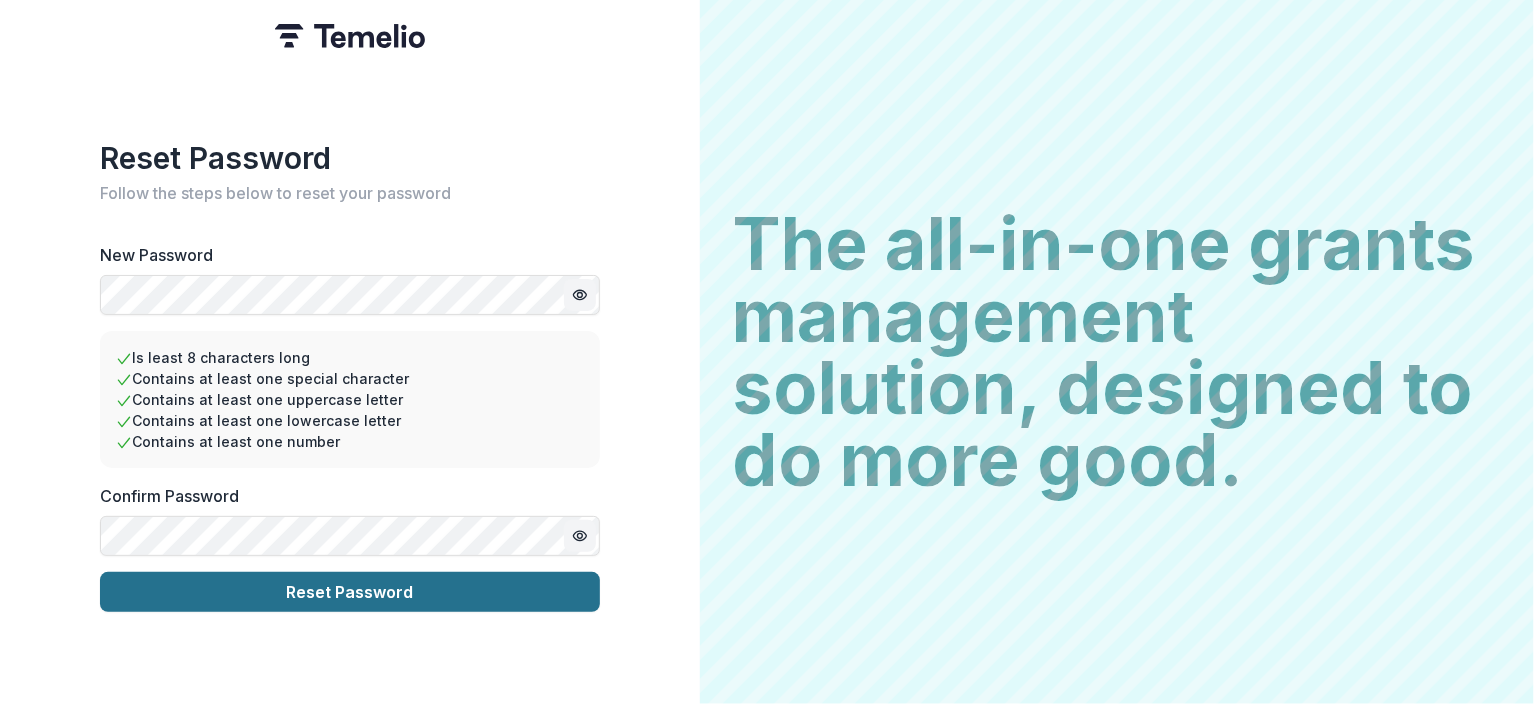 click on "Reset Password" at bounding box center [350, 592] 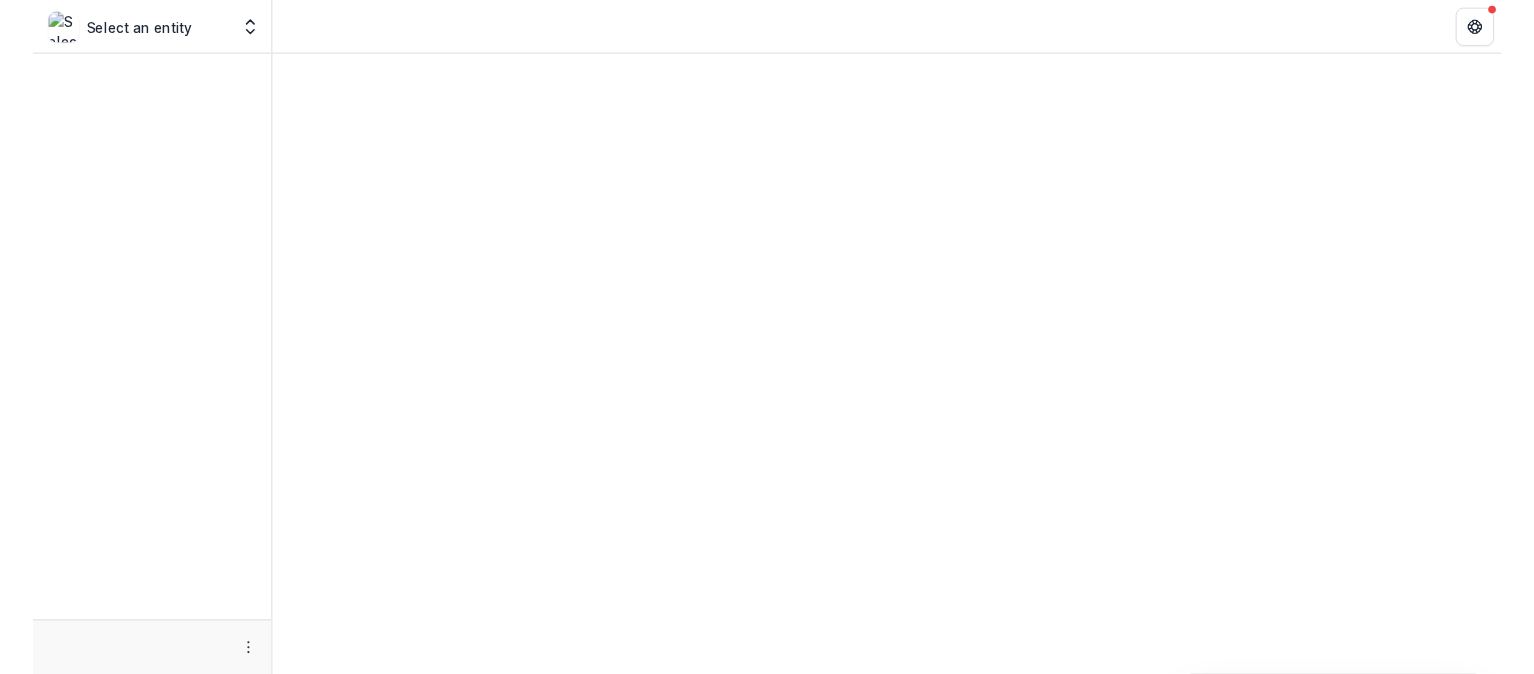 scroll, scrollTop: 0, scrollLeft: 0, axis: both 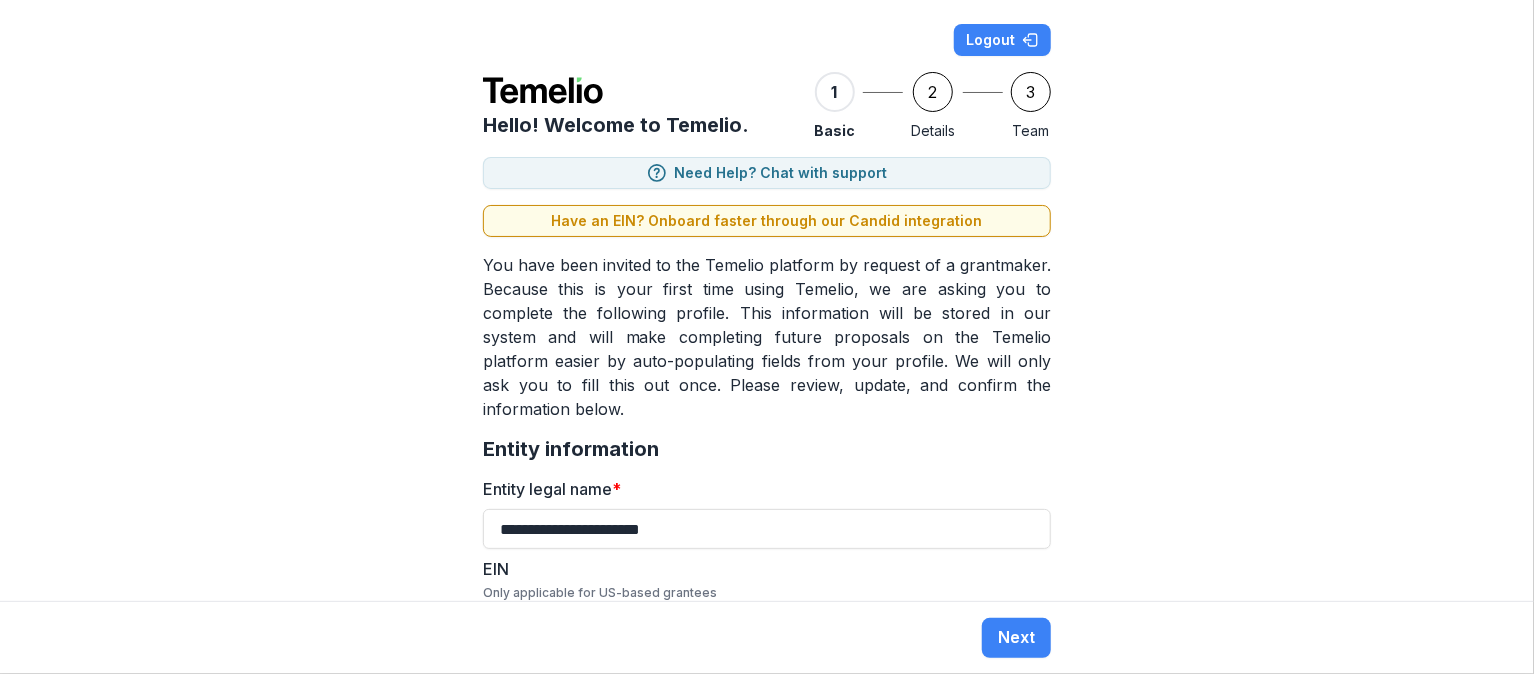 click on "**********" at bounding box center [767, 1308] 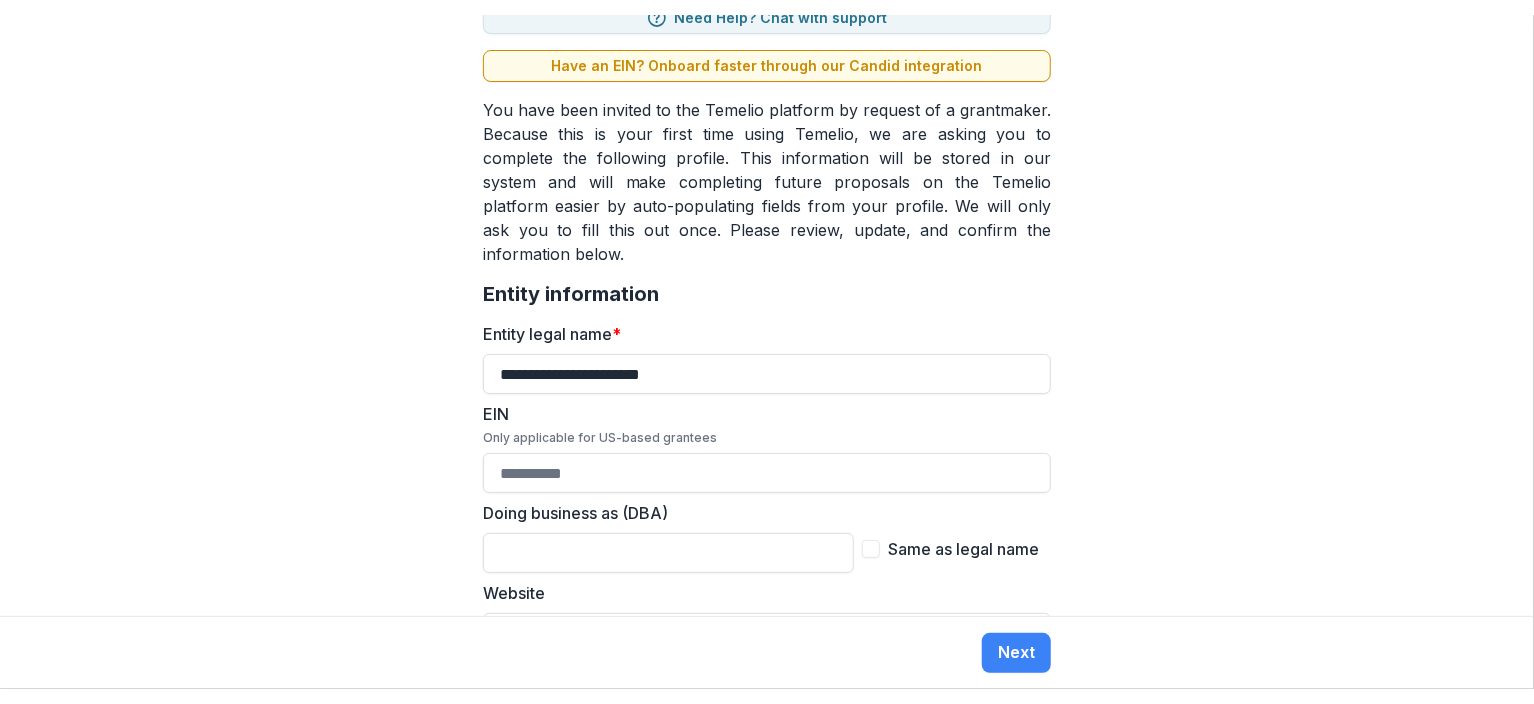 scroll, scrollTop: 0, scrollLeft: 0, axis: both 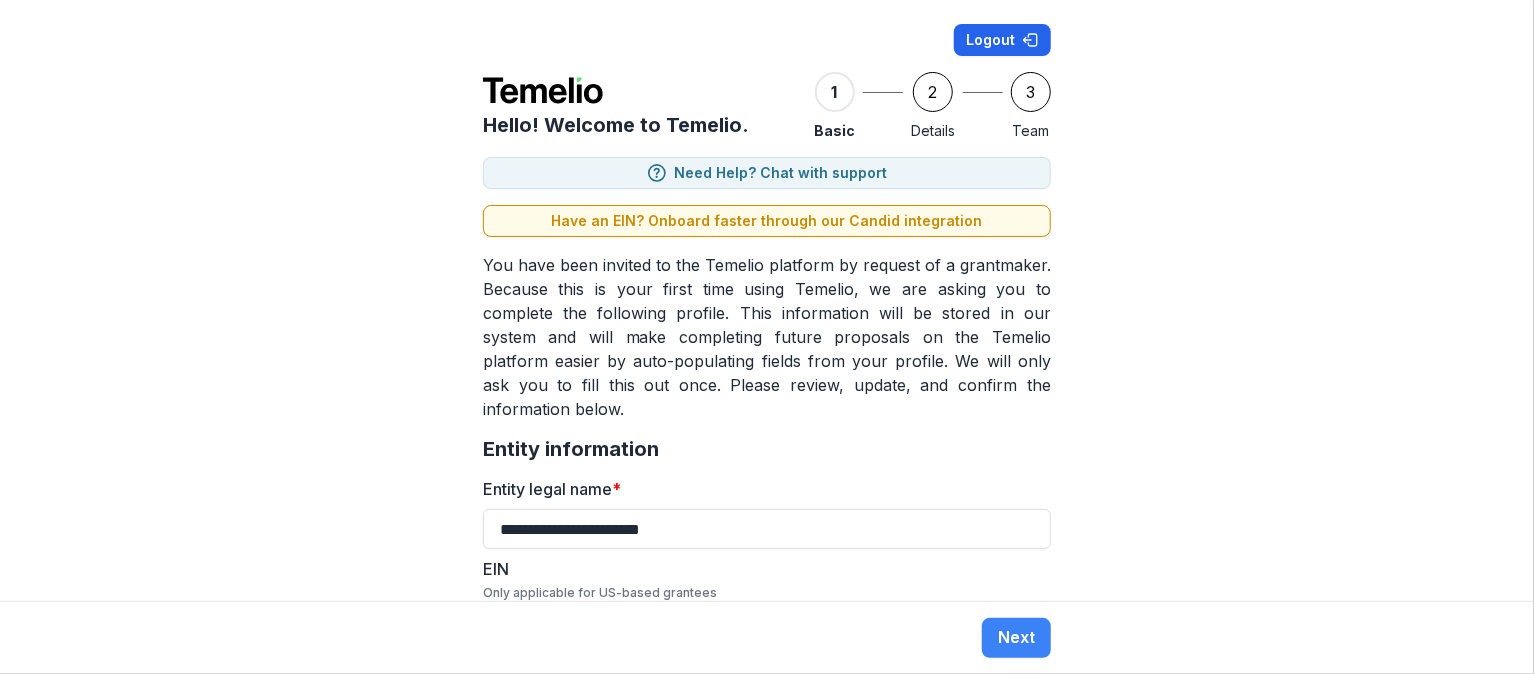 click on "Logout" at bounding box center (1002, 40) 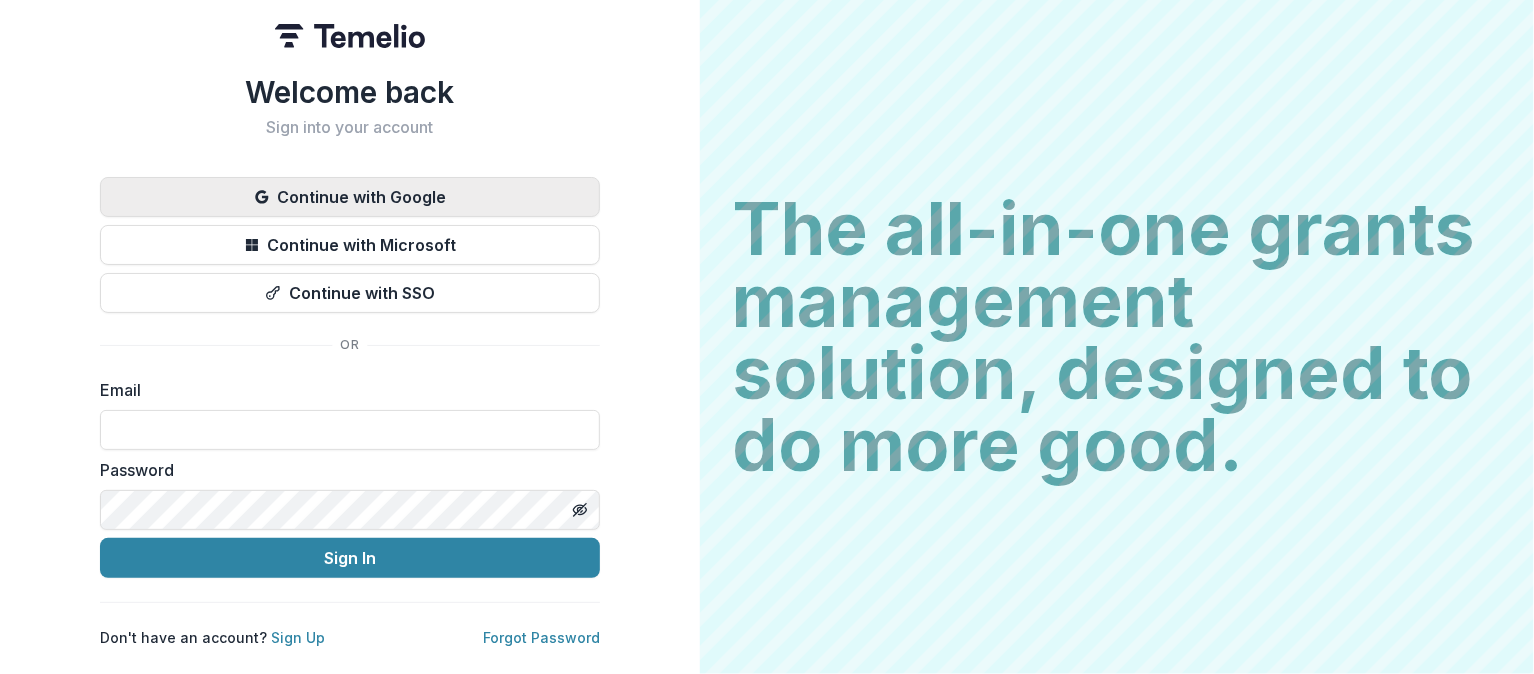 click on "Continue with Google" at bounding box center (350, 197) 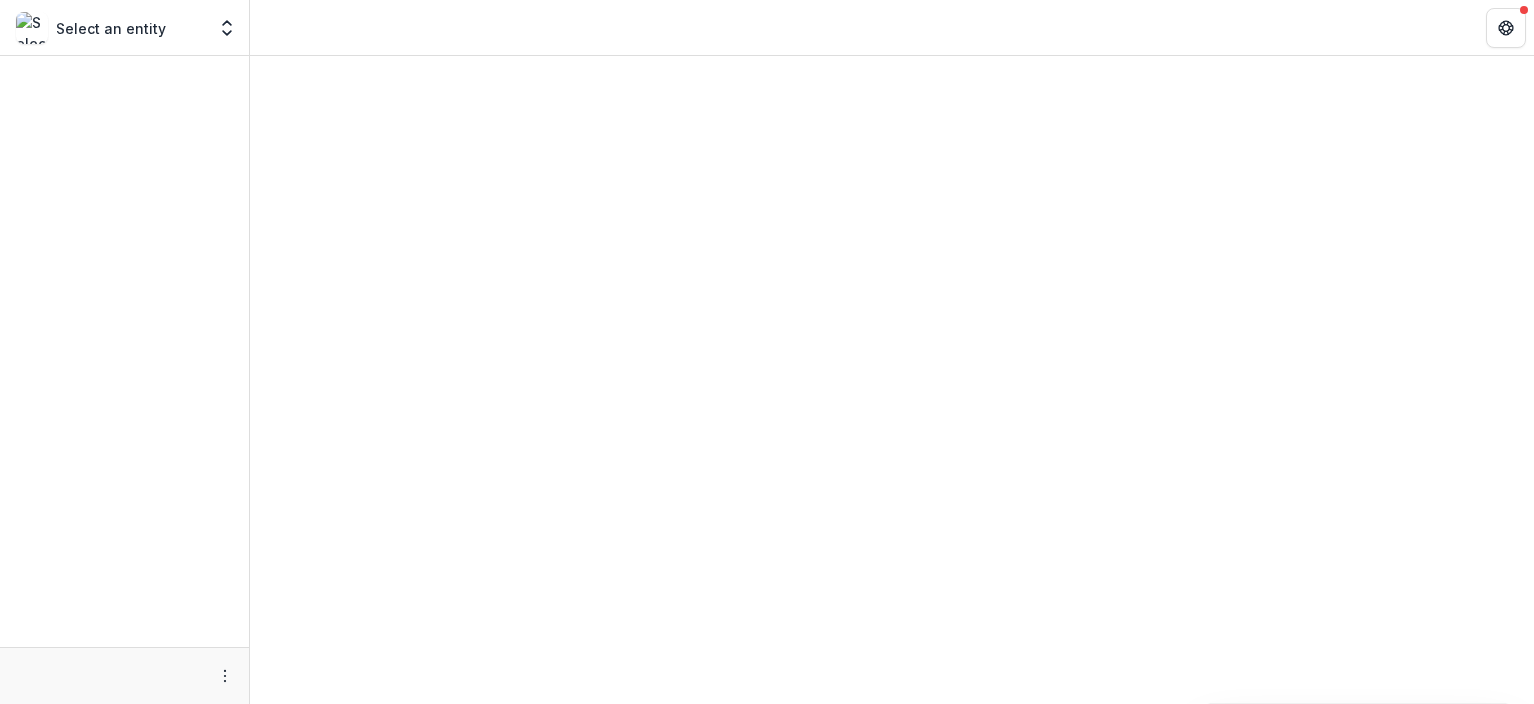 scroll, scrollTop: 0, scrollLeft: 0, axis: both 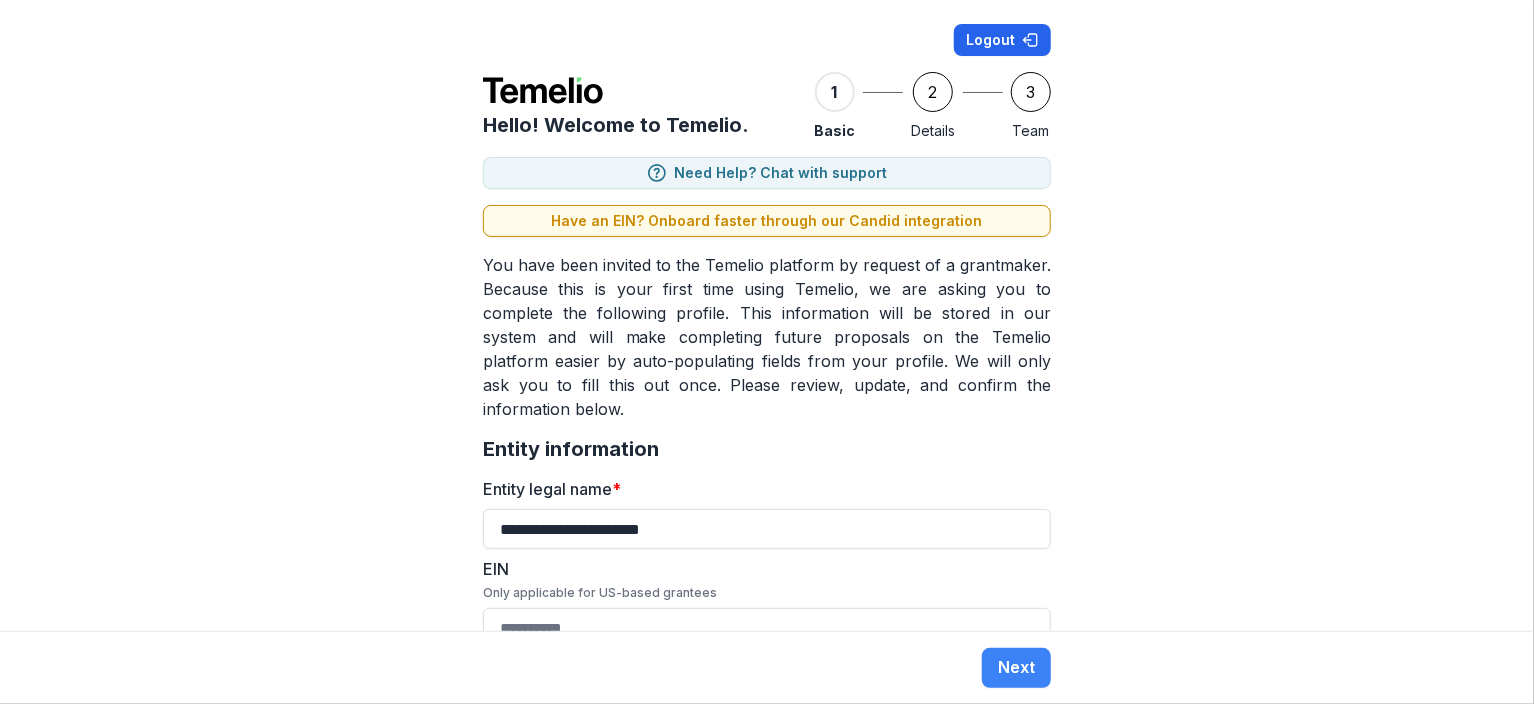click on "Logout" at bounding box center (1002, 40) 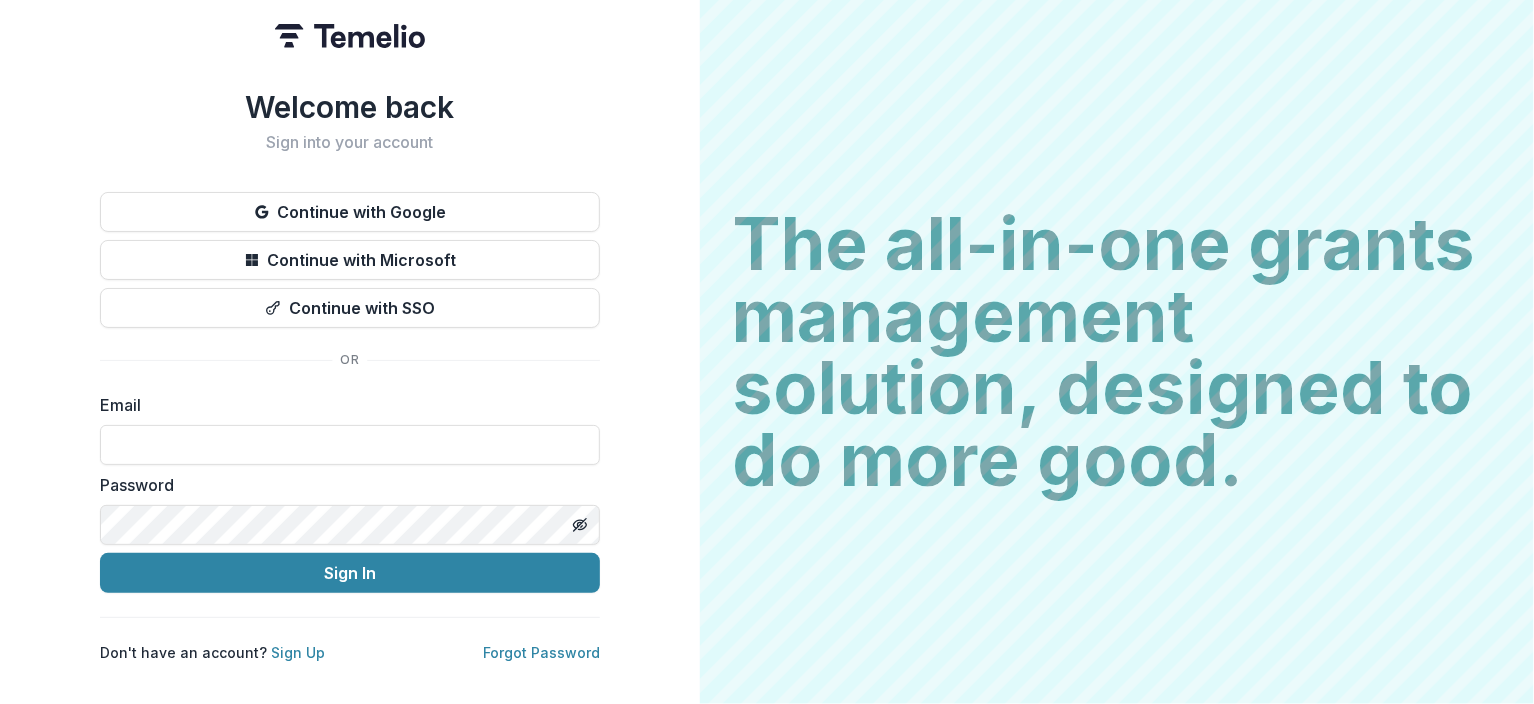 click on "Welcome back Sign into your account Continue with Google Continue with Microsoft Continue with SSO Email Password Sign In Don't have an account?   Sign Up Forgot Password" at bounding box center [350, 352] 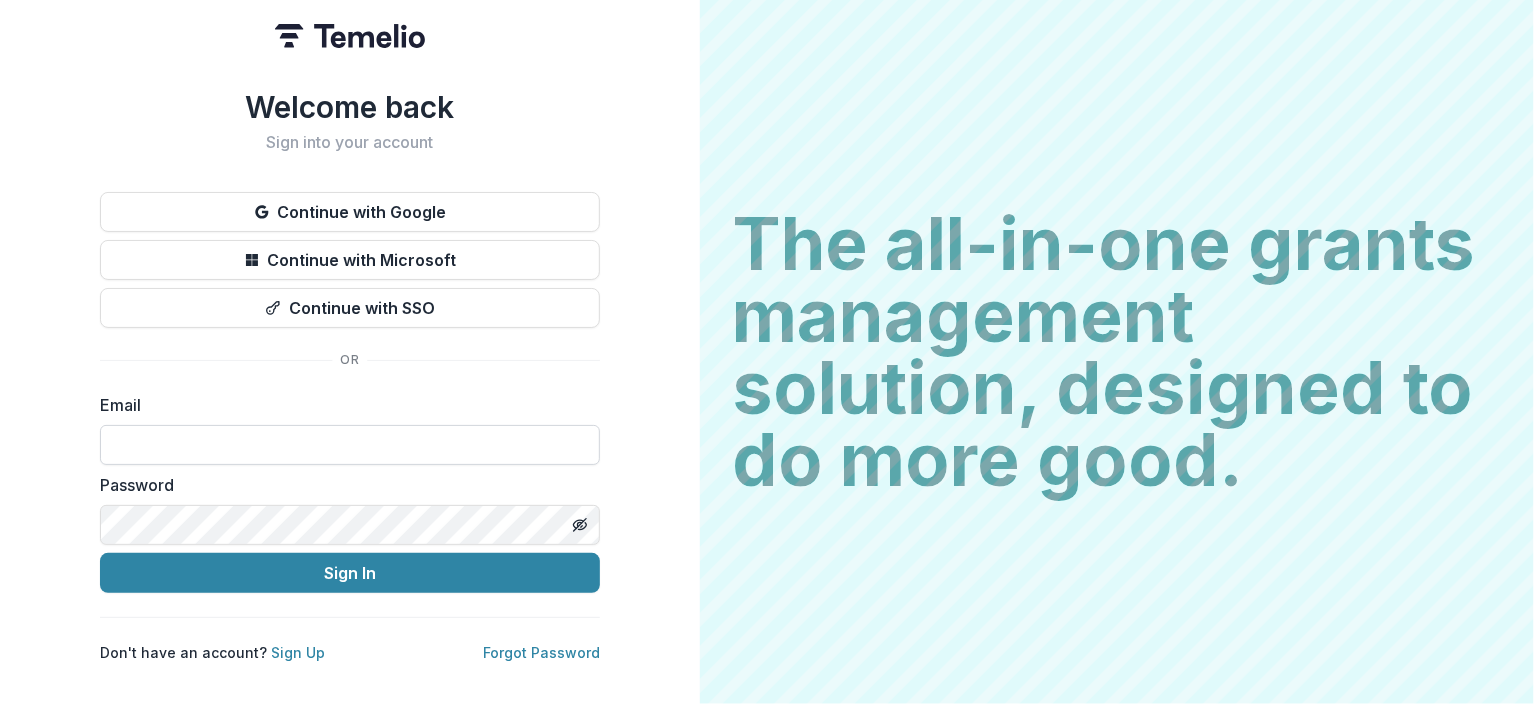 click at bounding box center [350, 445] 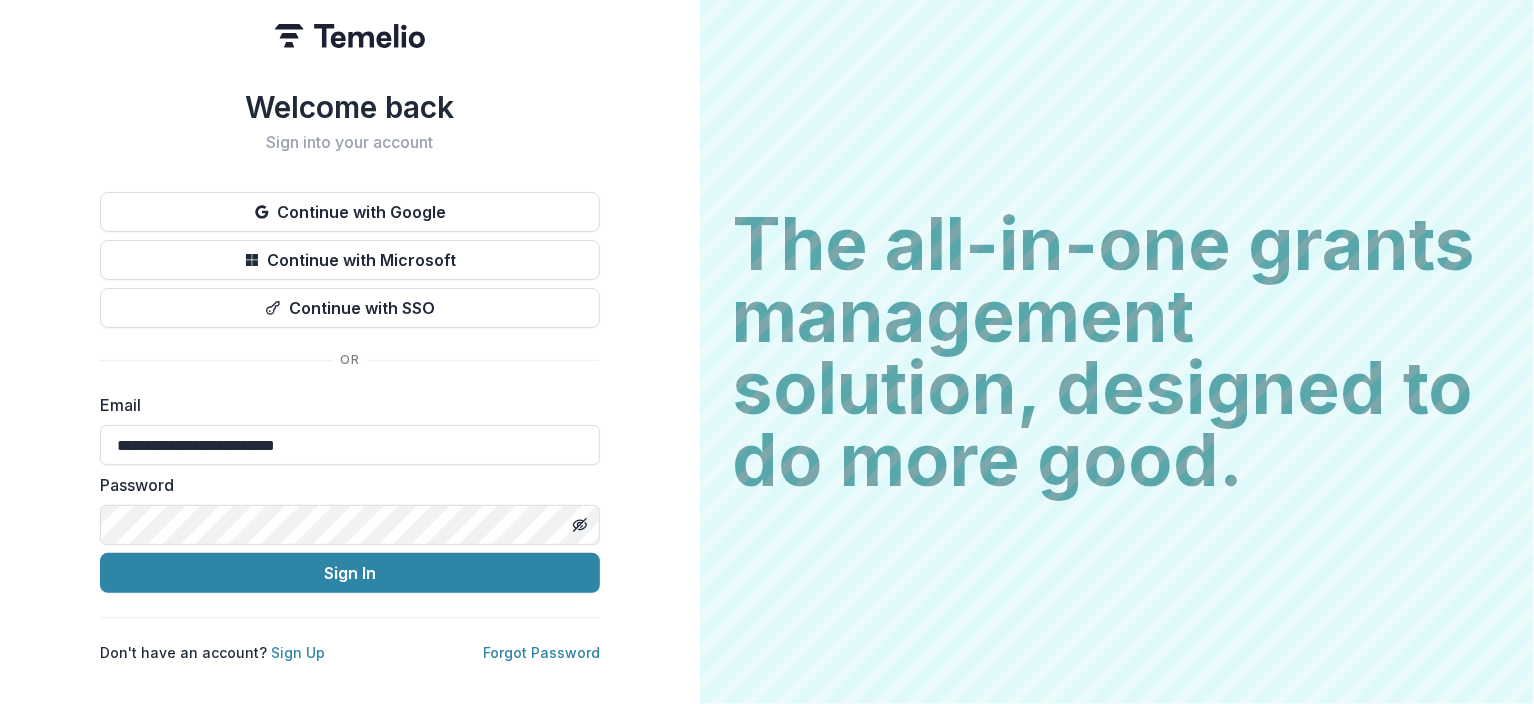 type on "**********" 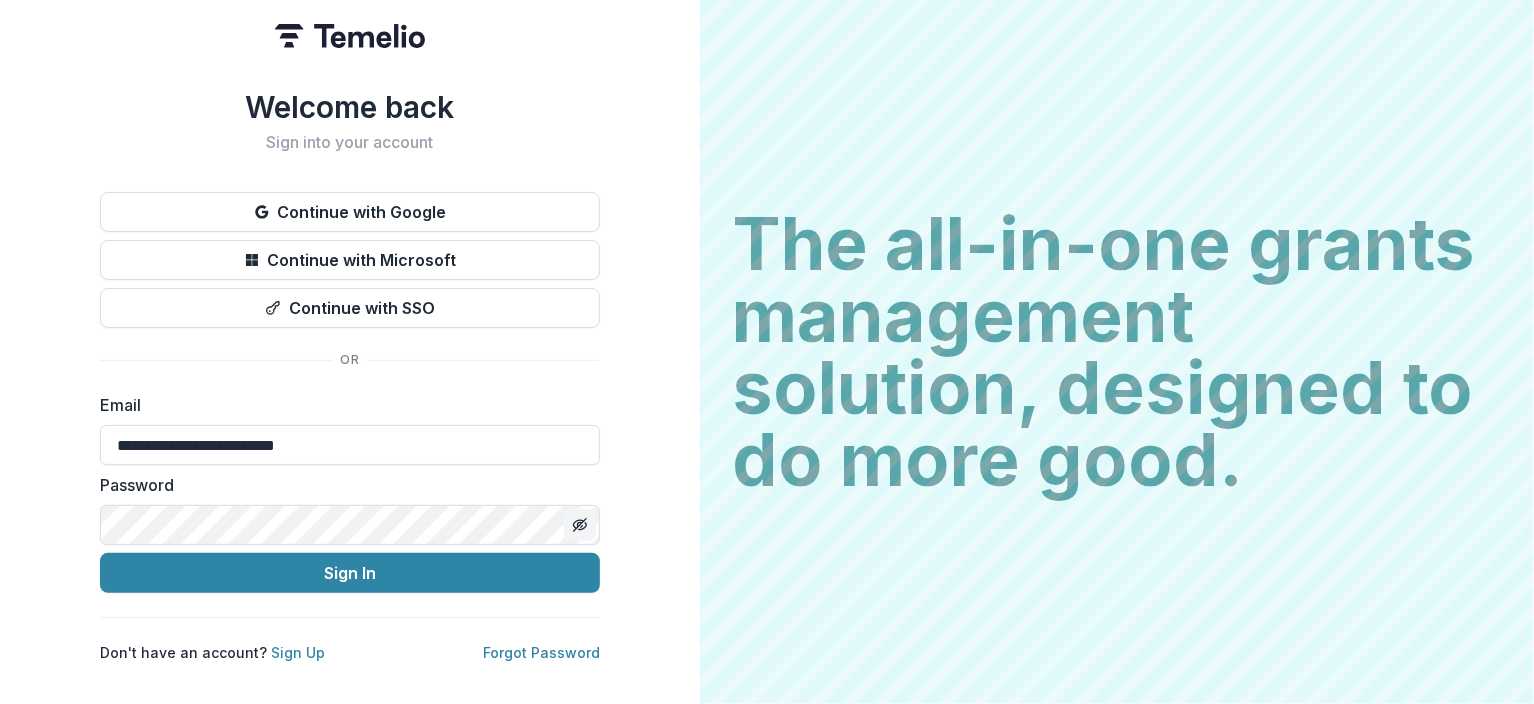 click 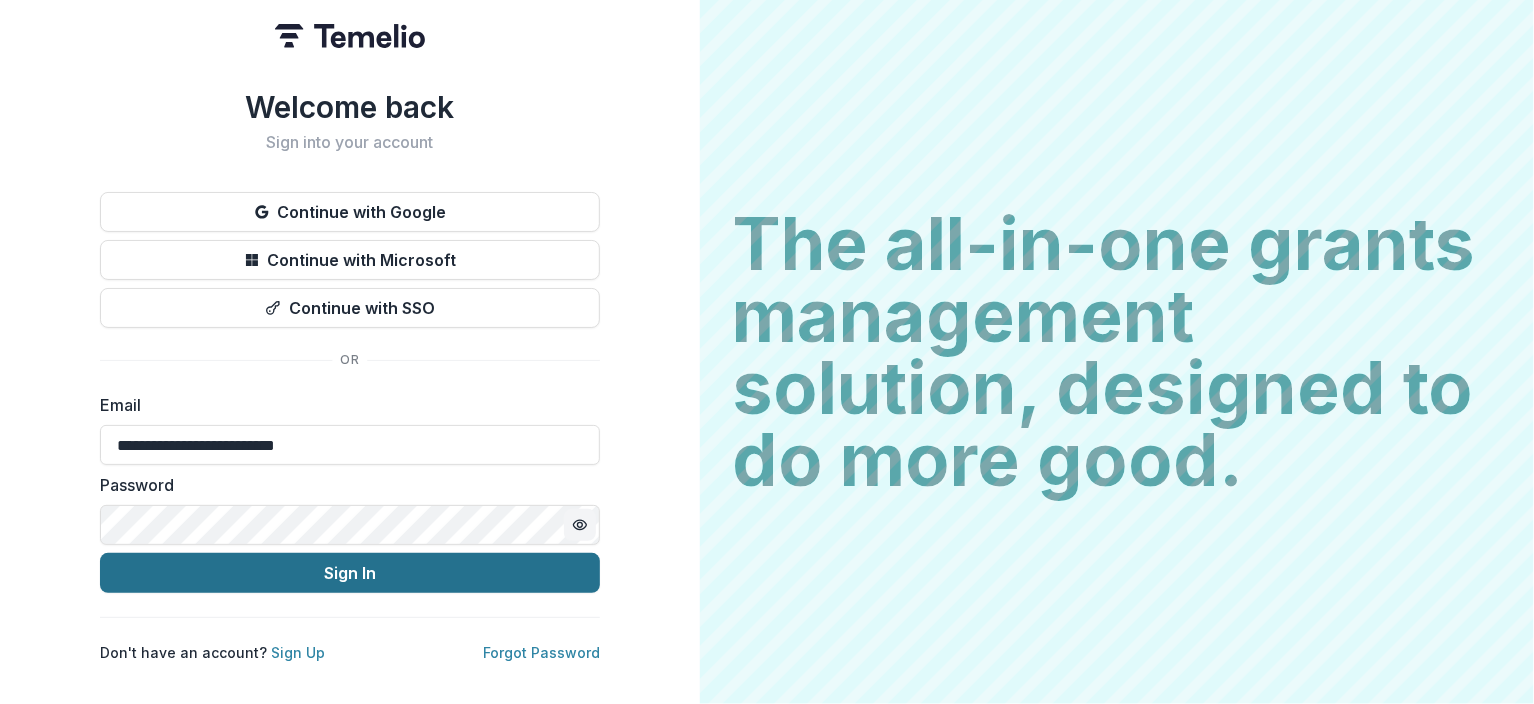click on "Sign In" at bounding box center [350, 573] 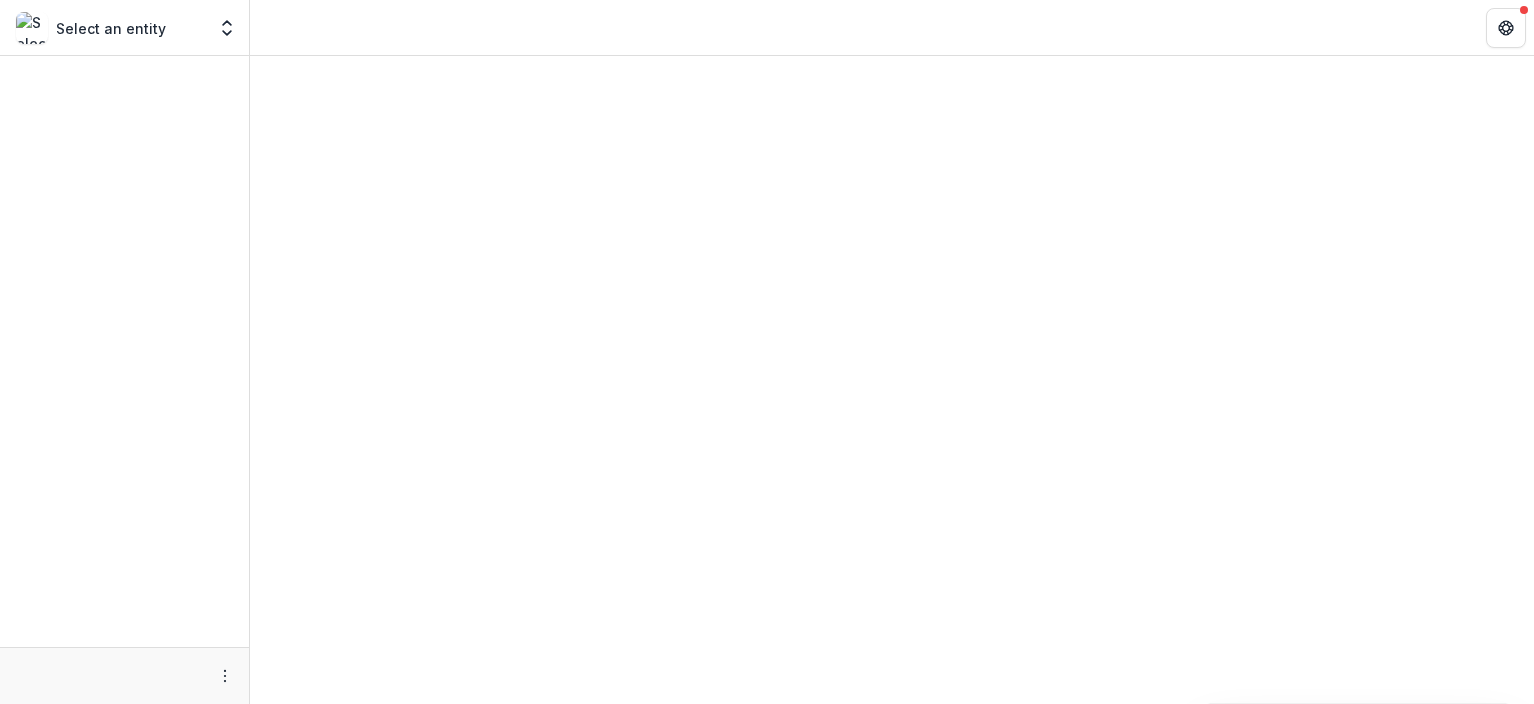 scroll, scrollTop: 0, scrollLeft: 0, axis: both 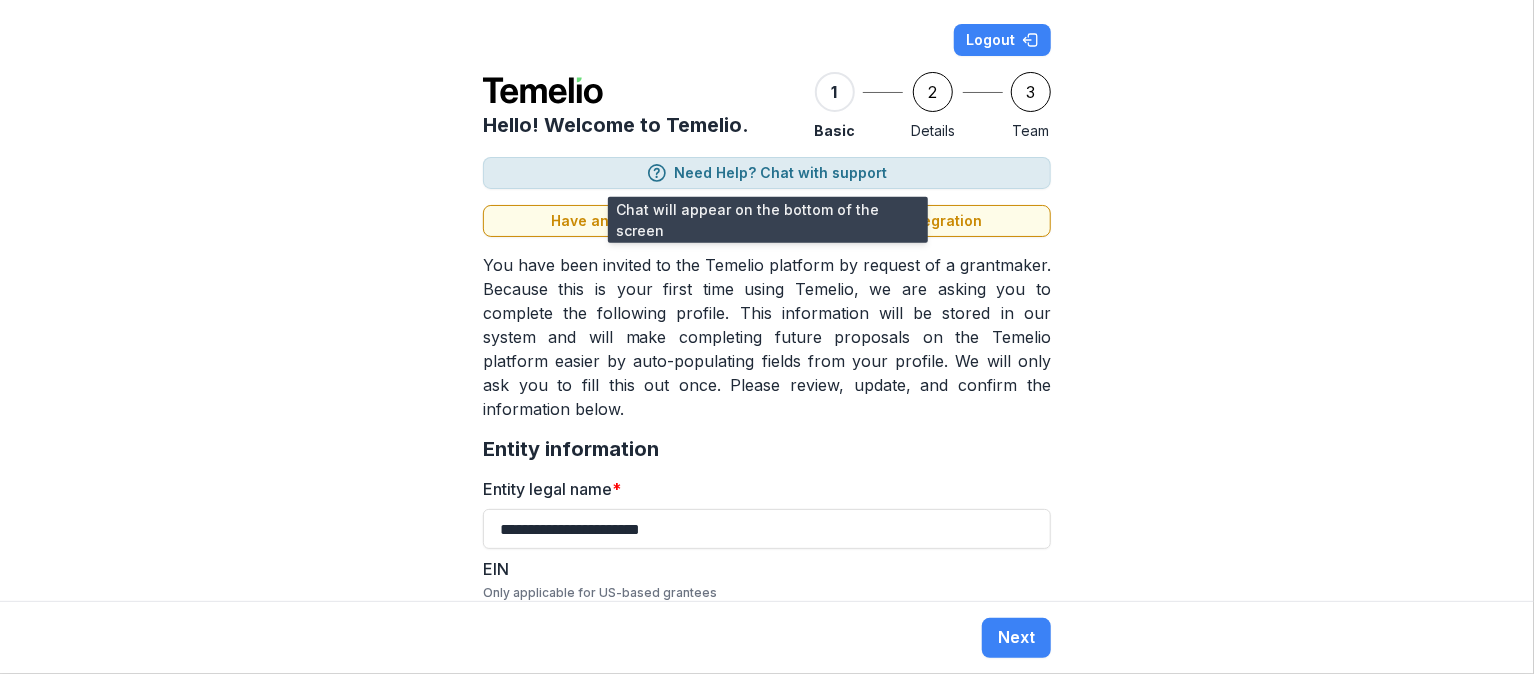 click on "Need Help? Chat with support" at bounding box center [767, 173] 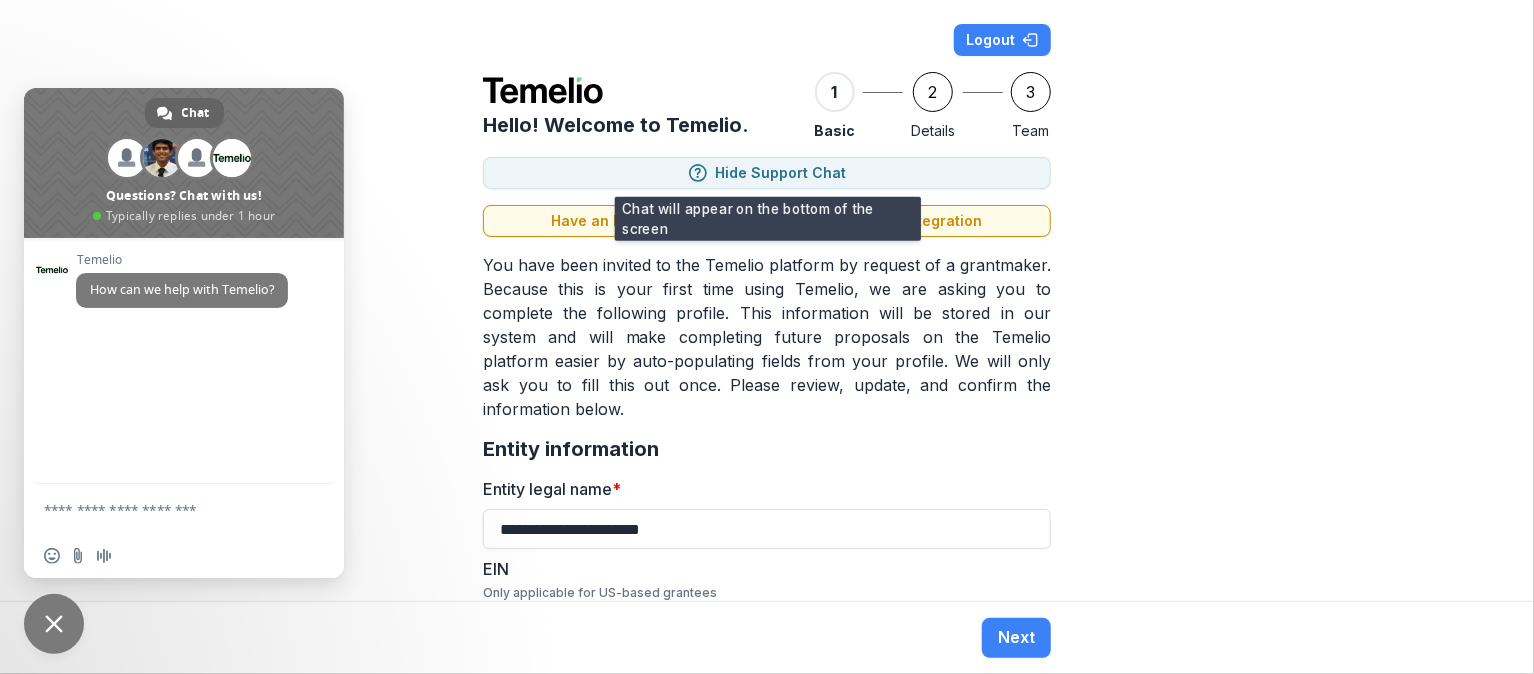 click at bounding box center [164, 509] 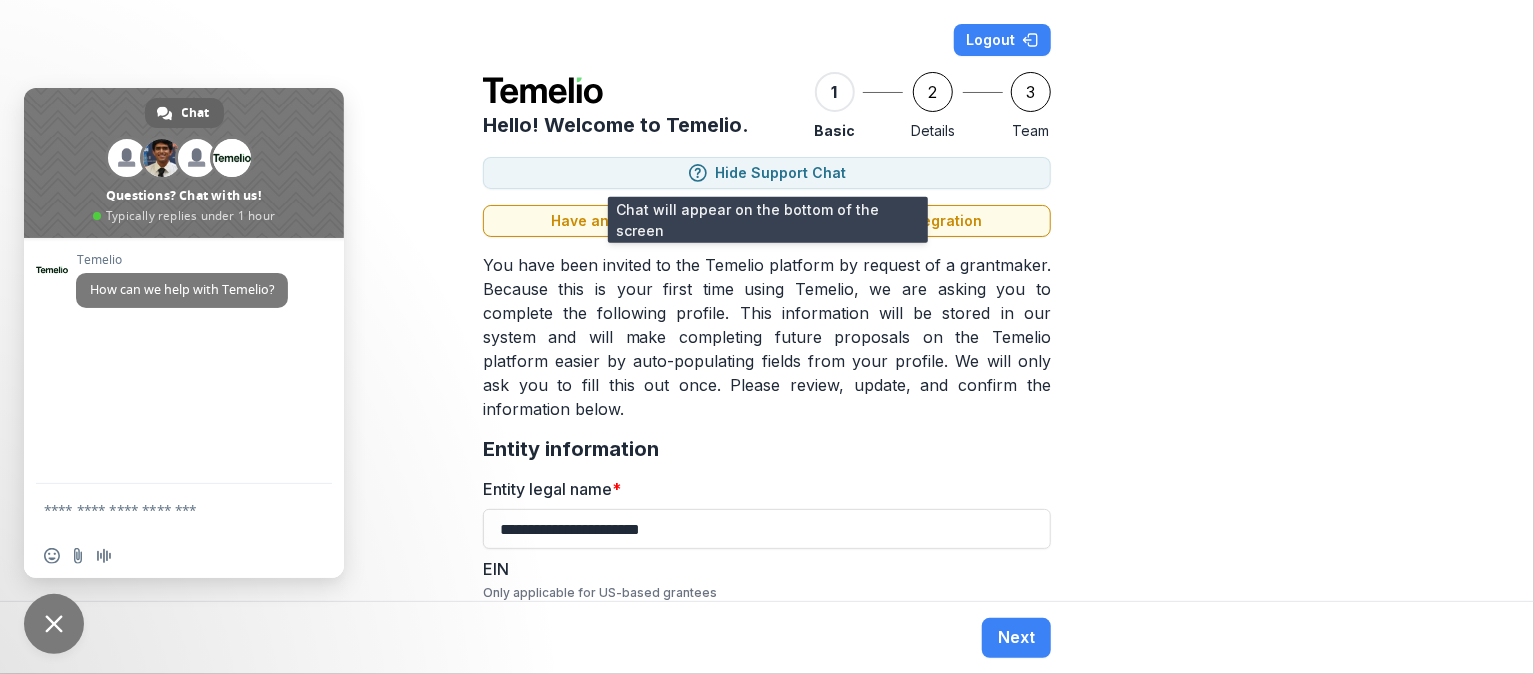 click at bounding box center (164, 509) 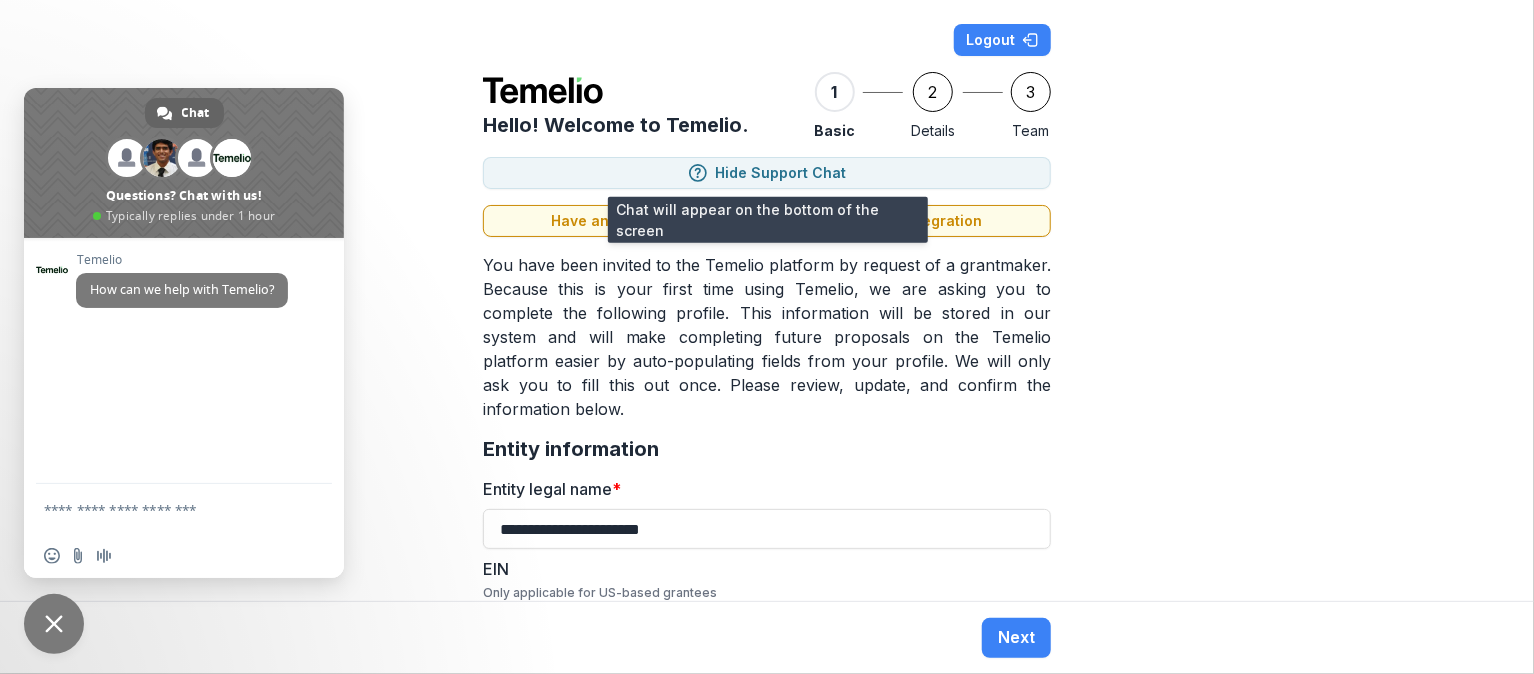 type 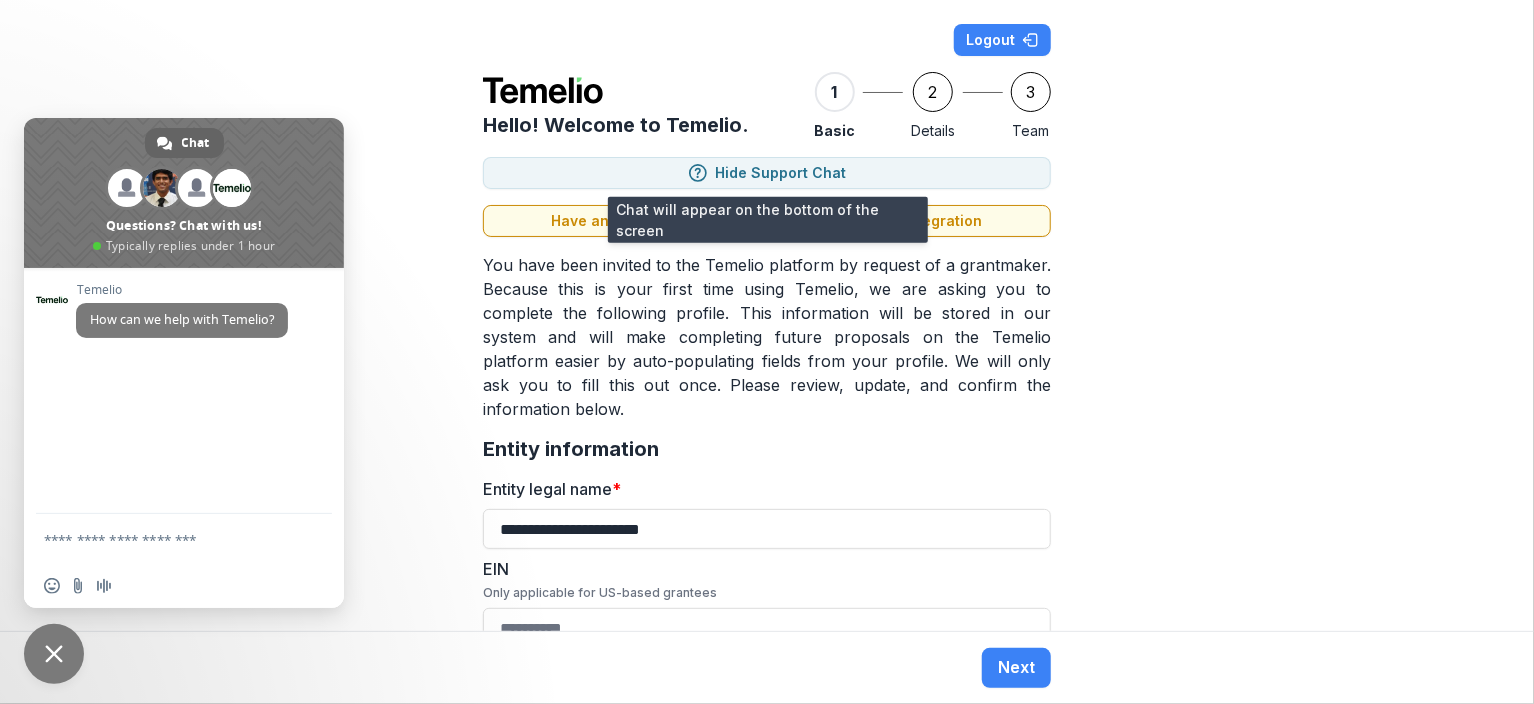 click on "Temelio How can we help with Temelio?" at bounding box center (184, 391) 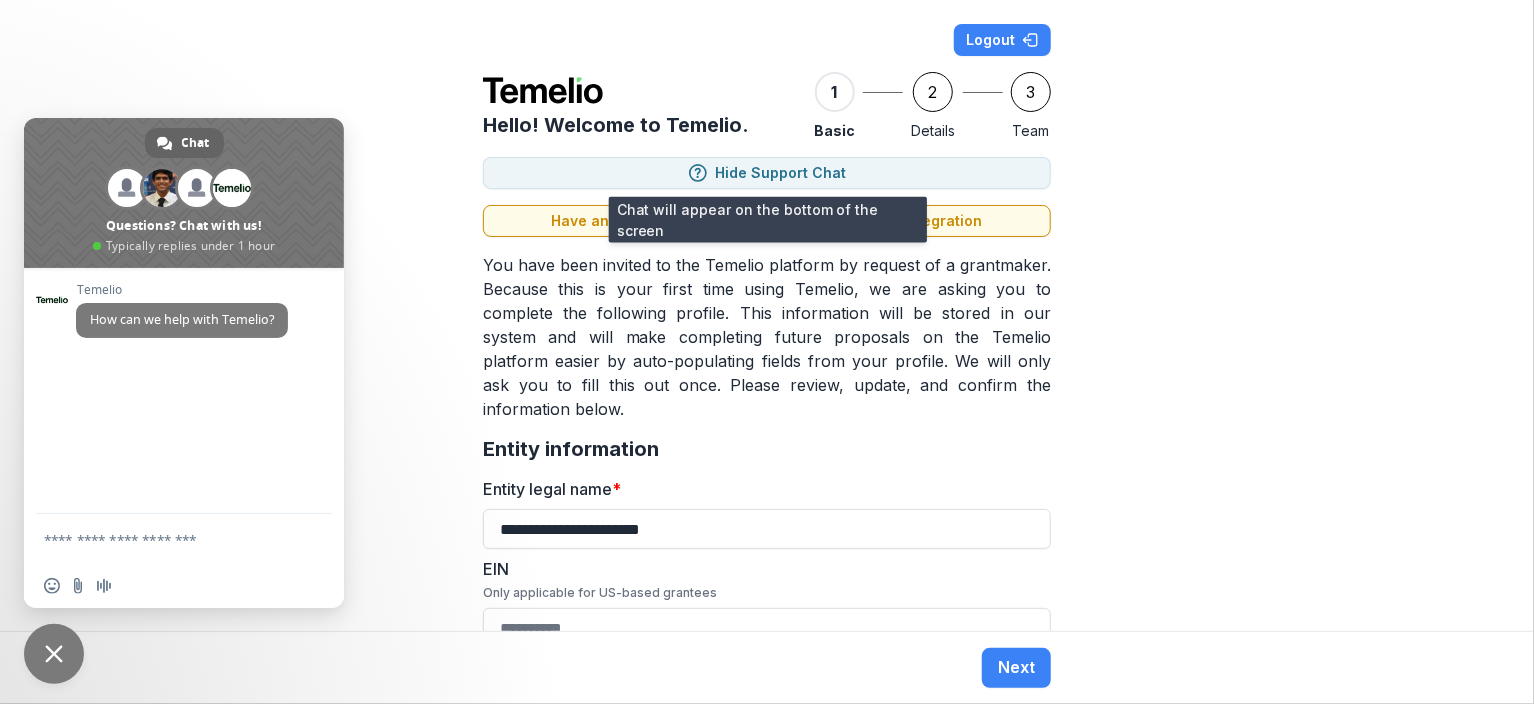 click on "Temelio How can we help with Temelio?" at bounding box center (184, 391) 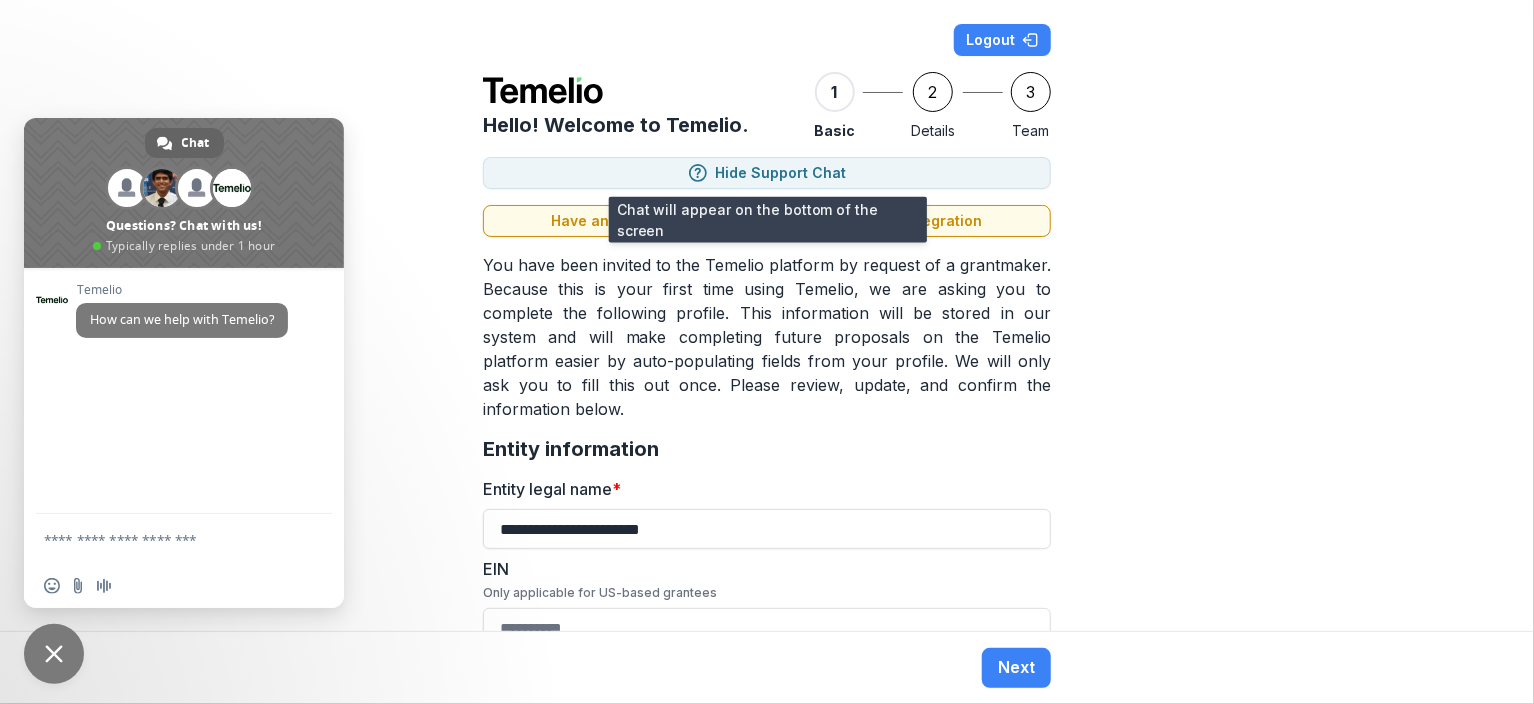 click at bounding box center [164, 539] 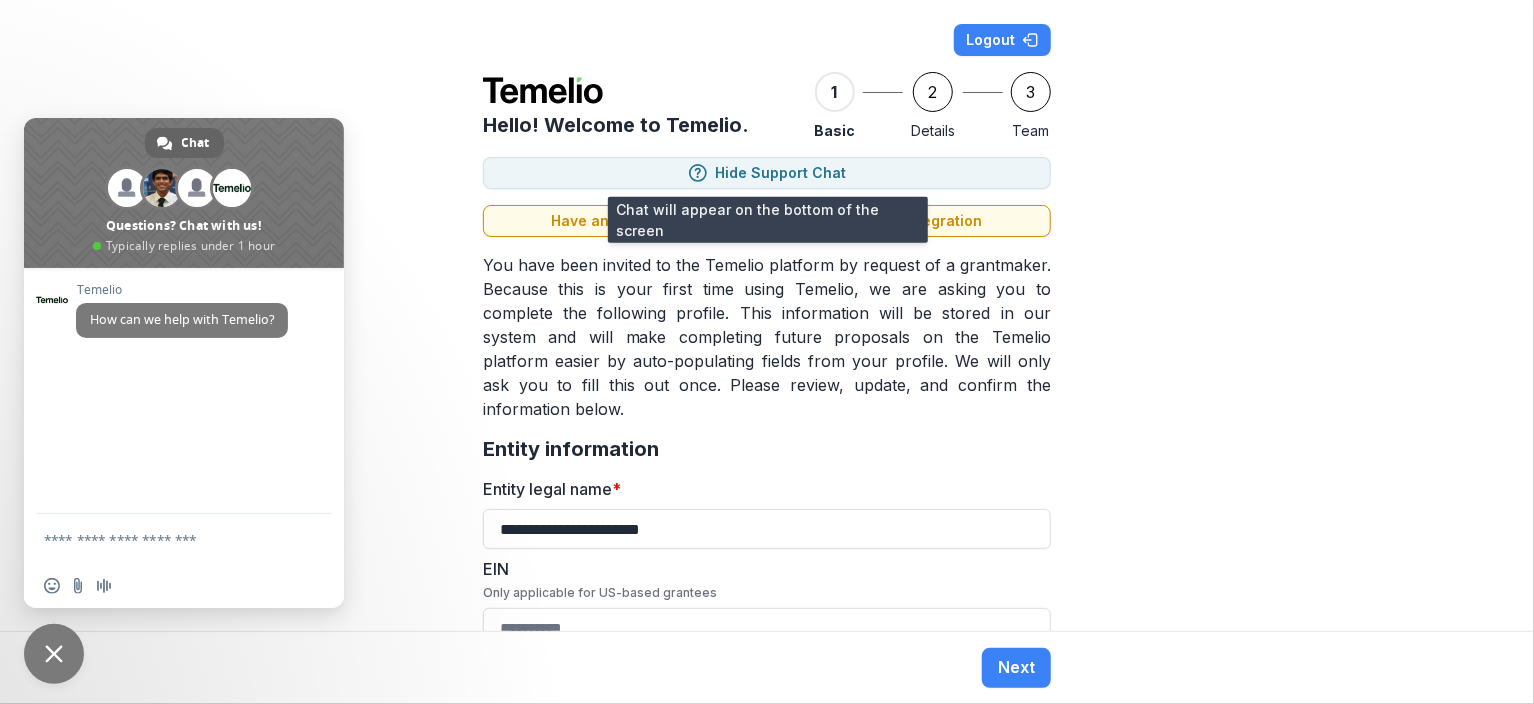 click at bounding box center [164, 539] 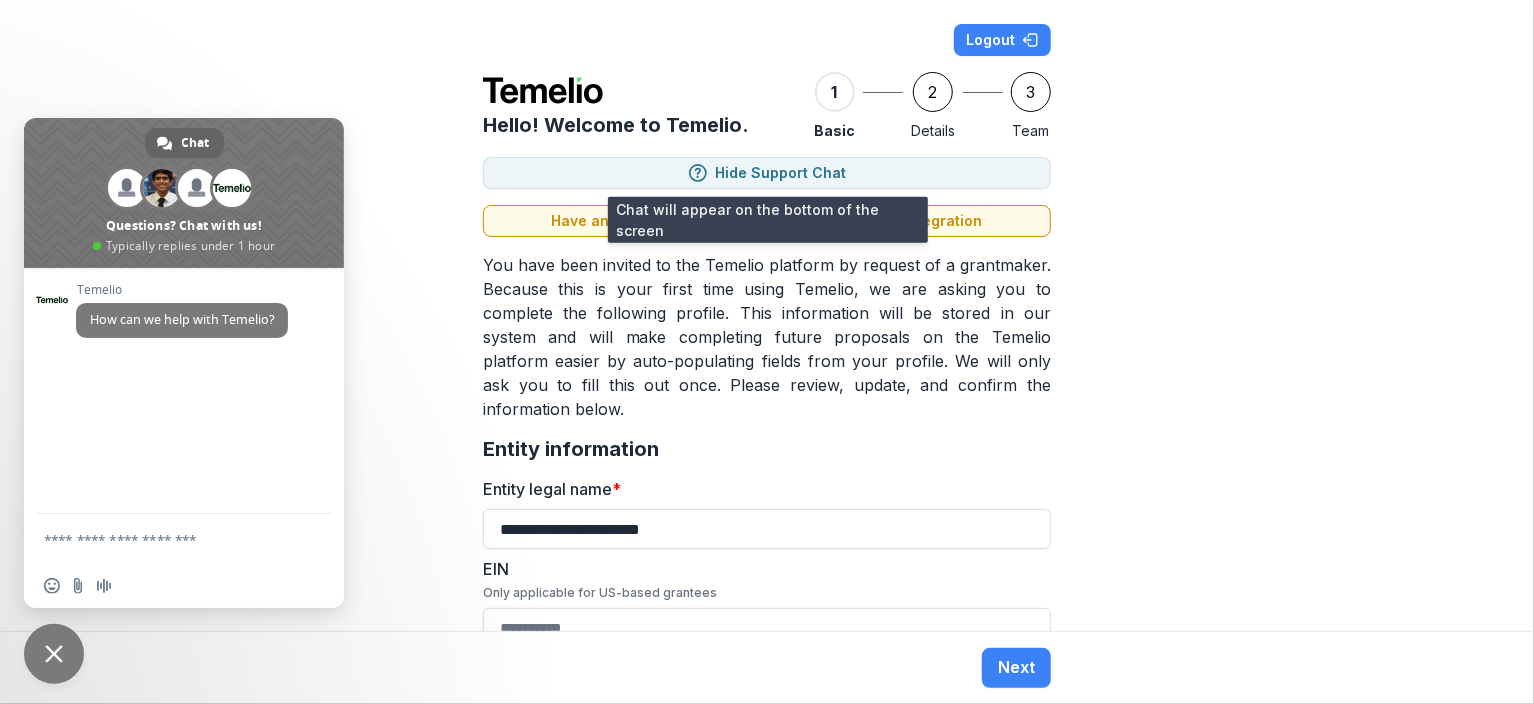 click at bounding box center (164, 539) 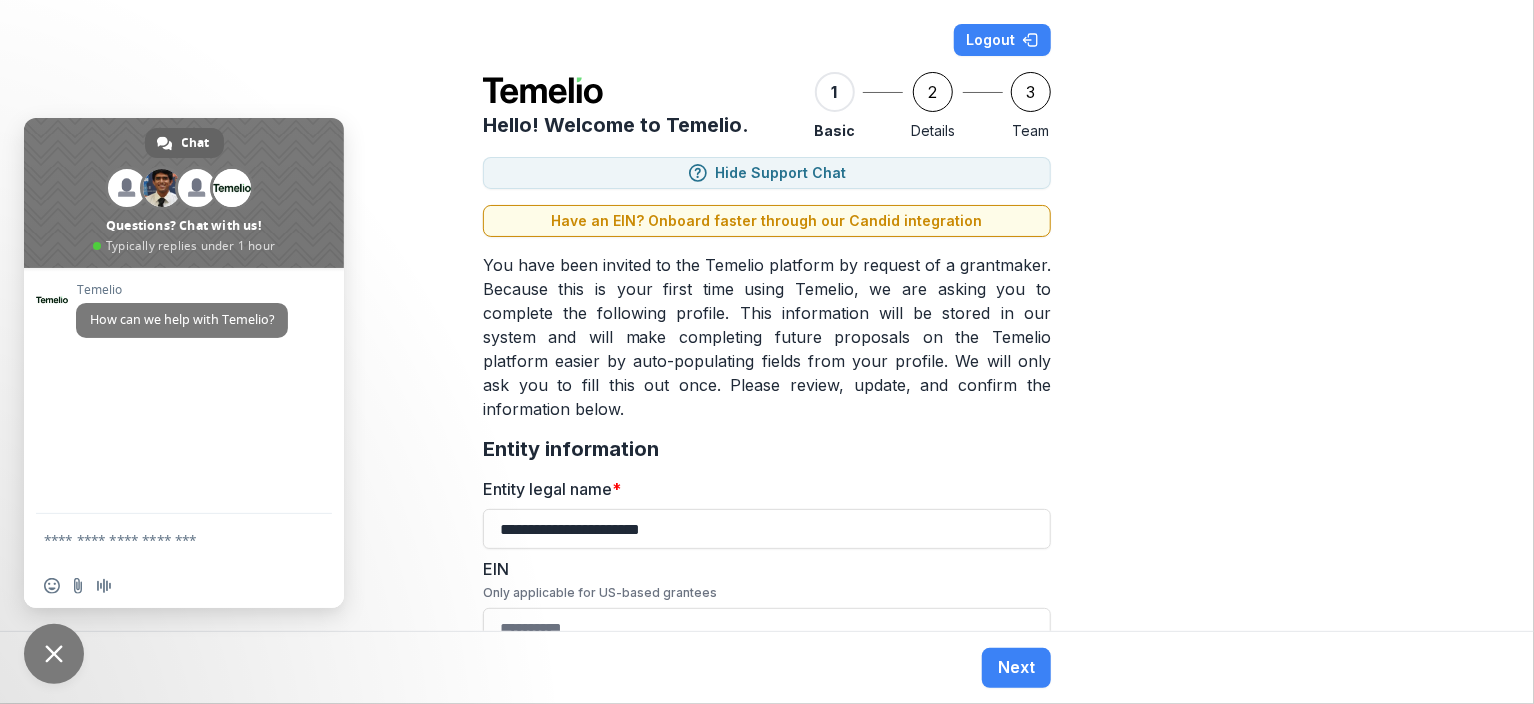 click at bounding box center (164, 539) 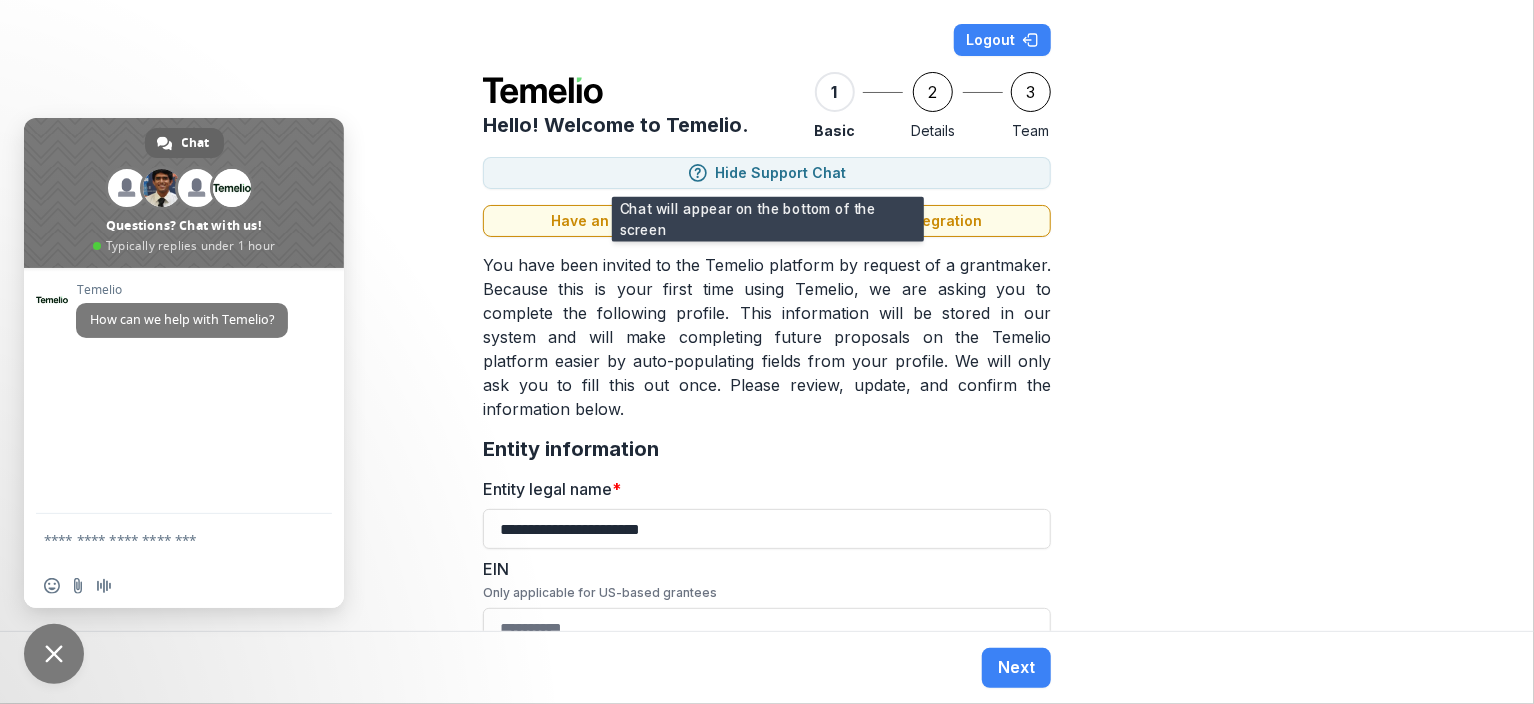 click at bounding box center (164, 539) 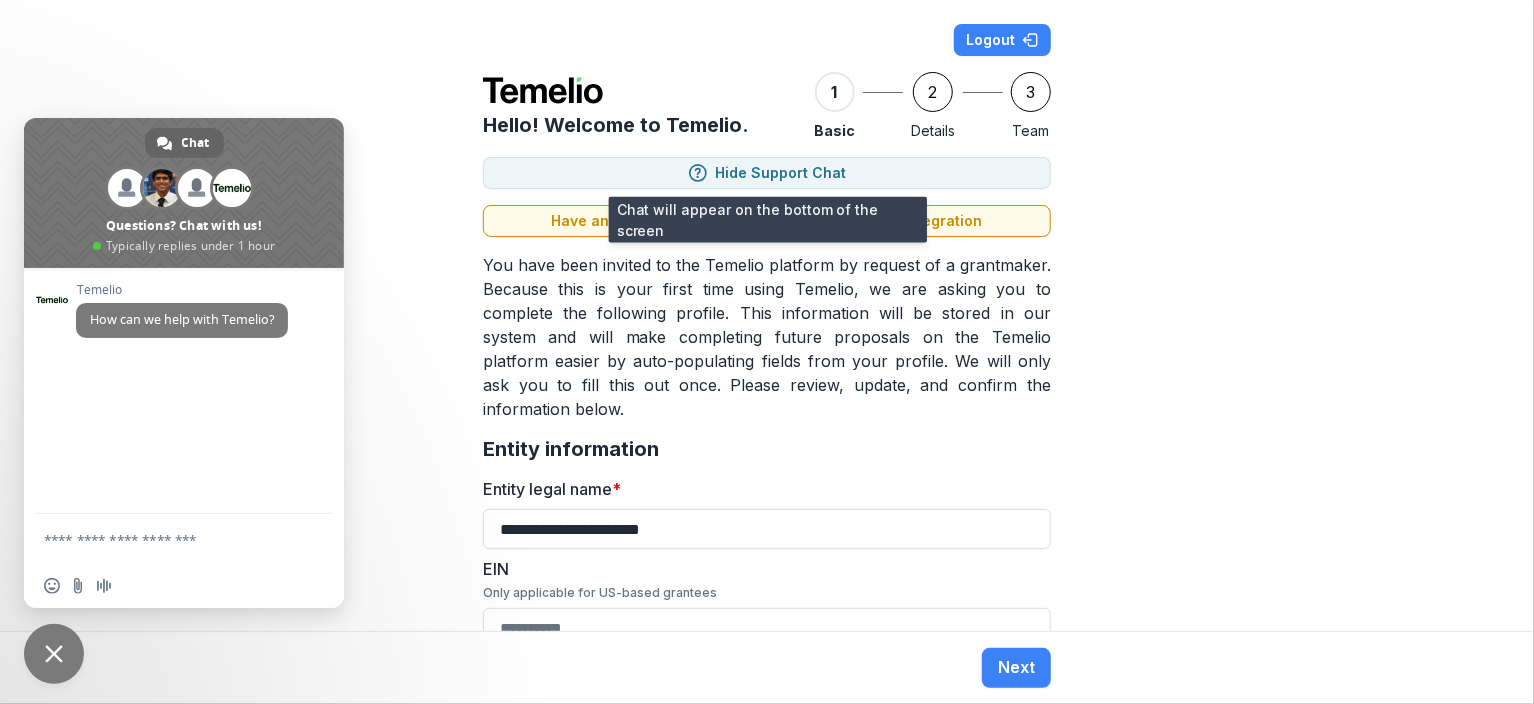 click at bounding box center (164, 539) 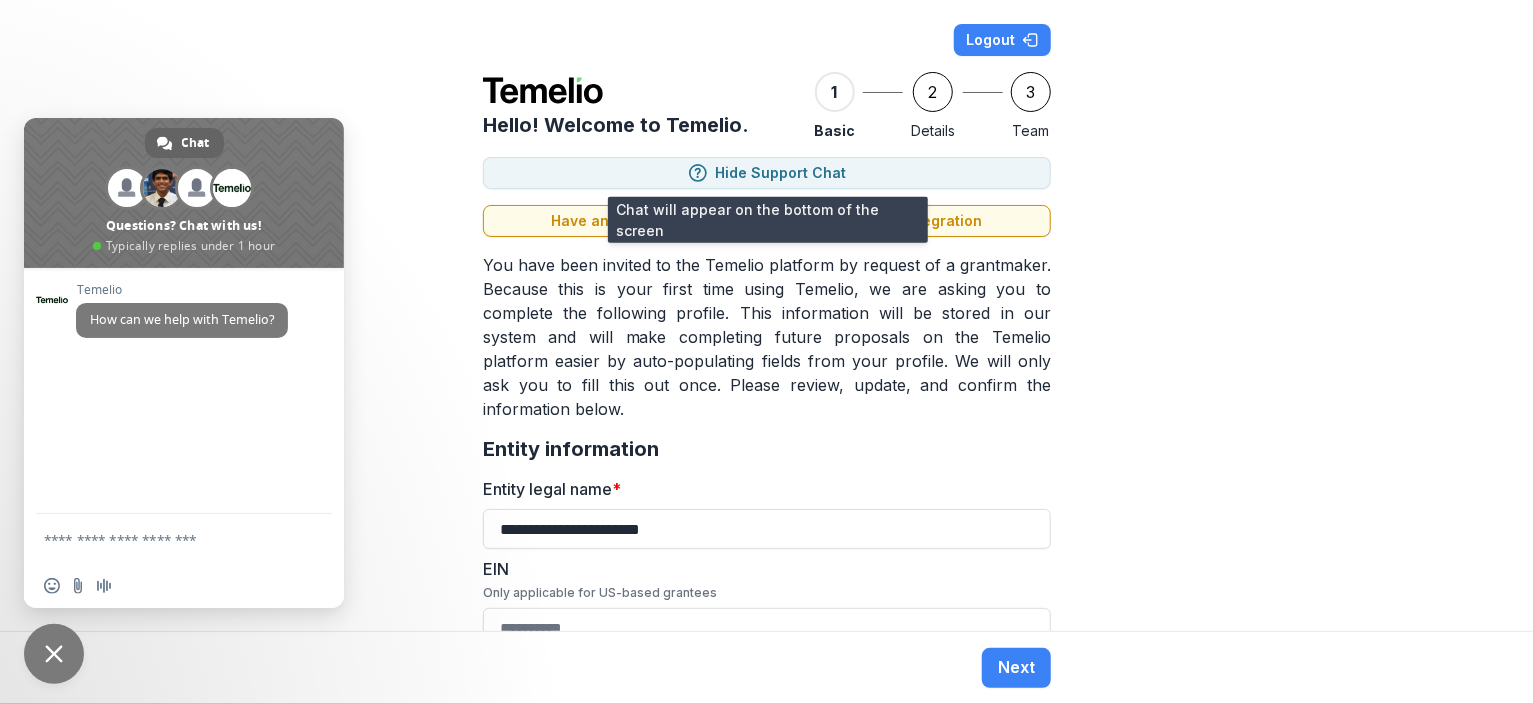 click on "Temelio How can we help with Temelio?" at bounding box center (184, 391) 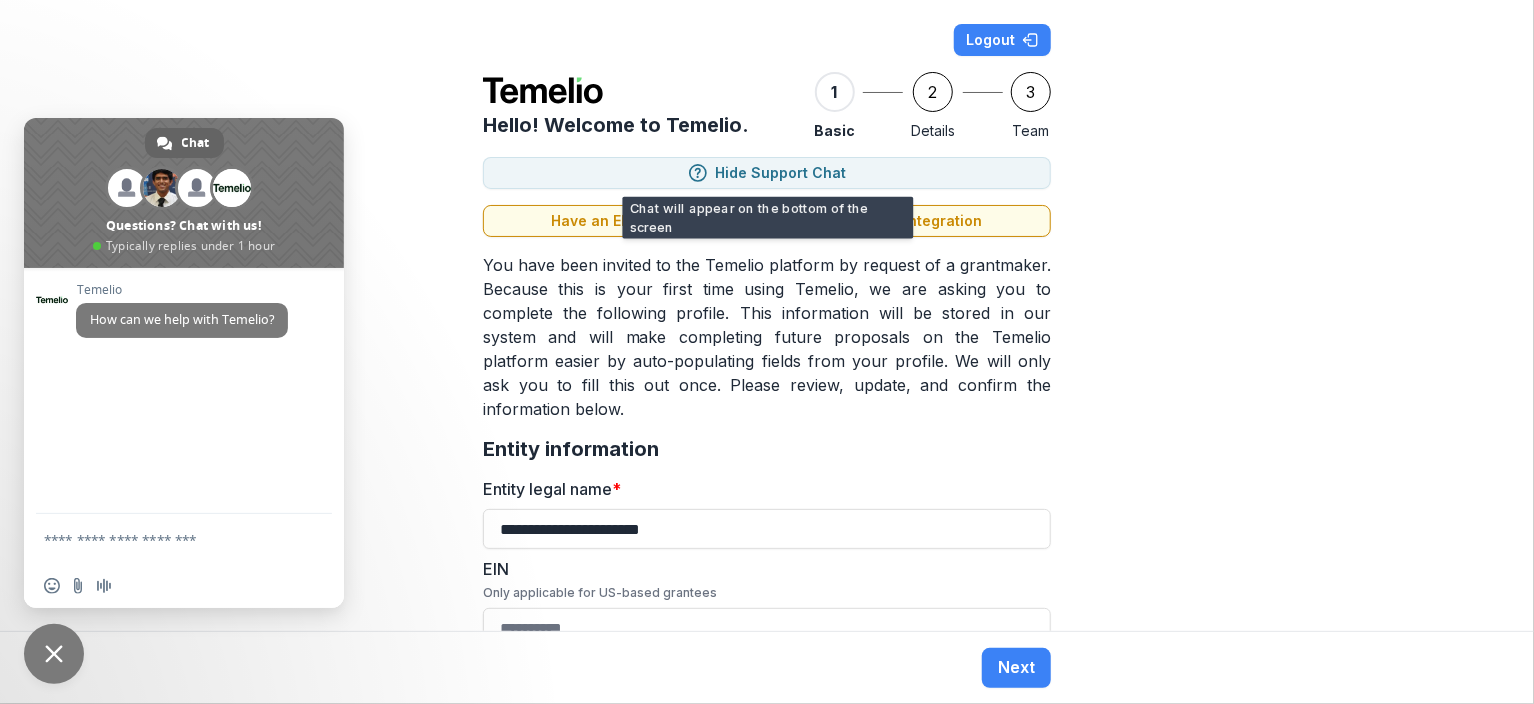click on "**********" at bounding box center (767, 315) 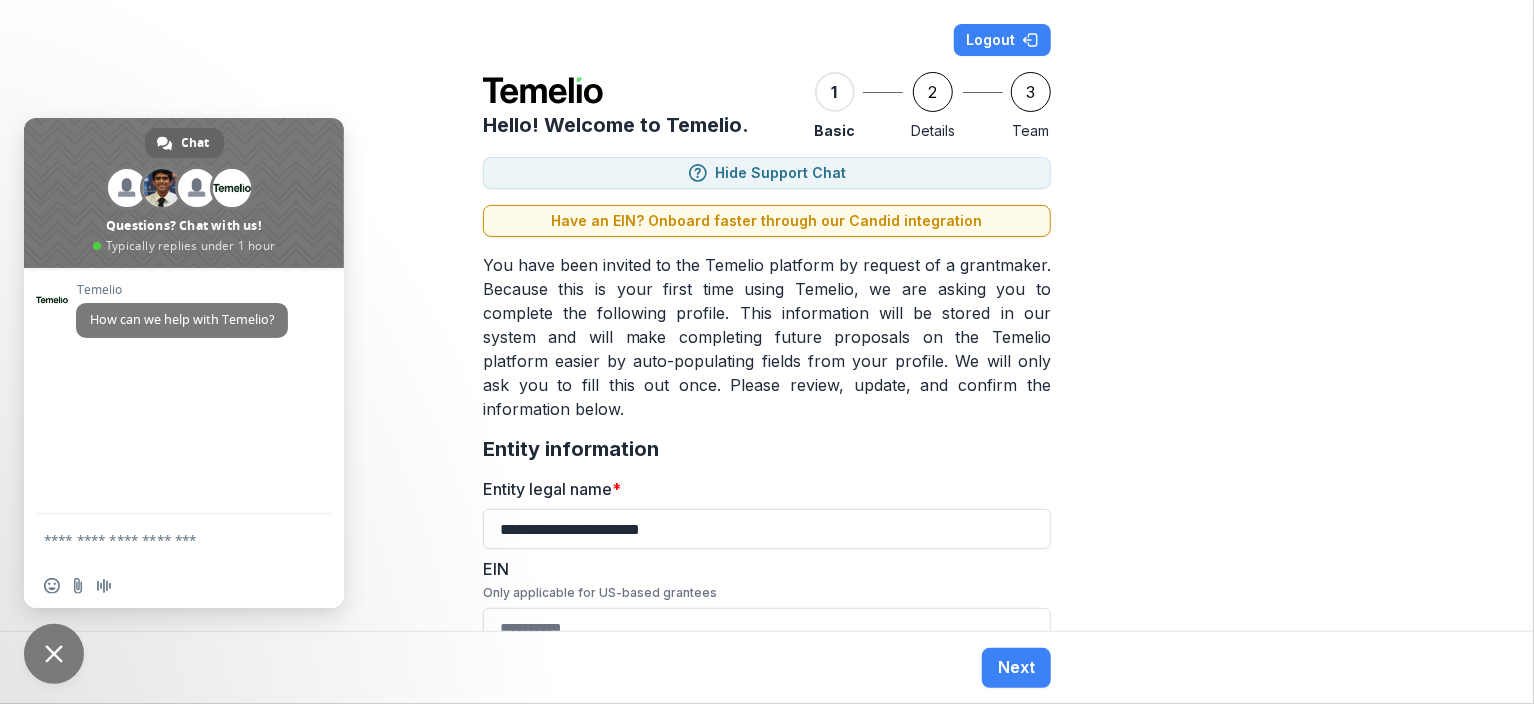 click on "**********" at bounding box center (767, 315) 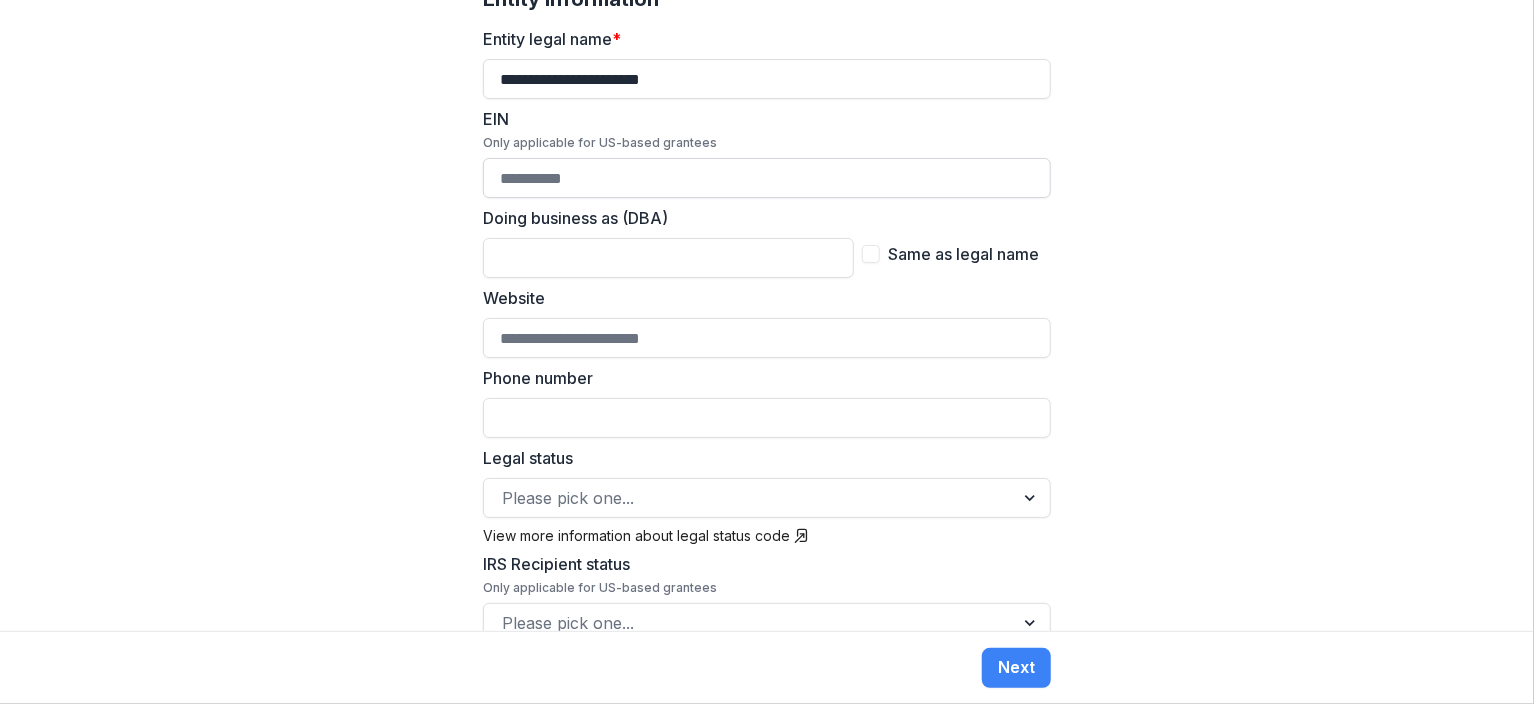 scroll, scrollTop: 448, scrollLeft: 0, axis: vertical 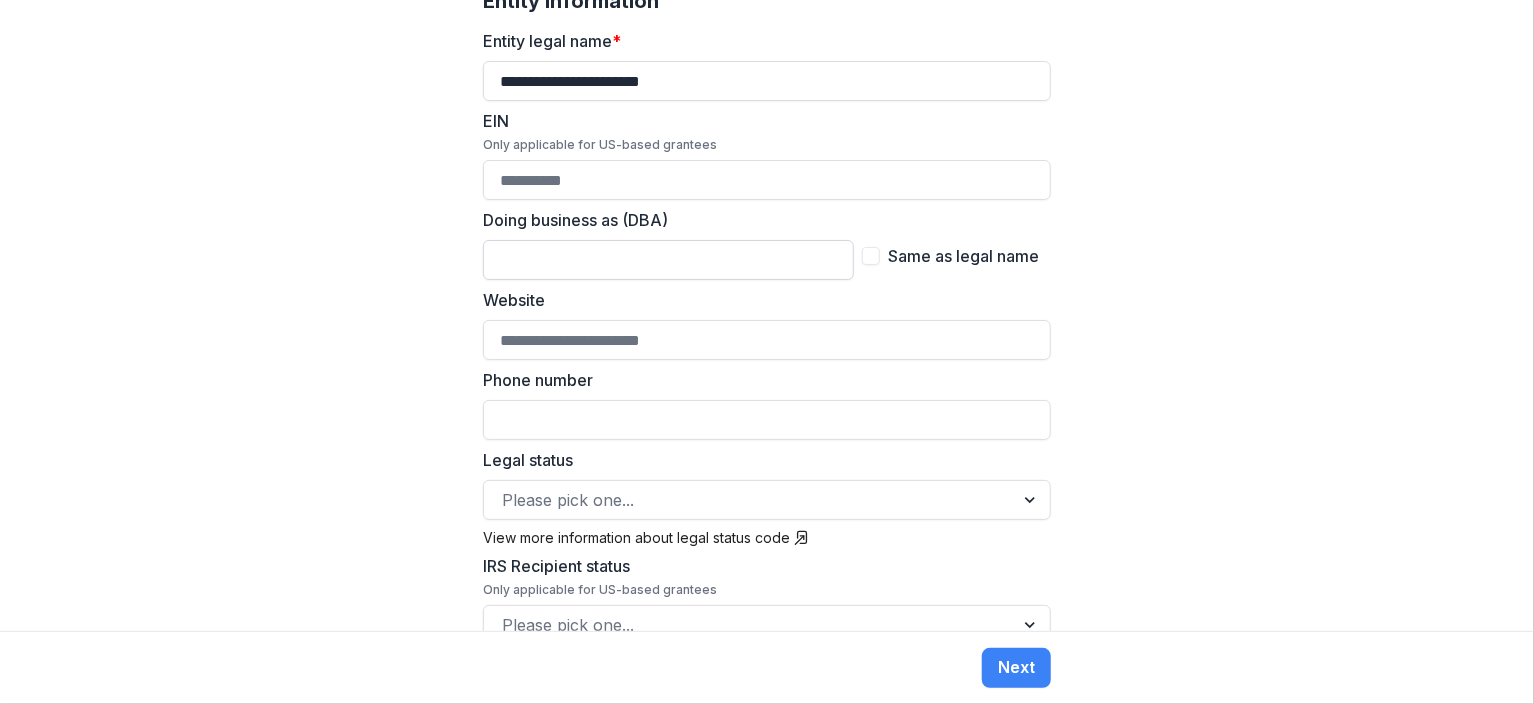click on "Doing business as (DBA)" at bounding box center [668, 260] 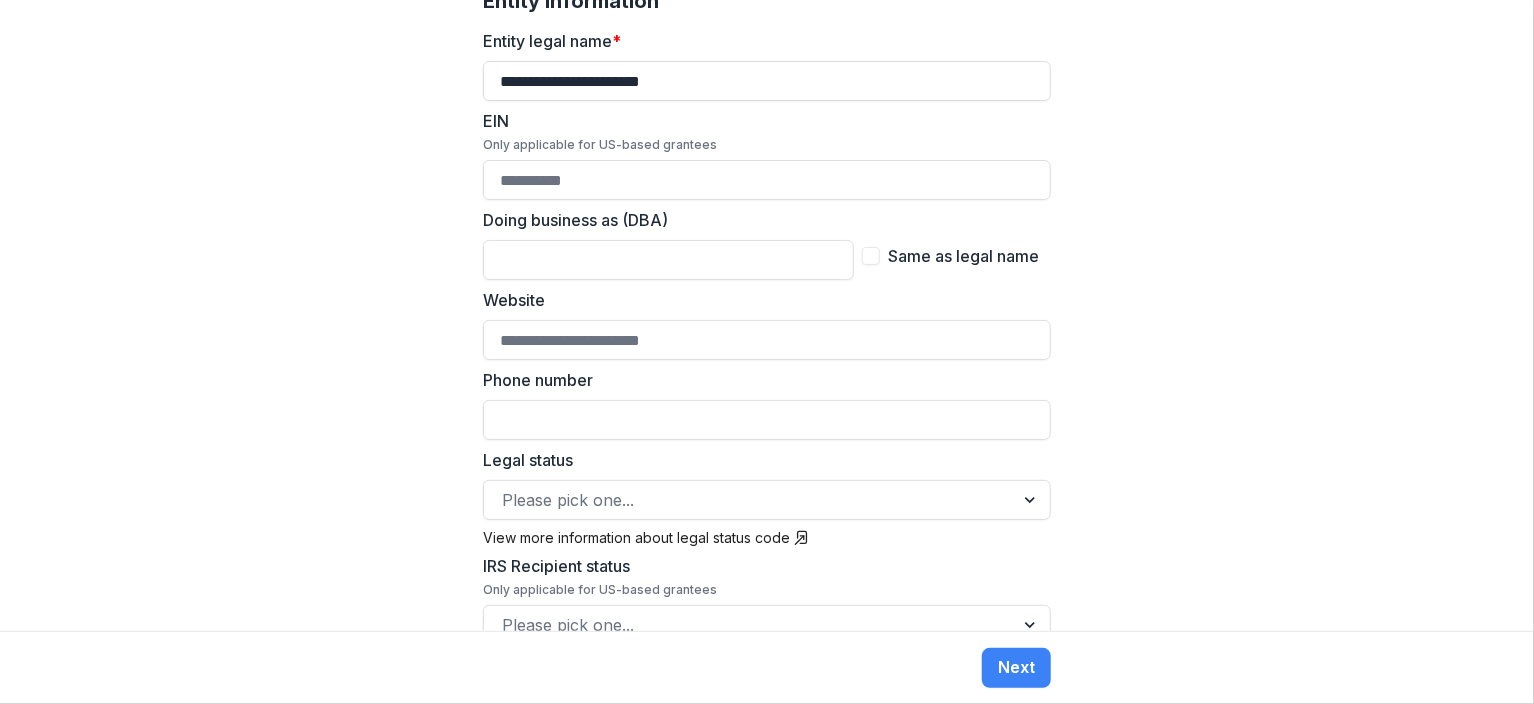 click at bounding box center (871, 256) 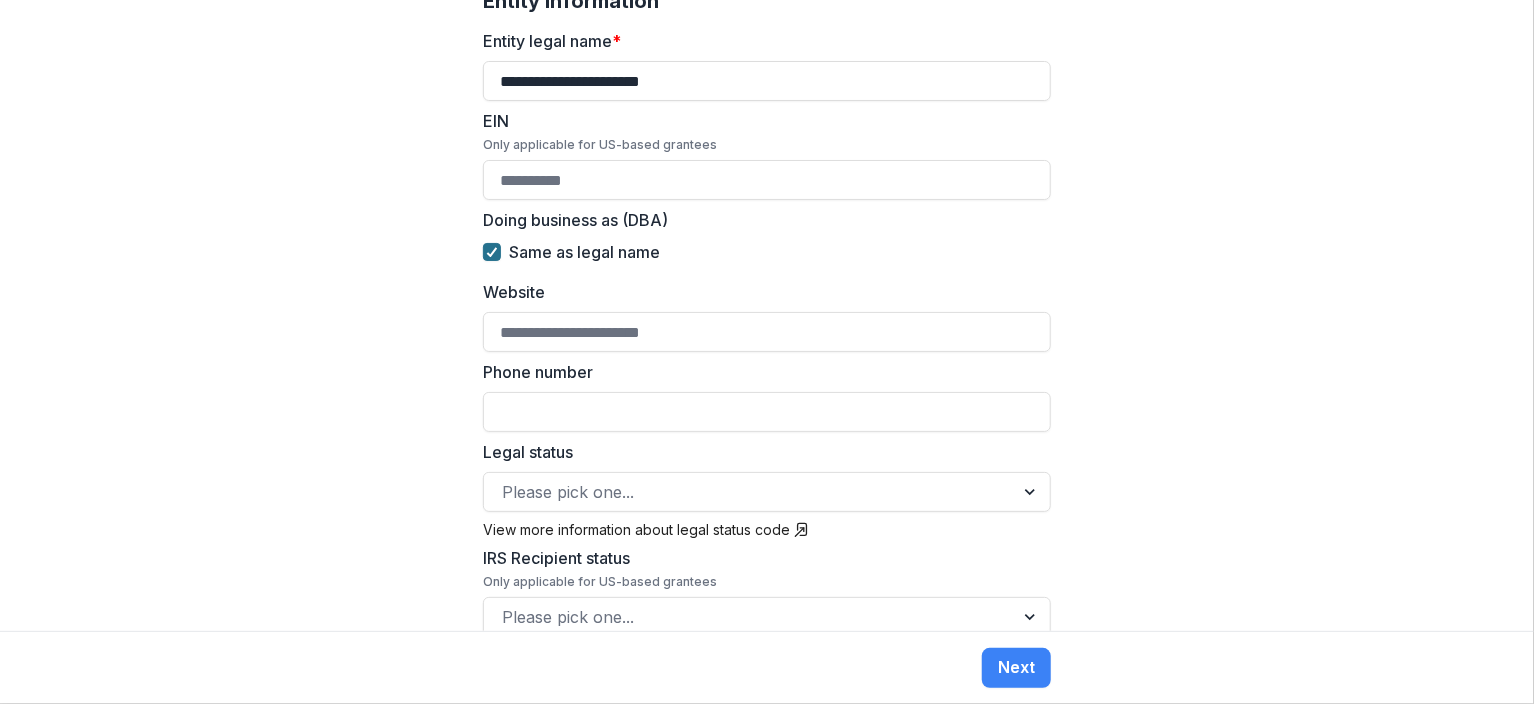 click 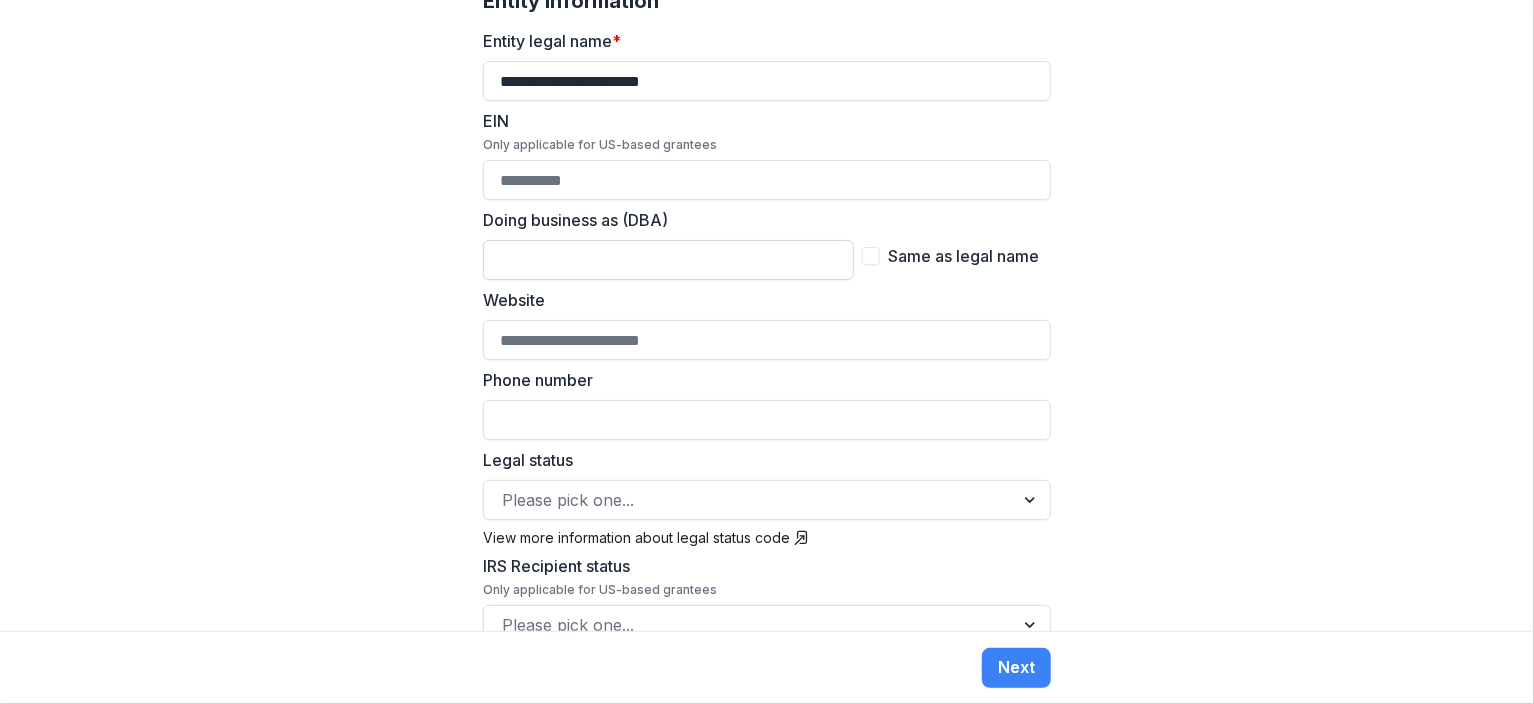 click on "Doing business as (DBA)" at bounding box center (668, 260) 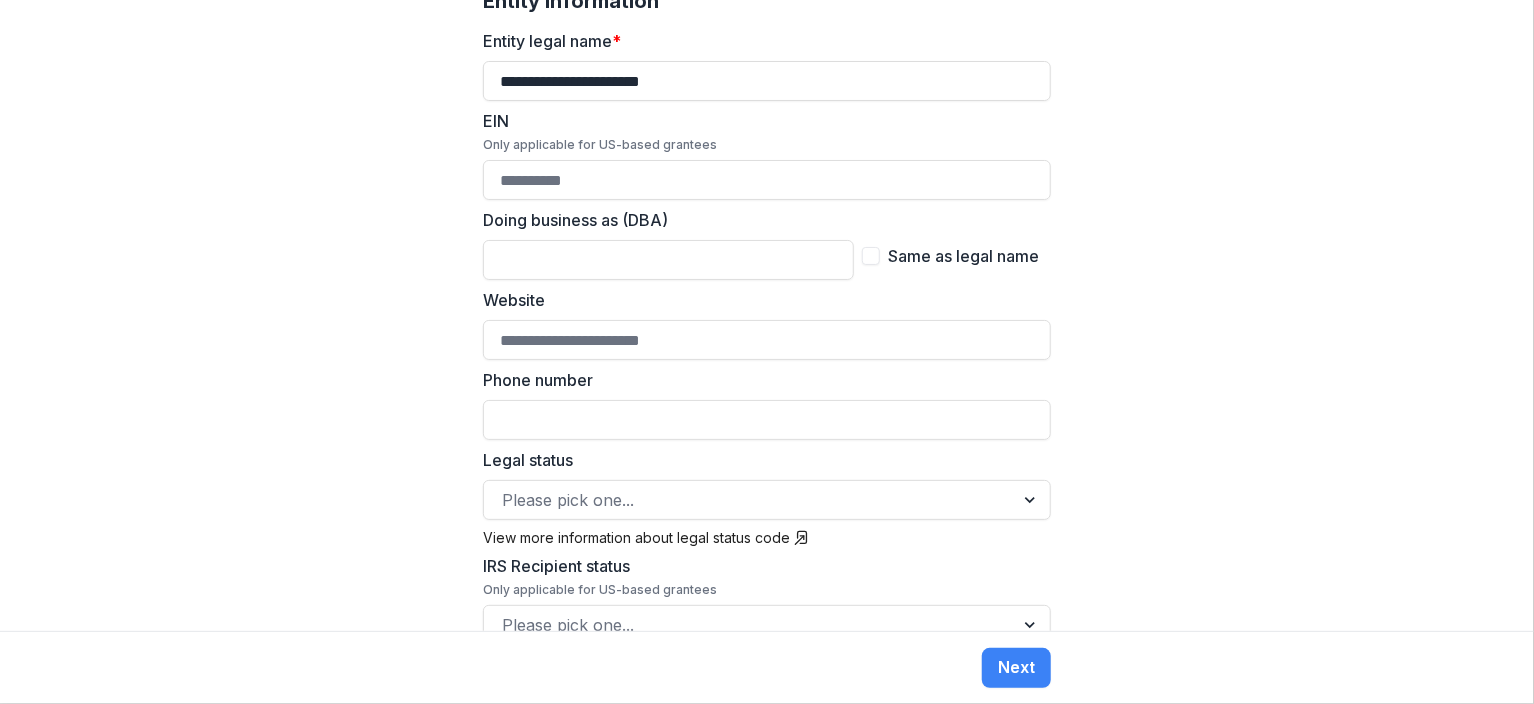 click at bounding box center (871, 256) 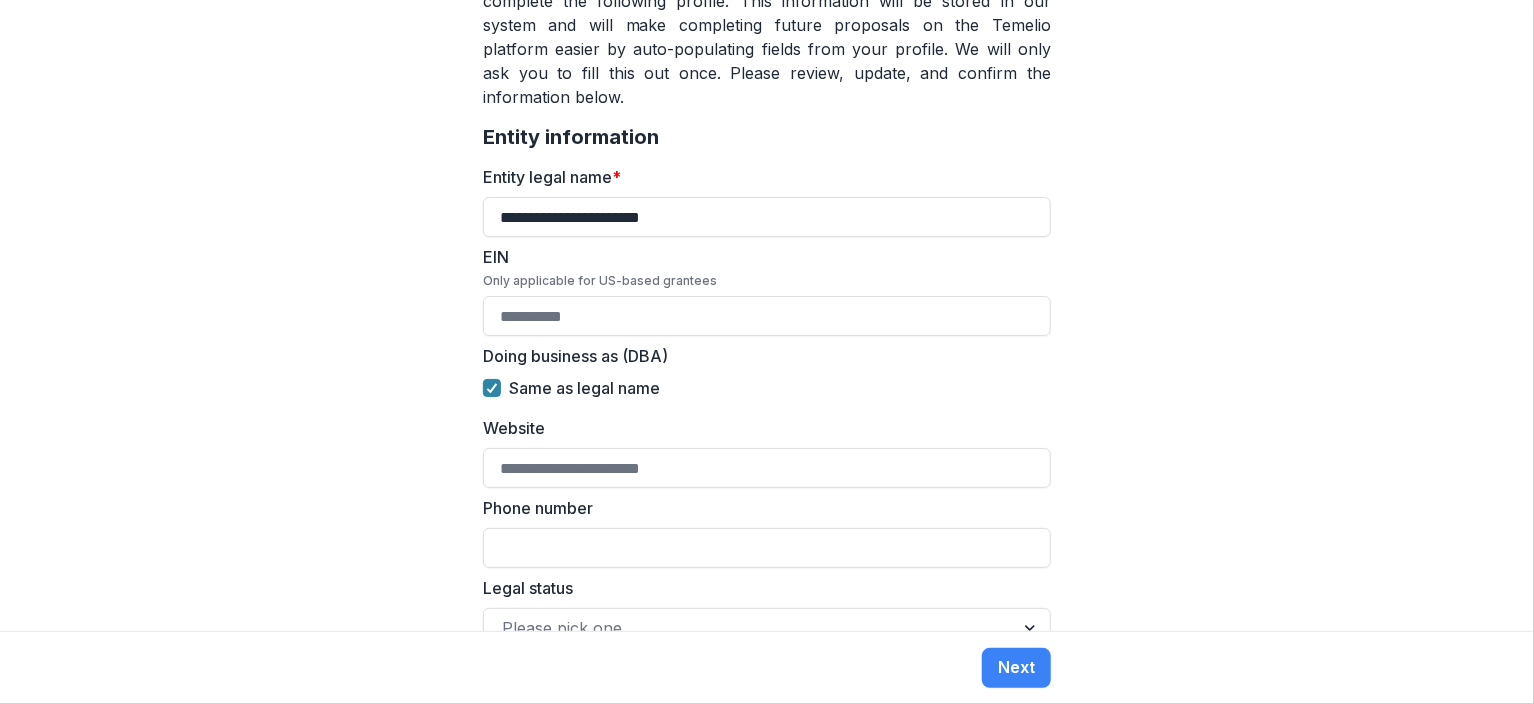 scroll, scrollTop: 528, scrollLeft: 0, axis: vertical 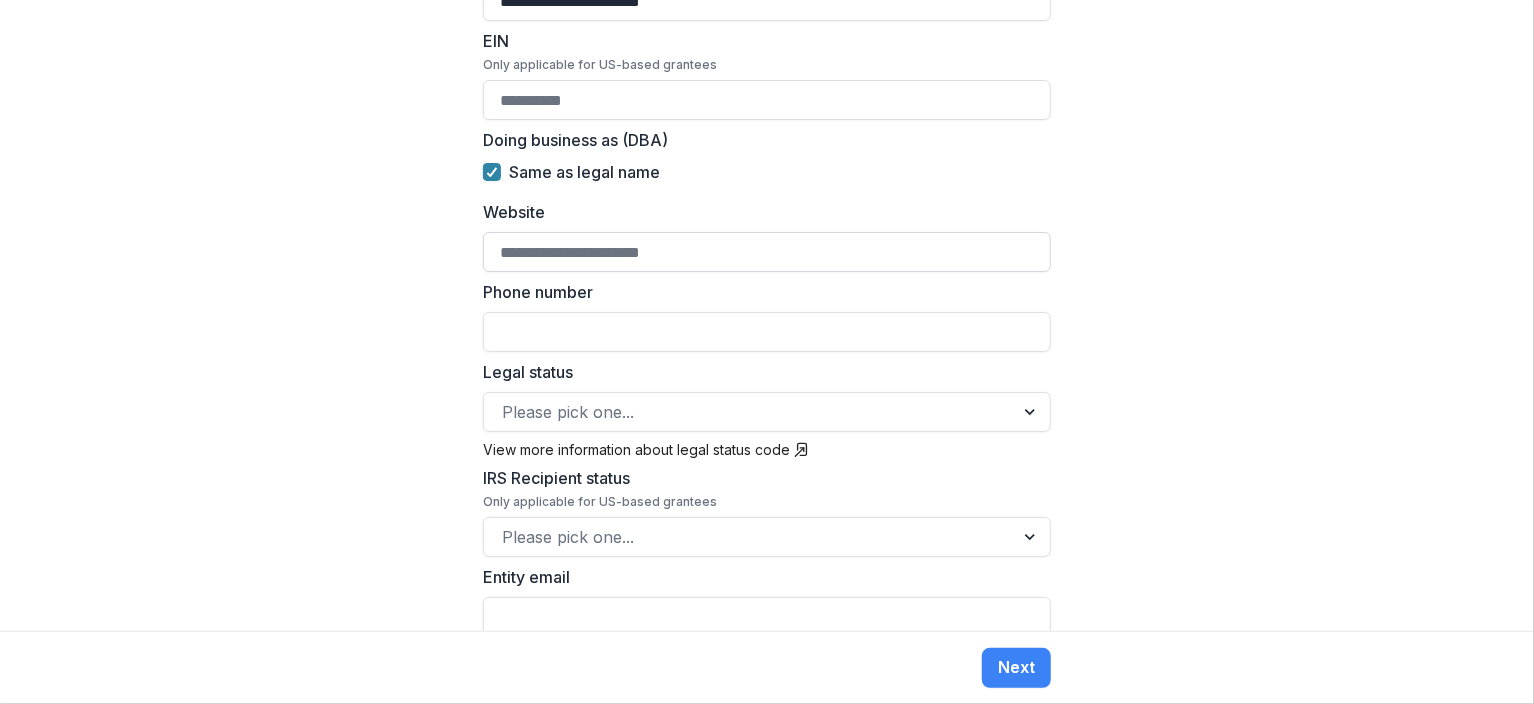 click on "Website" at bounding box center (767, 252) 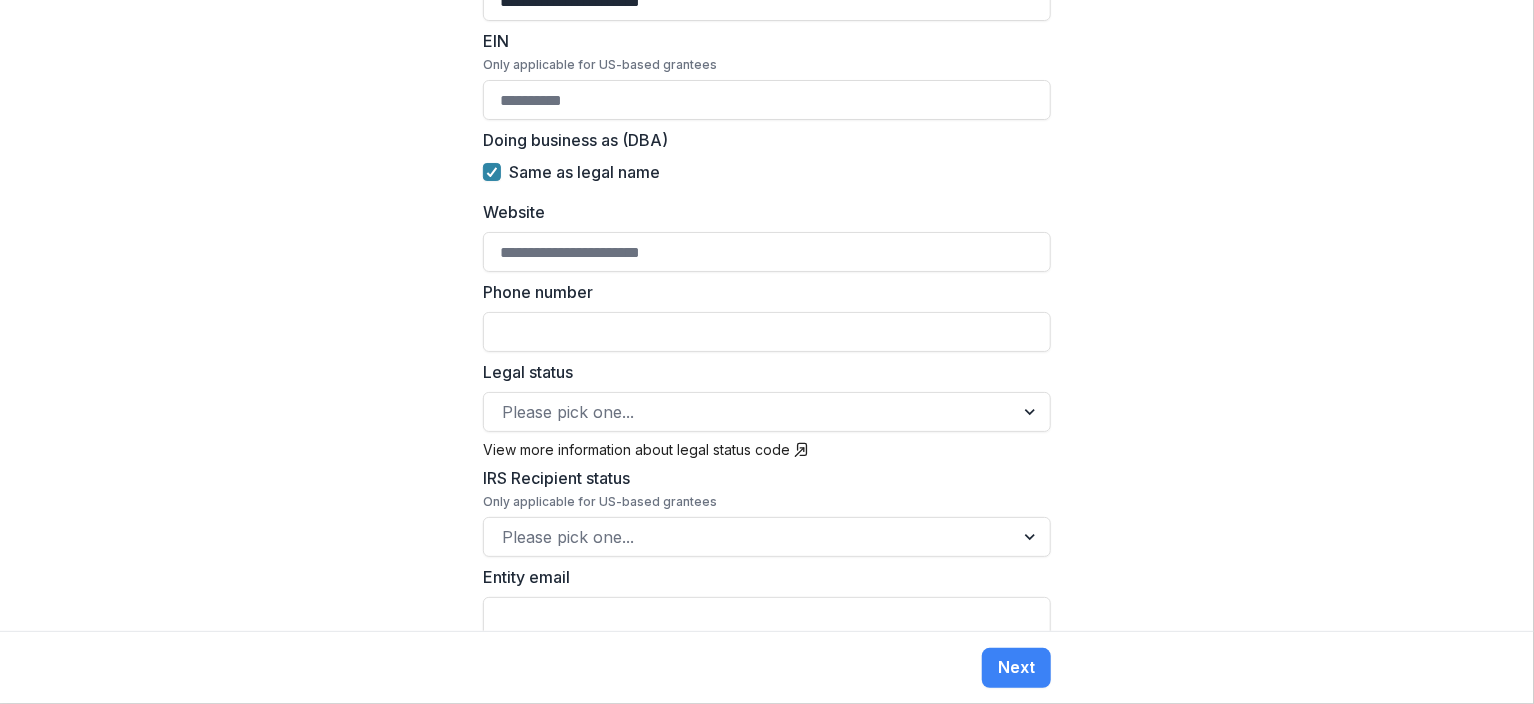 click on "Website" at bounding box center (761, 212) 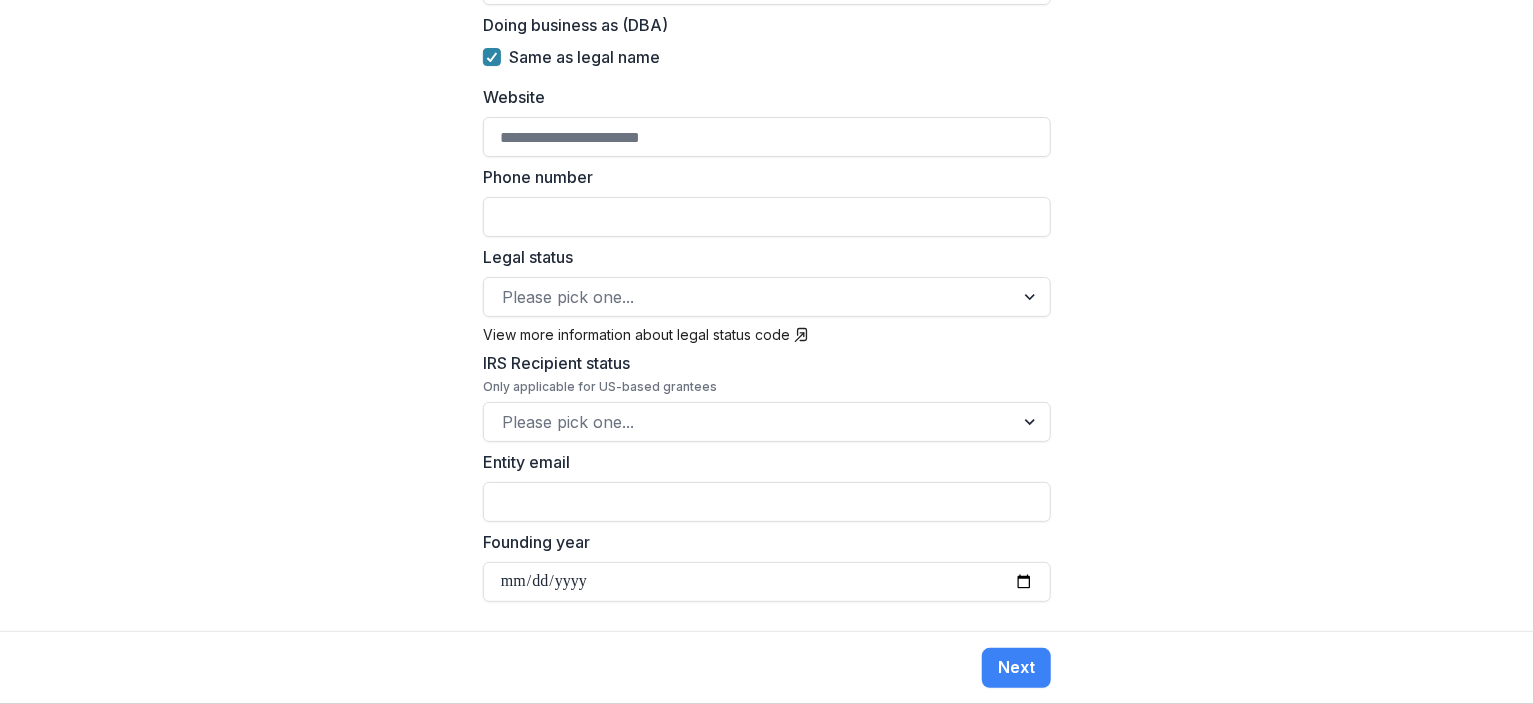 scroll, scrollTop: 720, scrollLeft: 0, axis: vertical 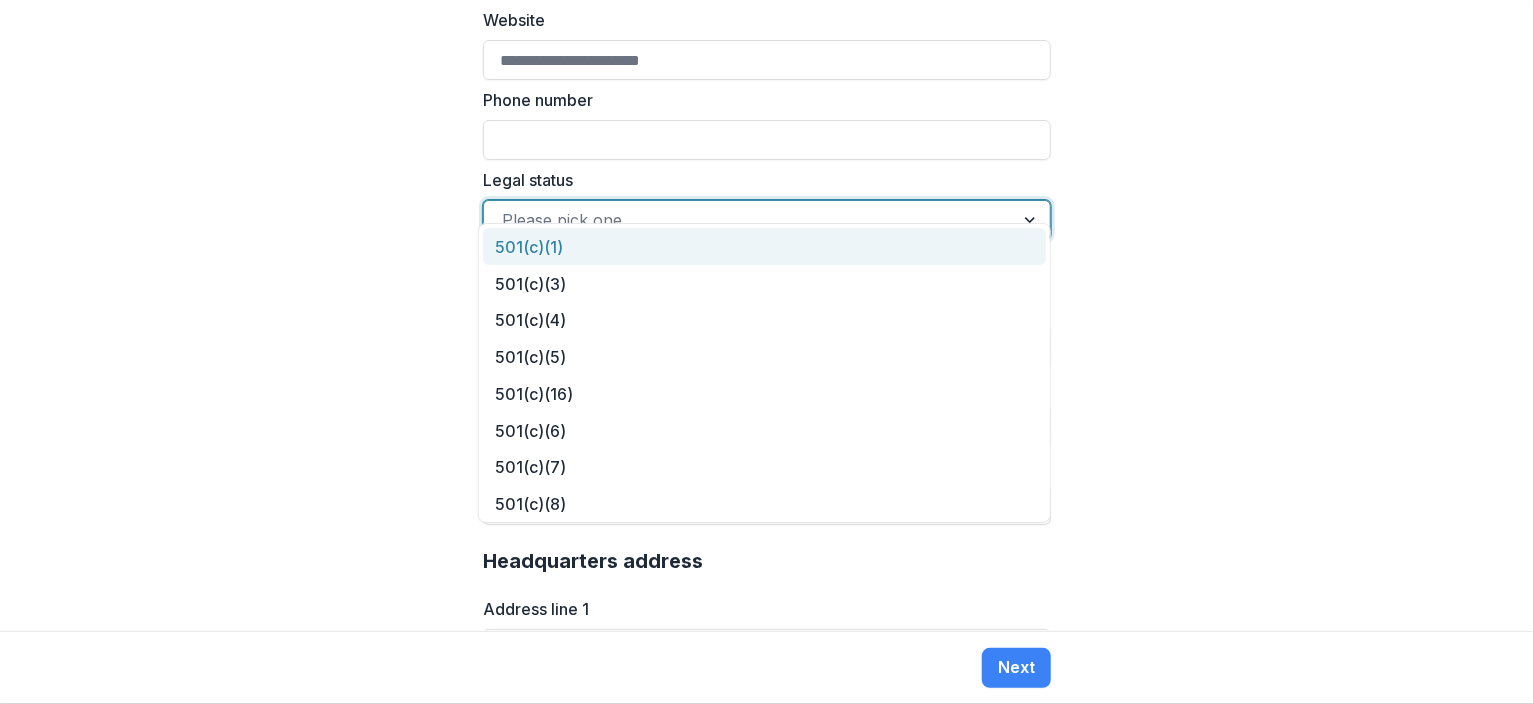 click at bounding box center [749, 220] 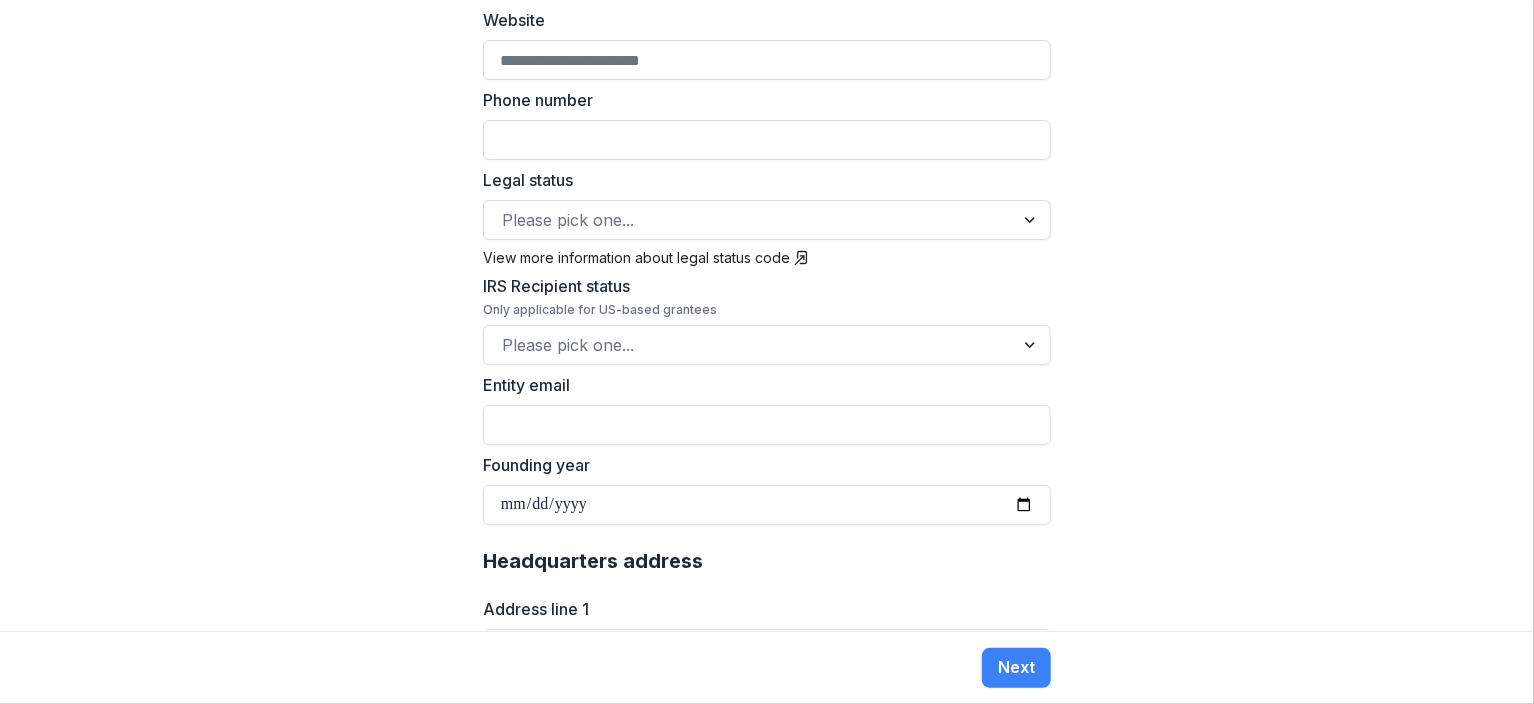 click on "**********" at bounding box center (767, 315) 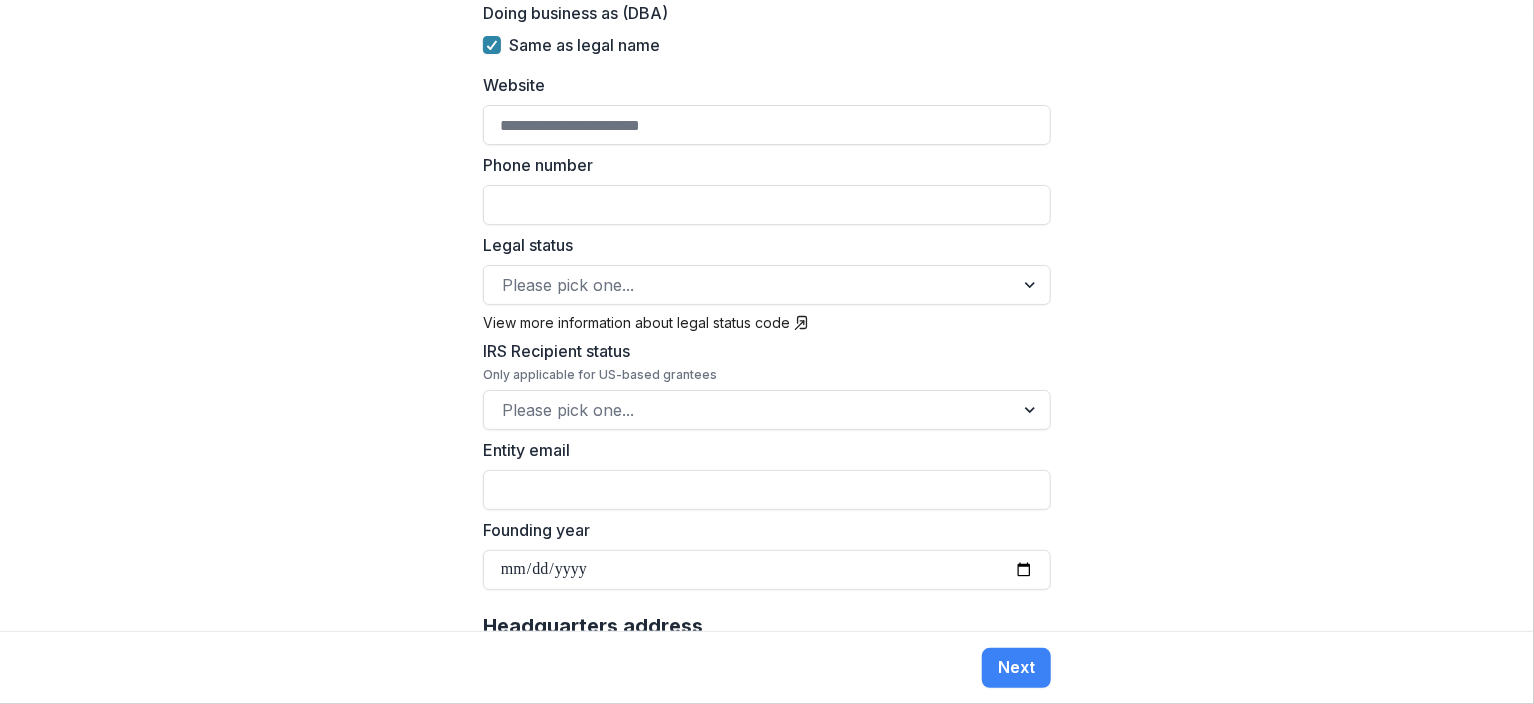 scroll, scrollTop: 643, scrollLeft: 0, axis: vertical 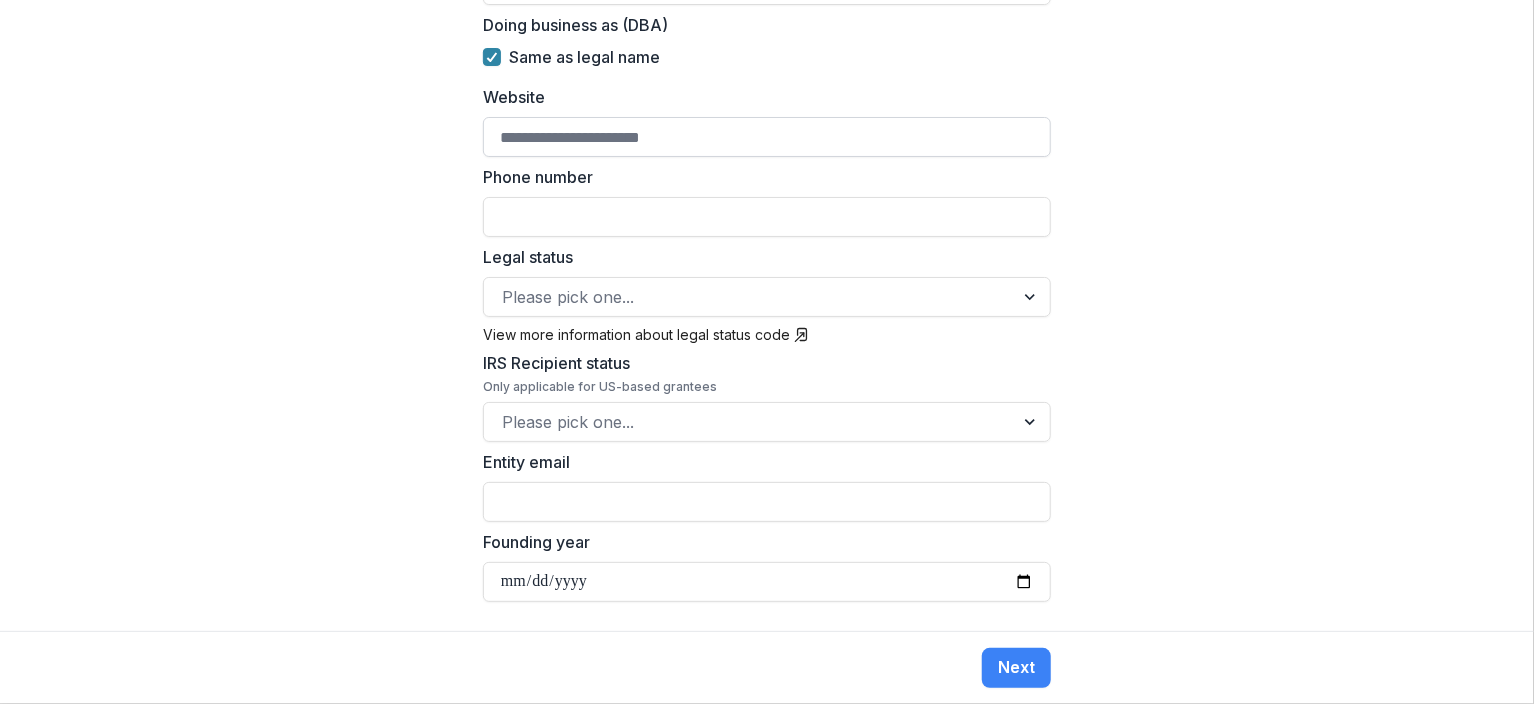 click on "Website" at bounding box center (767, 137) 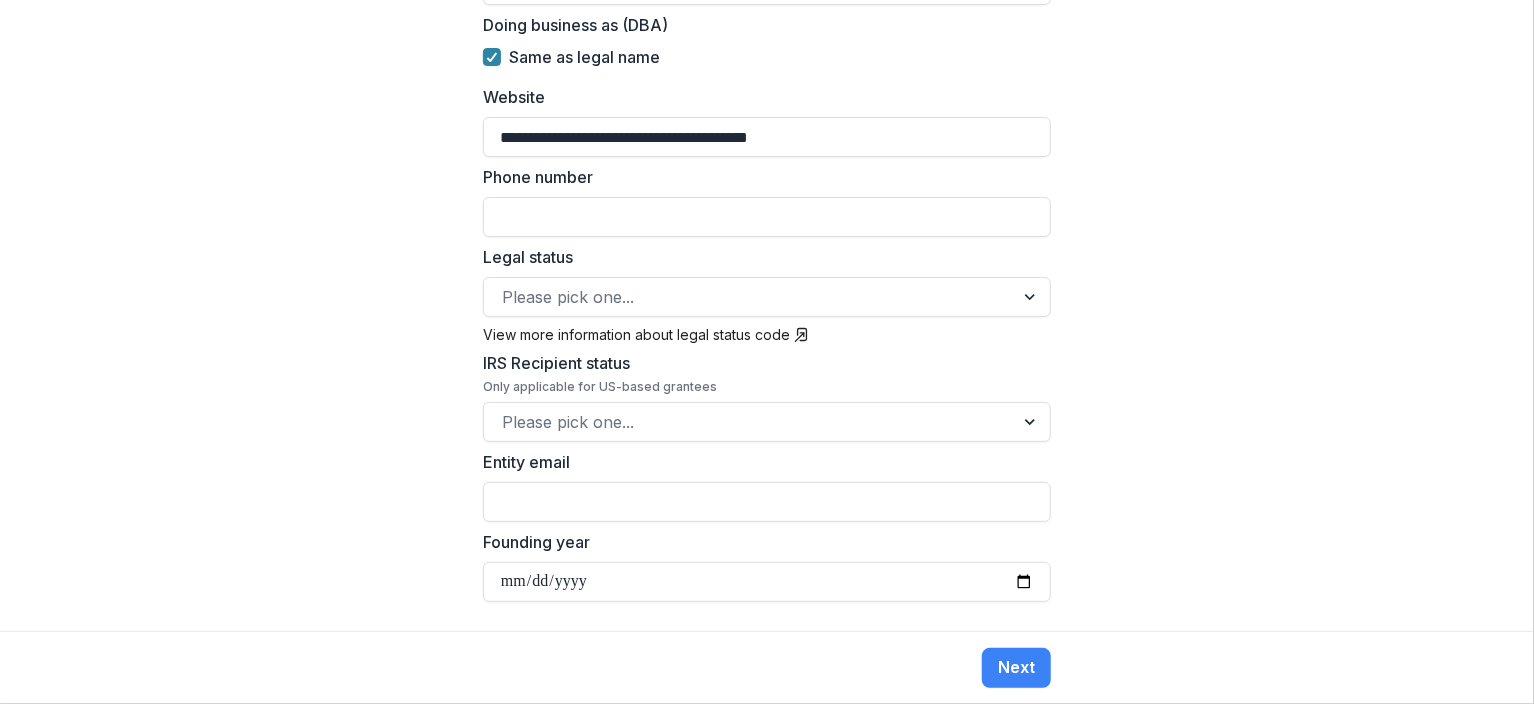 type on "**********" 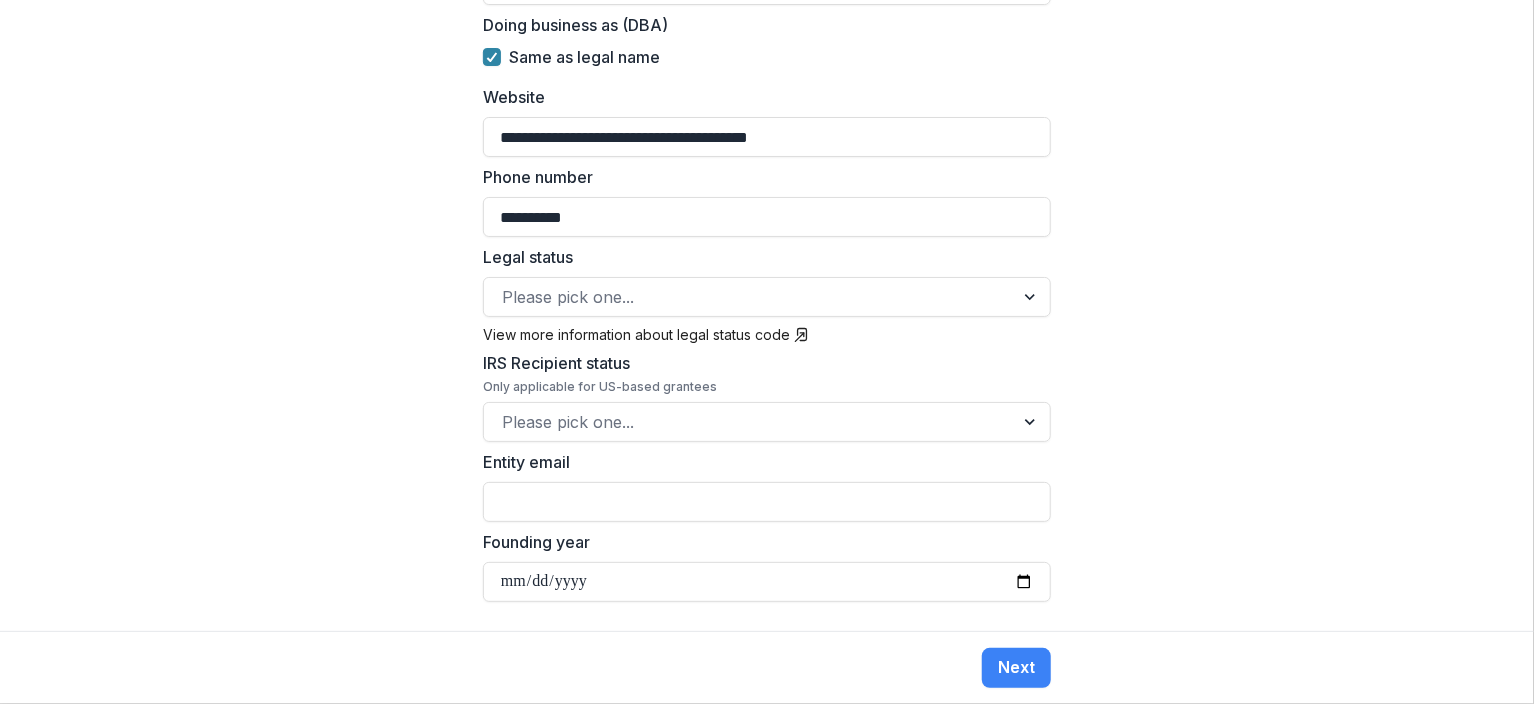 type on "**********" 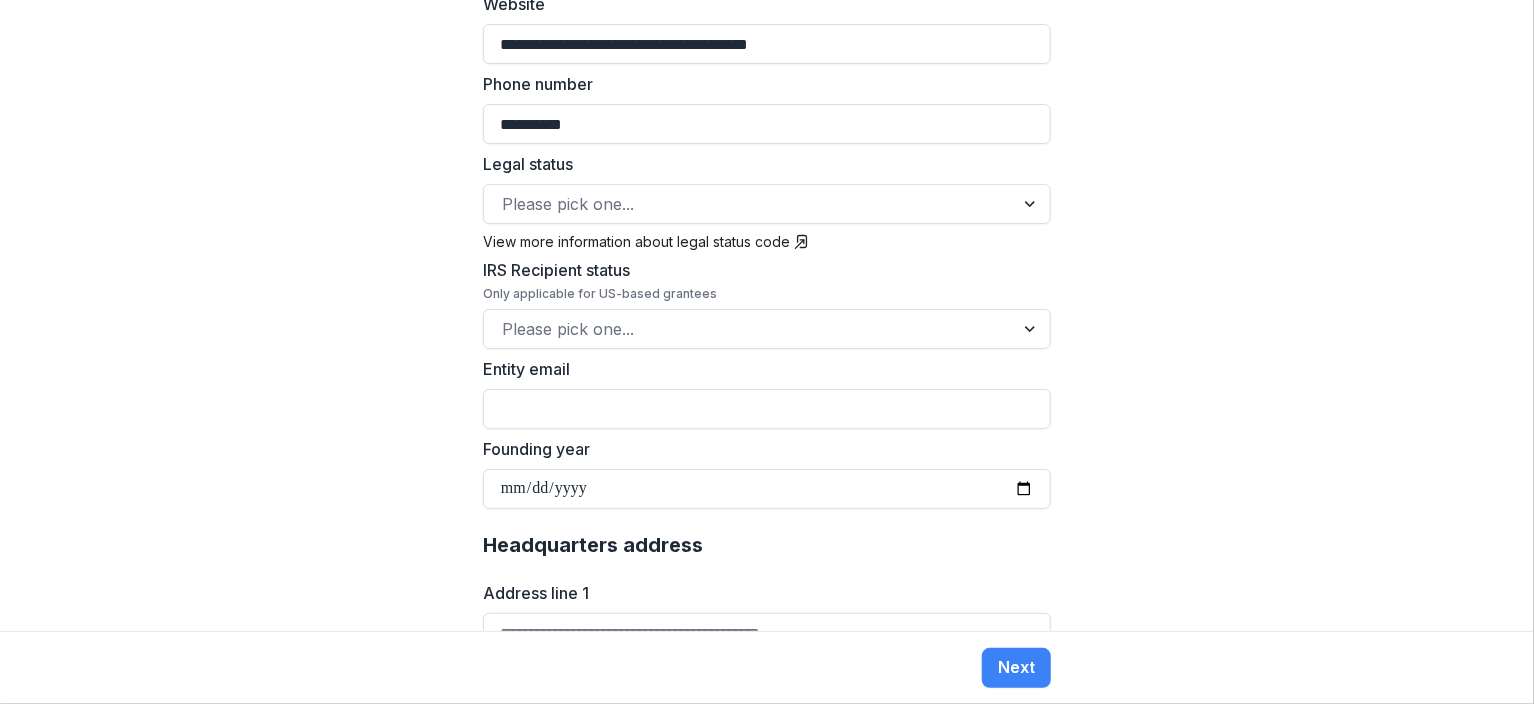 scroll, scrollTop: 750, scrollLeft: 0, axis: vertical 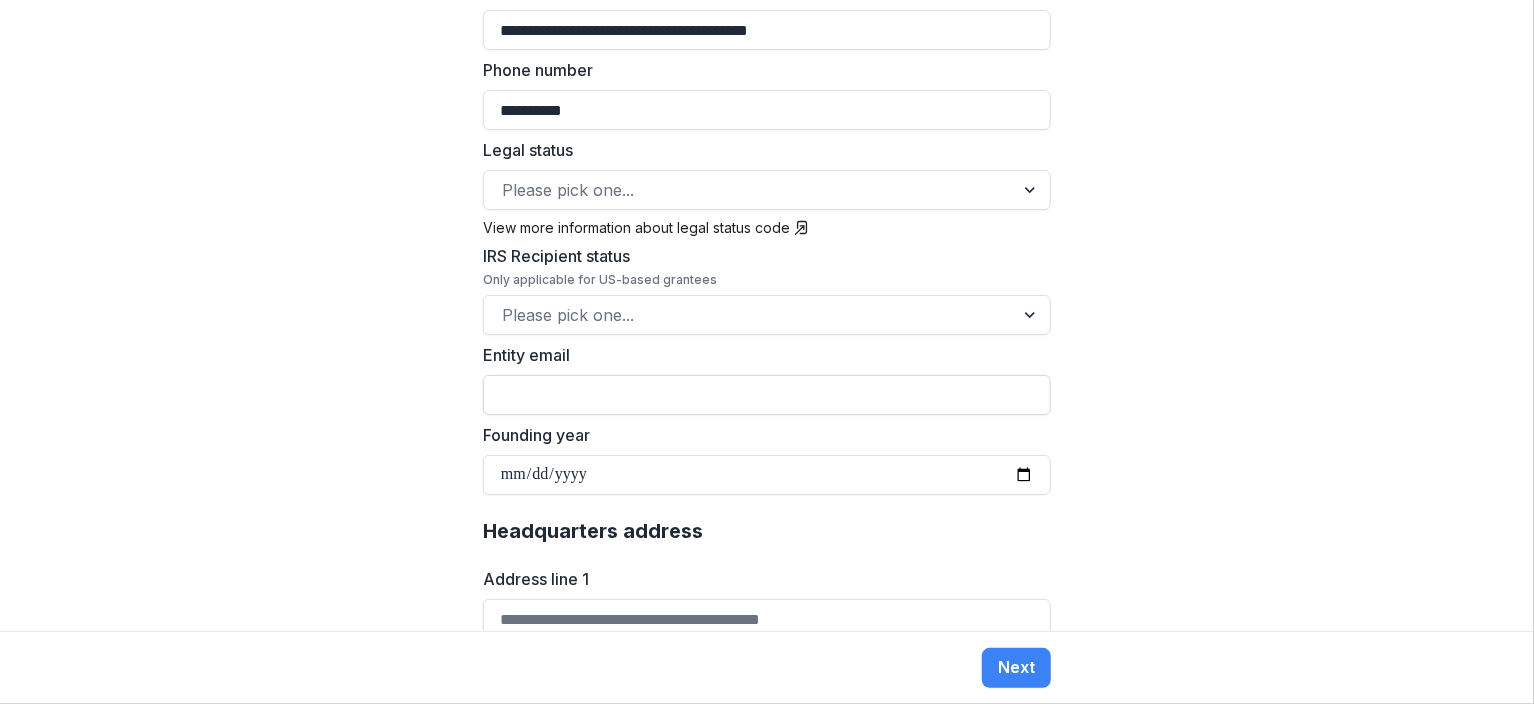 click on "Entity email" at bounding box center [767, 395] 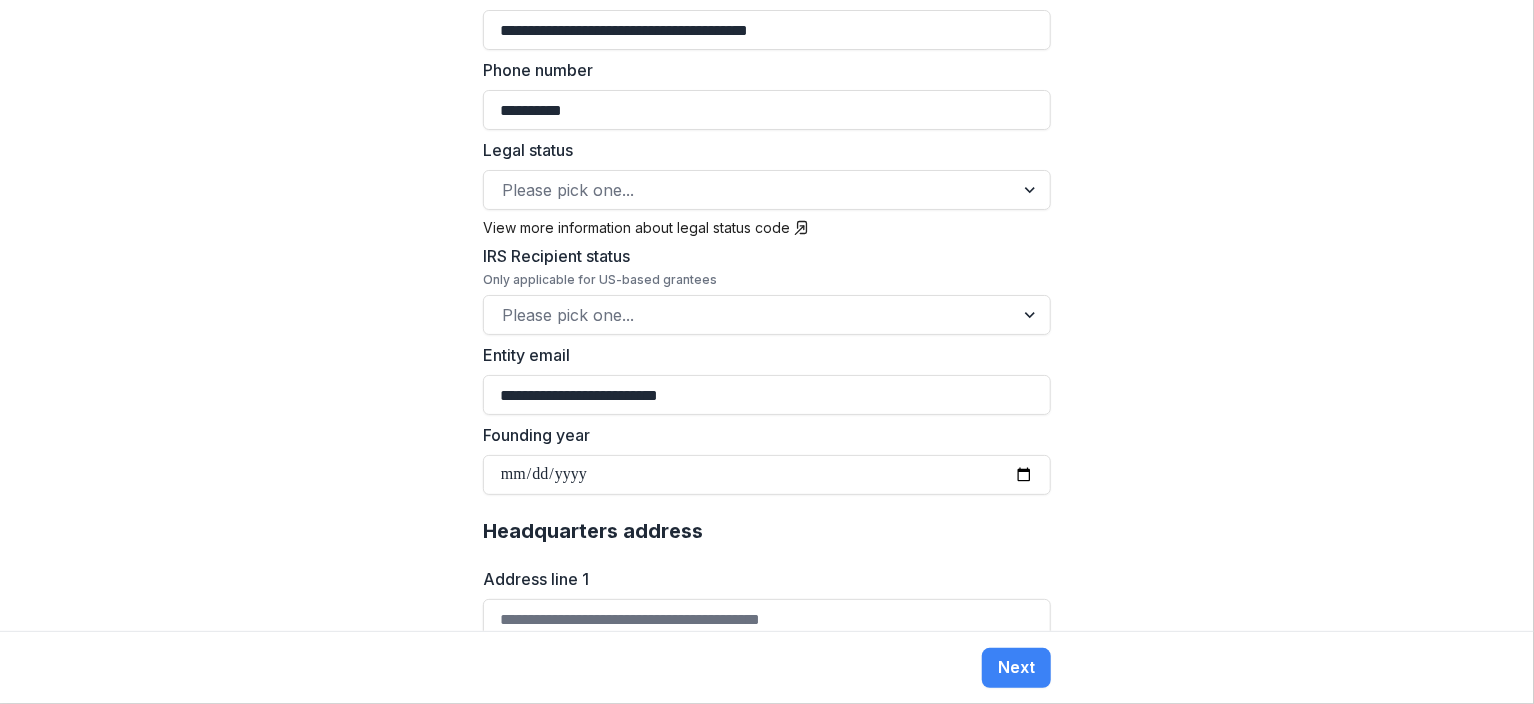 type on "**********" 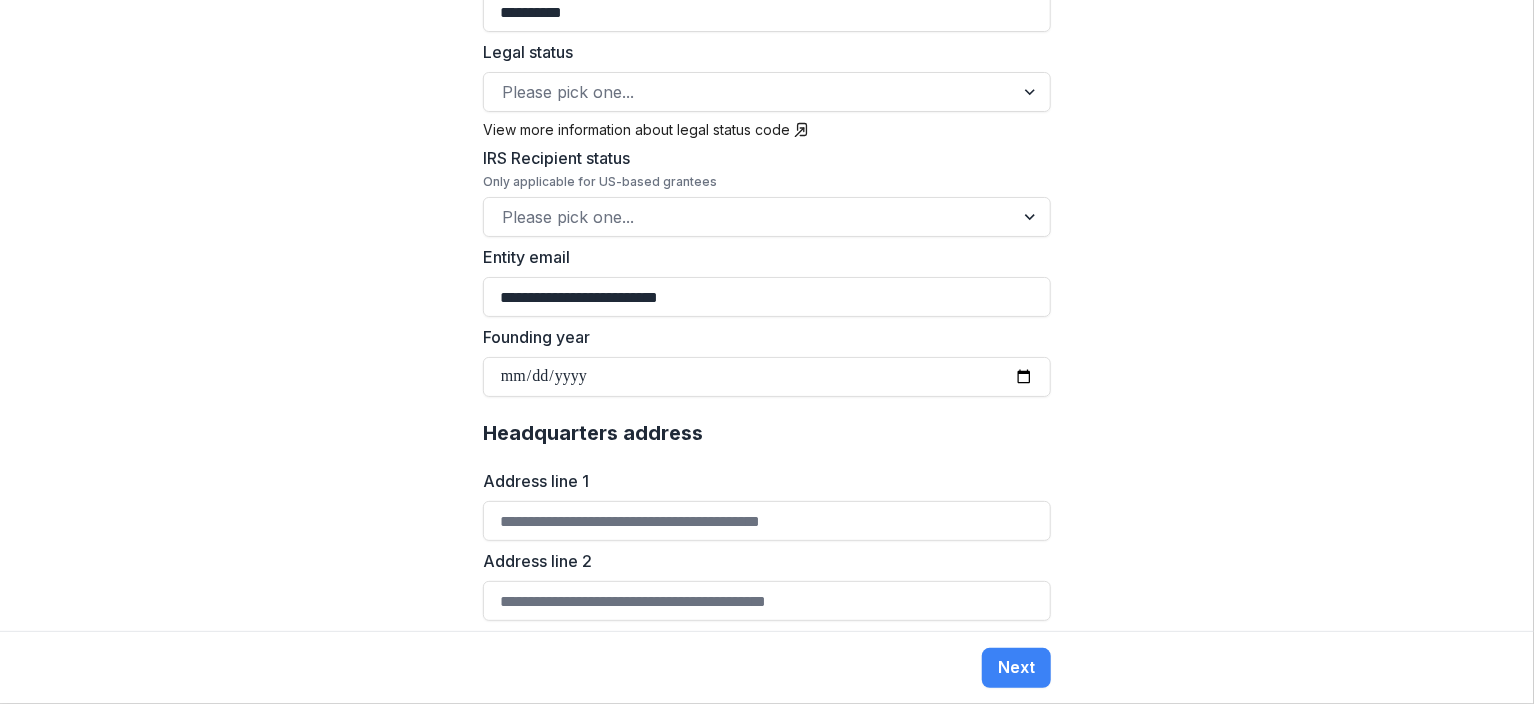 scroll, scrollTop: 860, scrollLeft: 0, axis: vertical 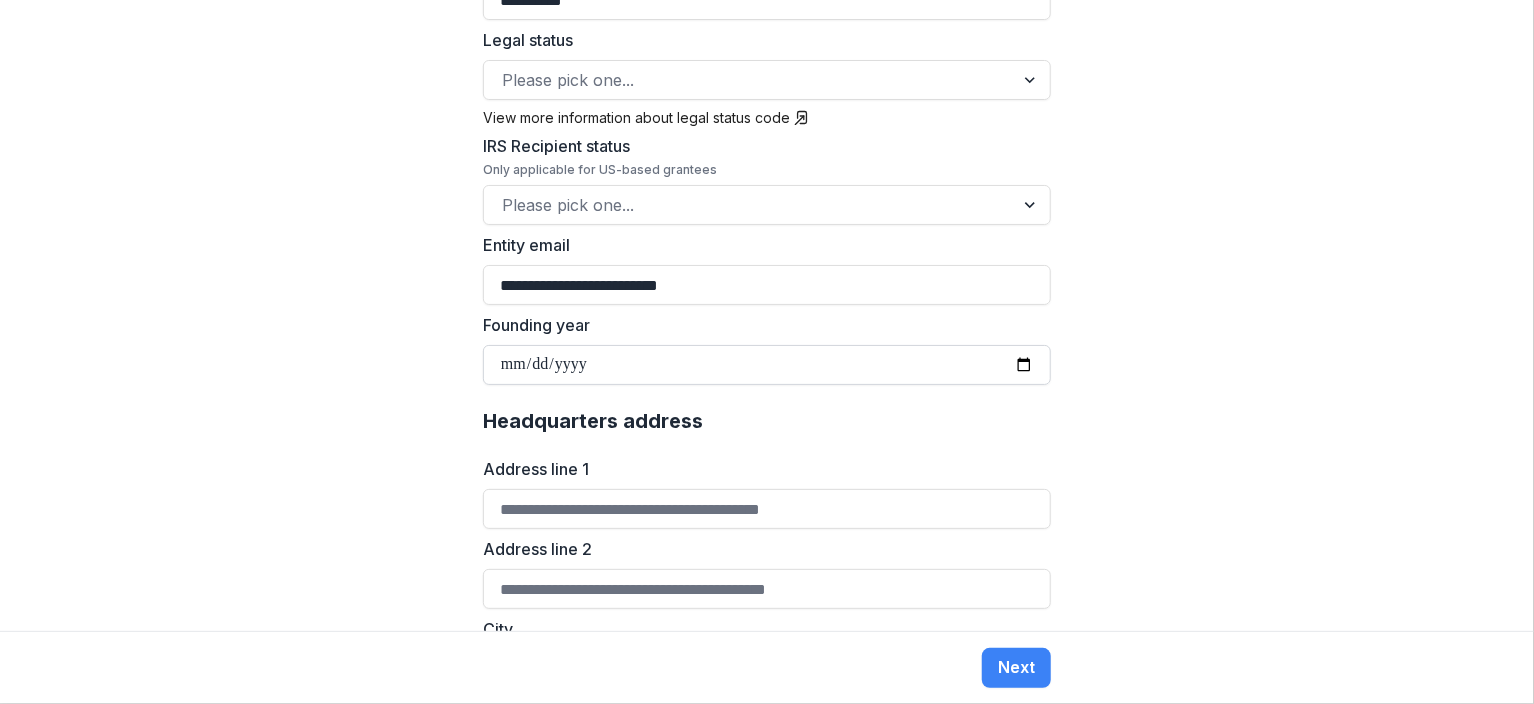 click on "Founding year" at bounding box center [767, 365] 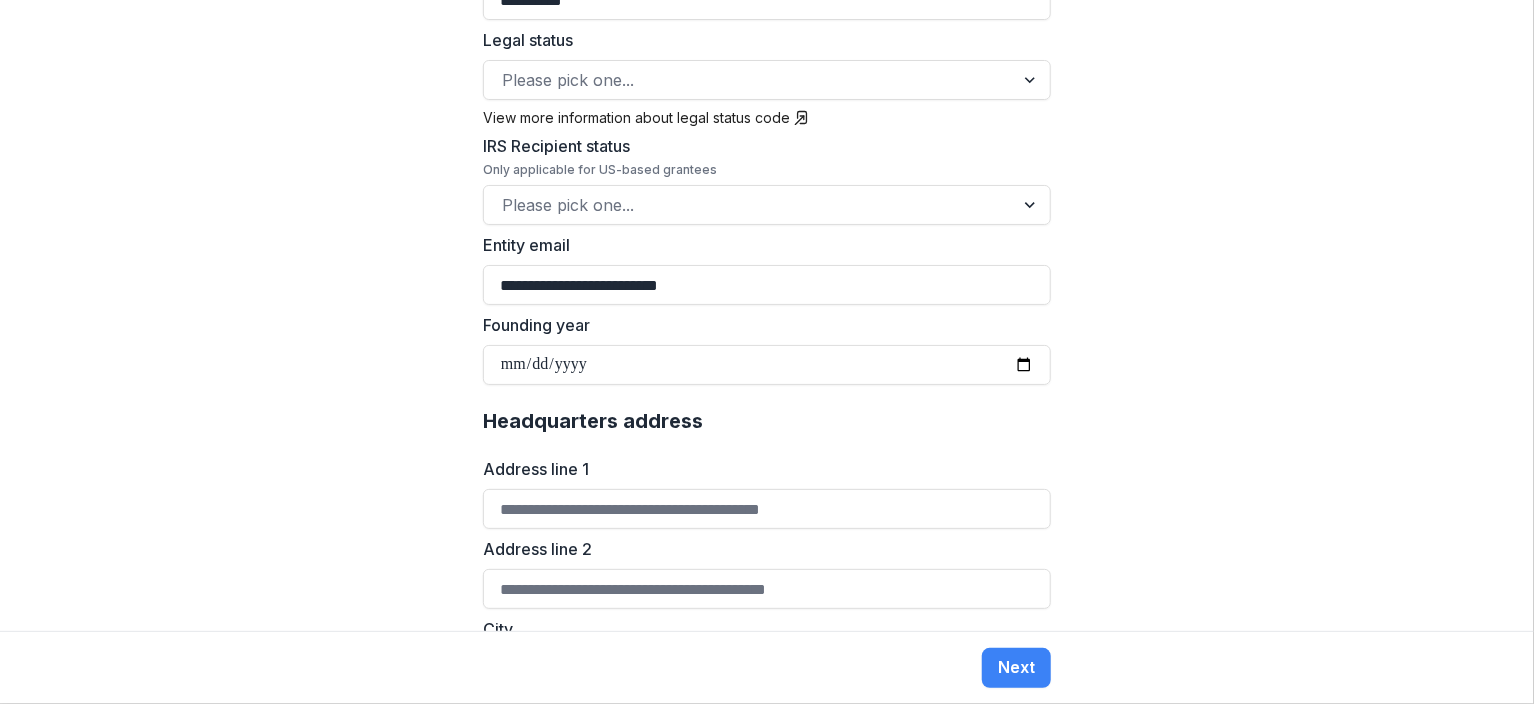 click on "Headquarters address" at bounding box center (767, 421) 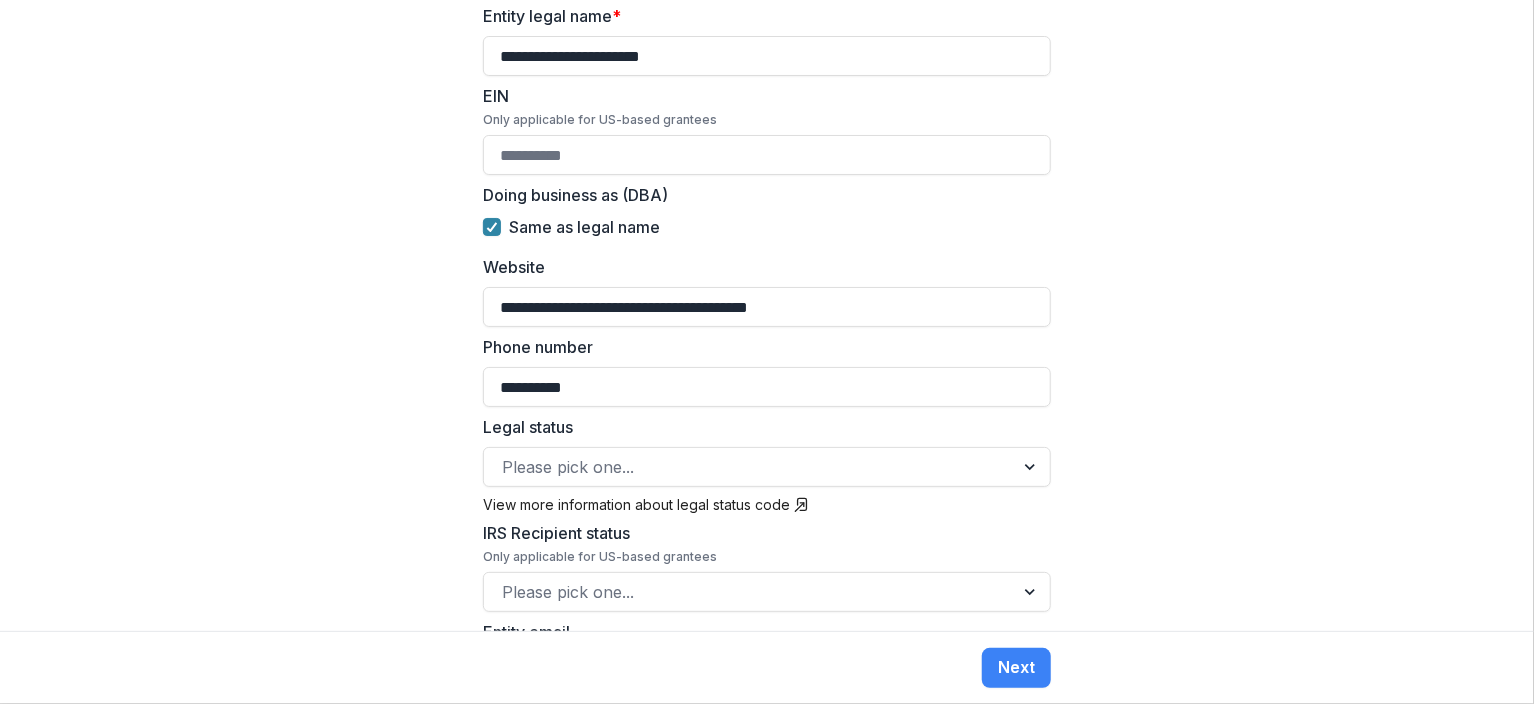scroll, scrollTop: 0, scrollLeft: 0, axis: both 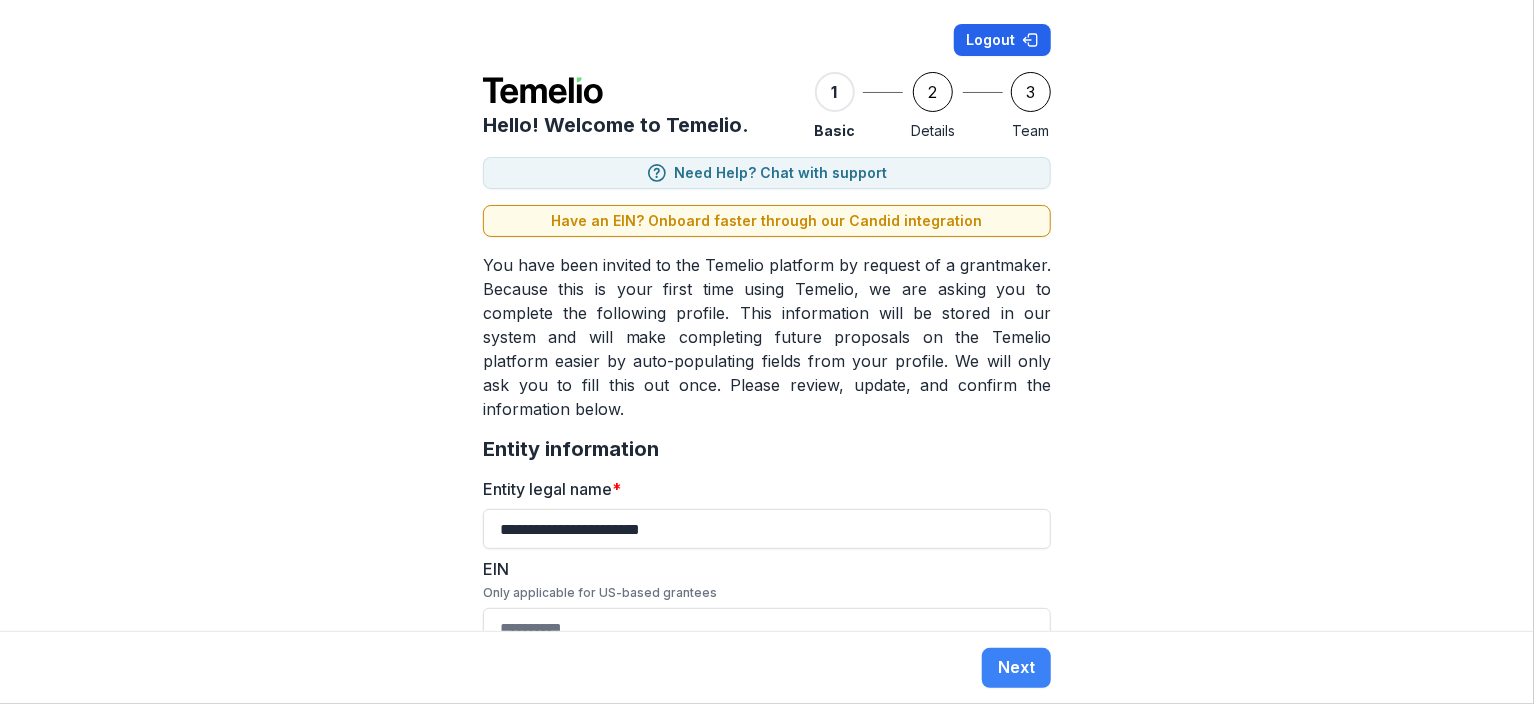 click on "Logout" at bounding box center (1002, 40) 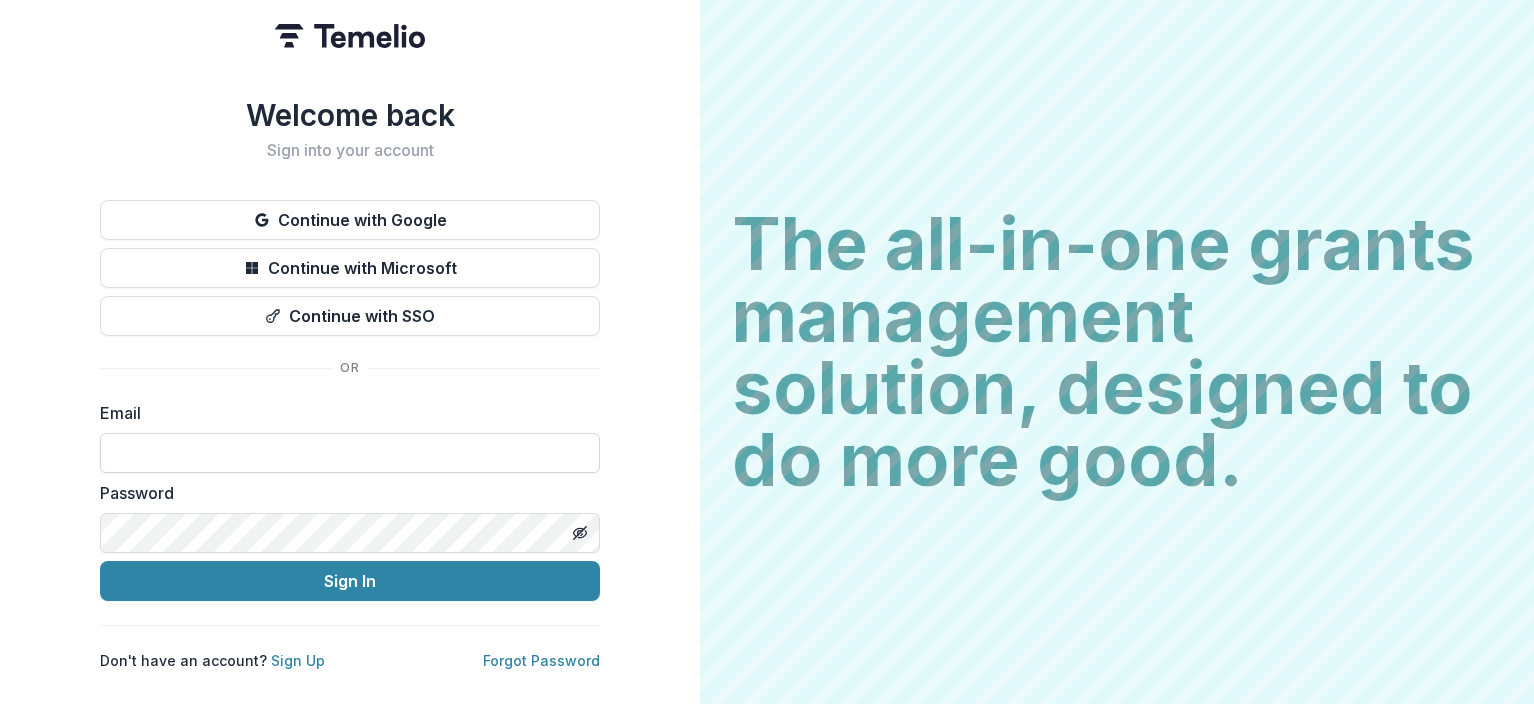 scroll, scrollTop: 0, scrollLeft: 0, axis: both 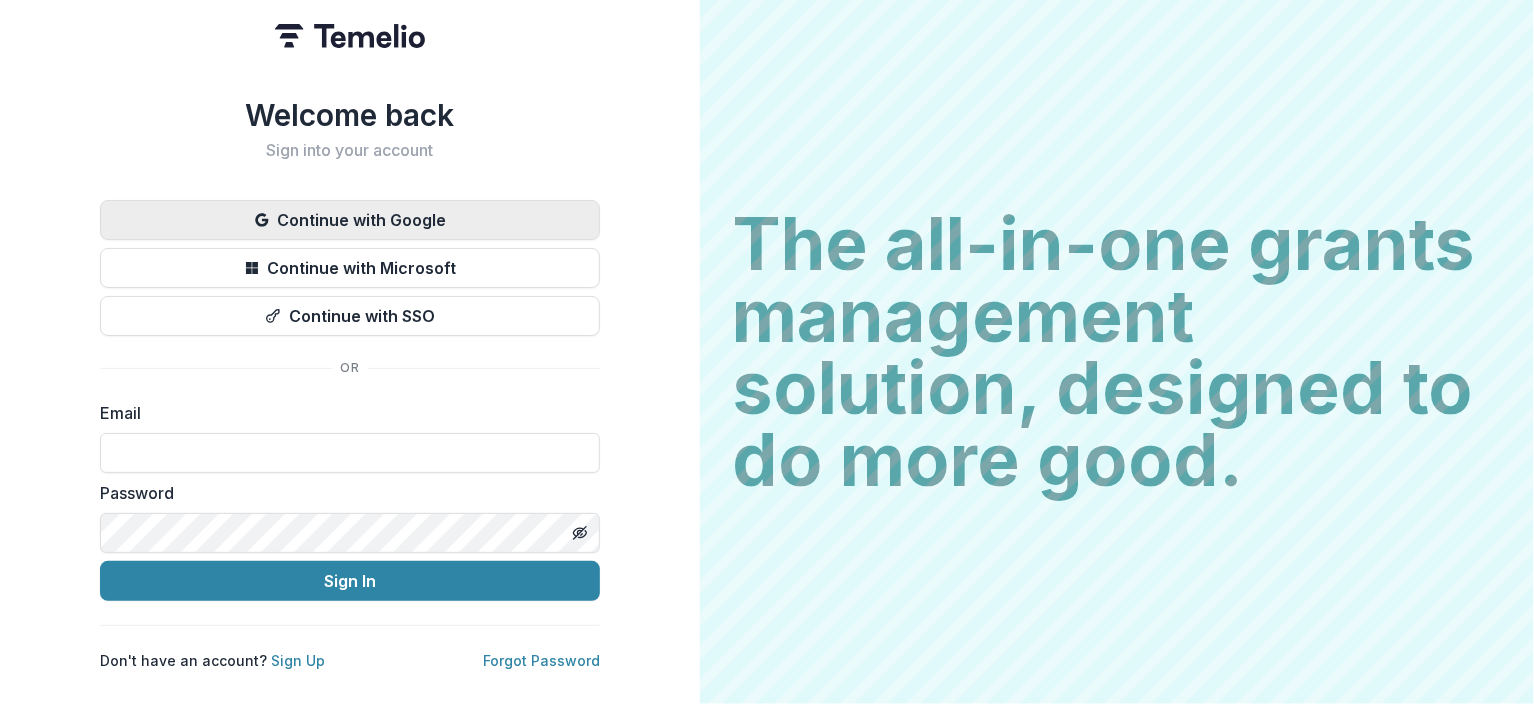 click on "Continue with Google" at bounding box center [350, 220] 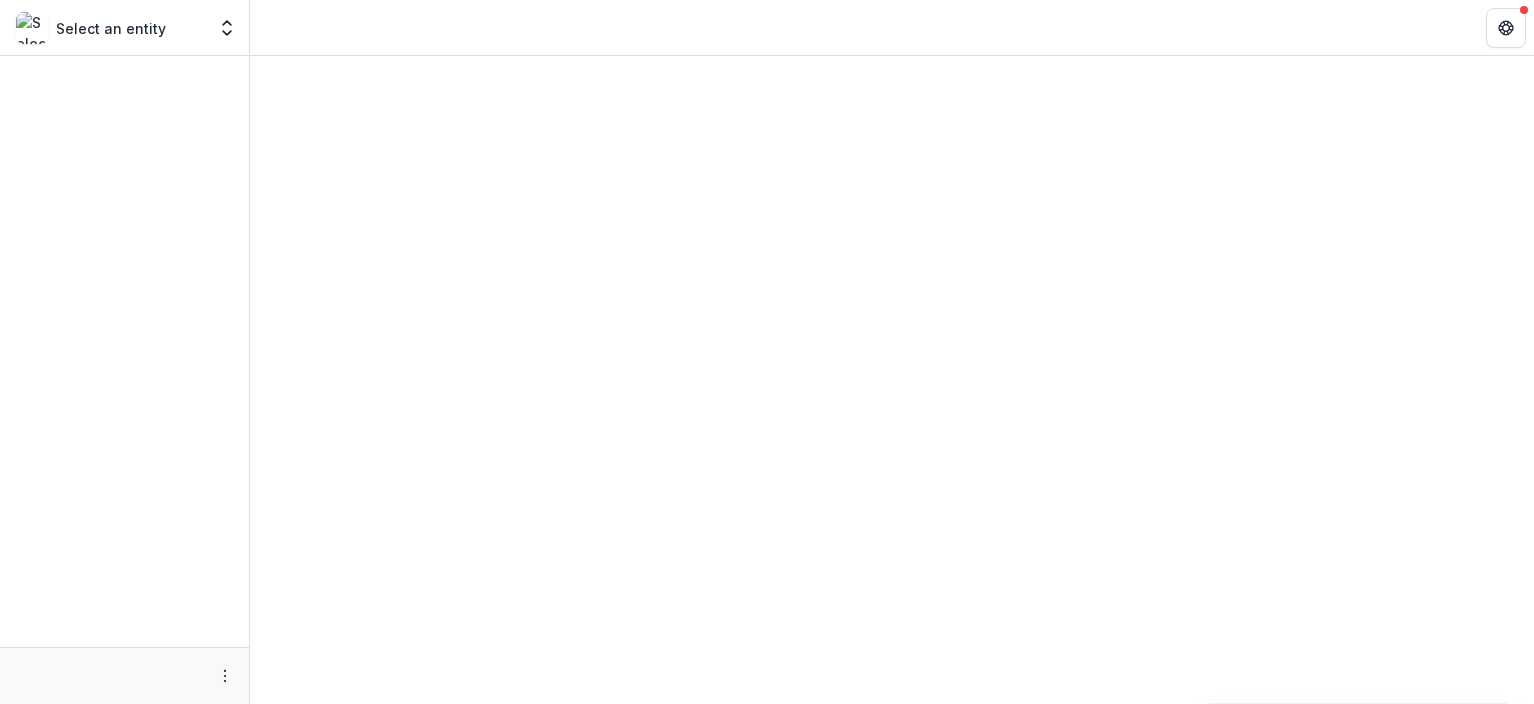 scroll, scrollTop: 0, scrollLeft: 0, axis: both 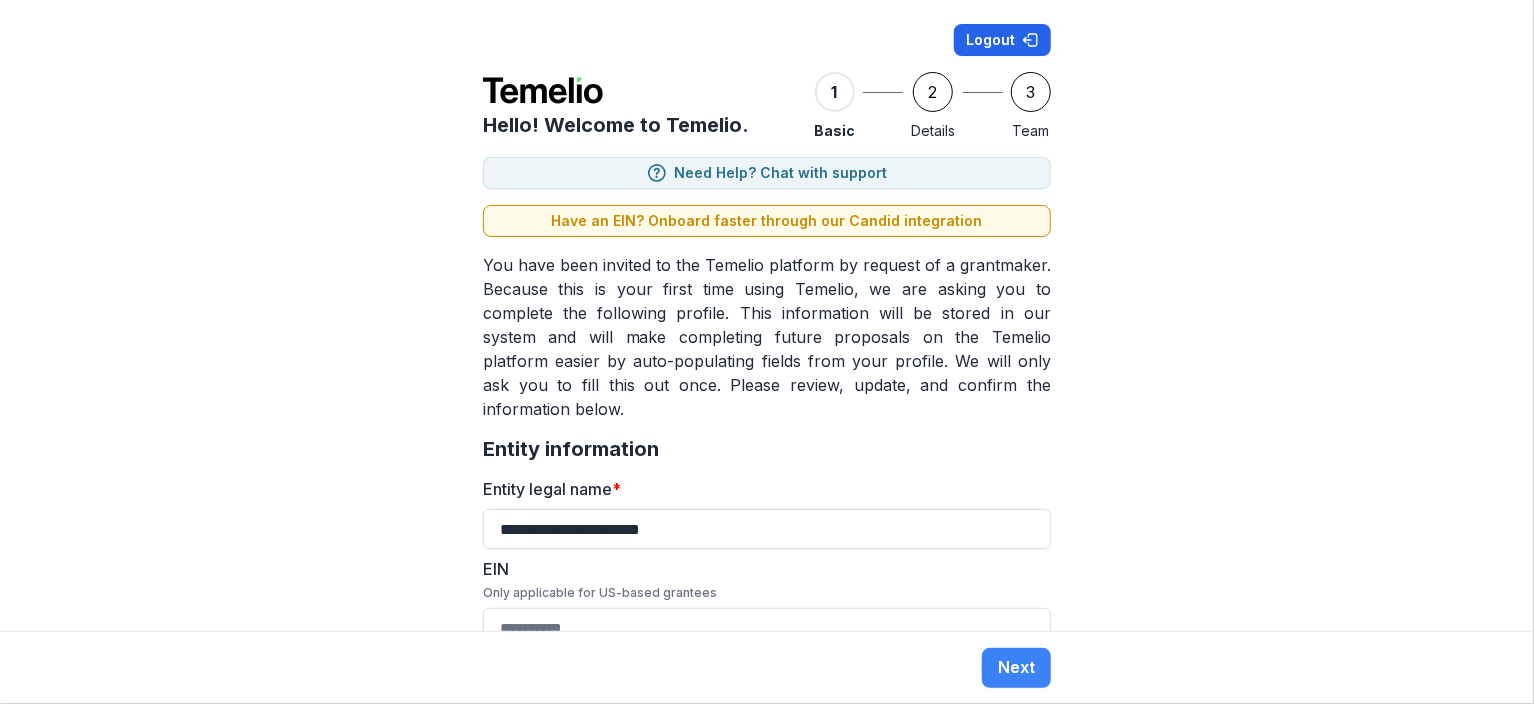 click on "Logout" at bounding box center (1002, 40) 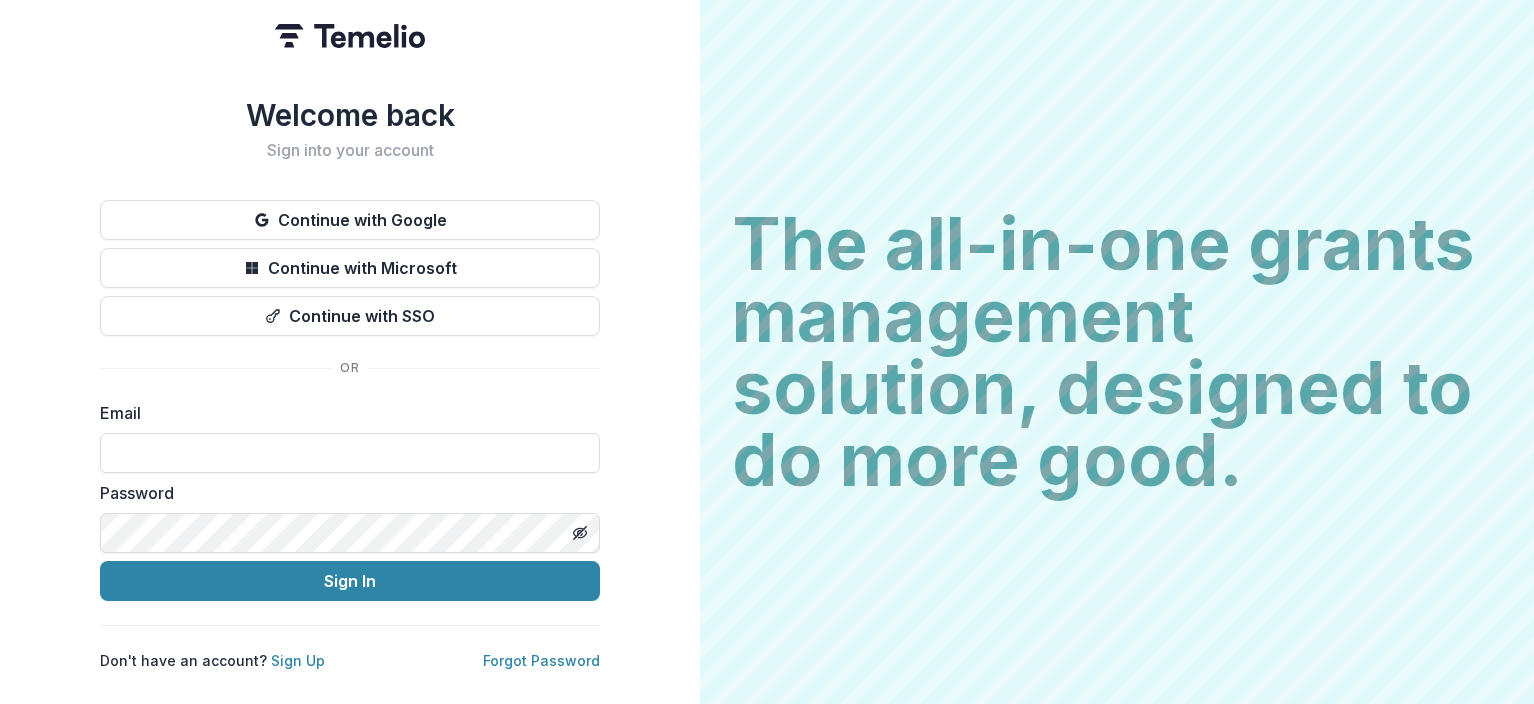 scroll, scrollTop: 0, scrollLeft: 0, axis: both 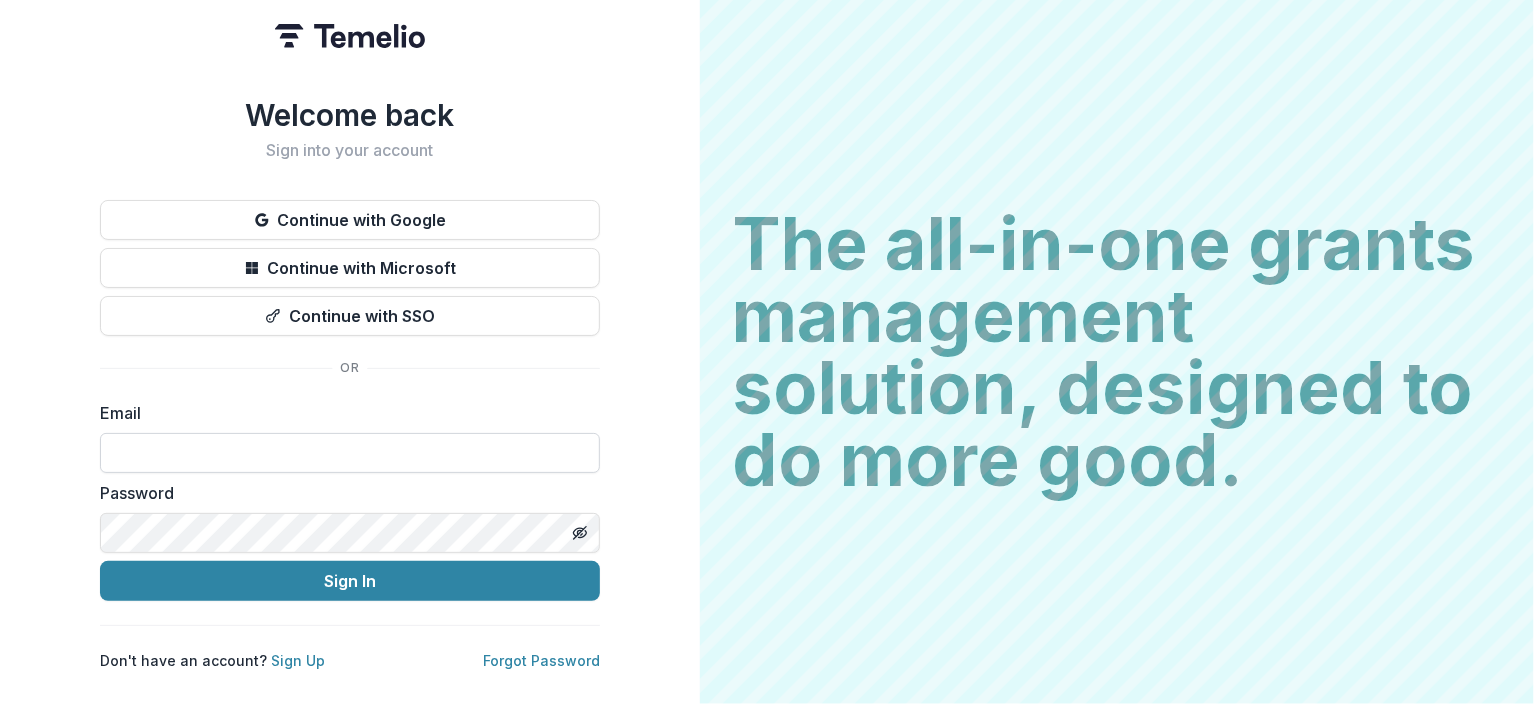 click at bounding box center [350, 453] 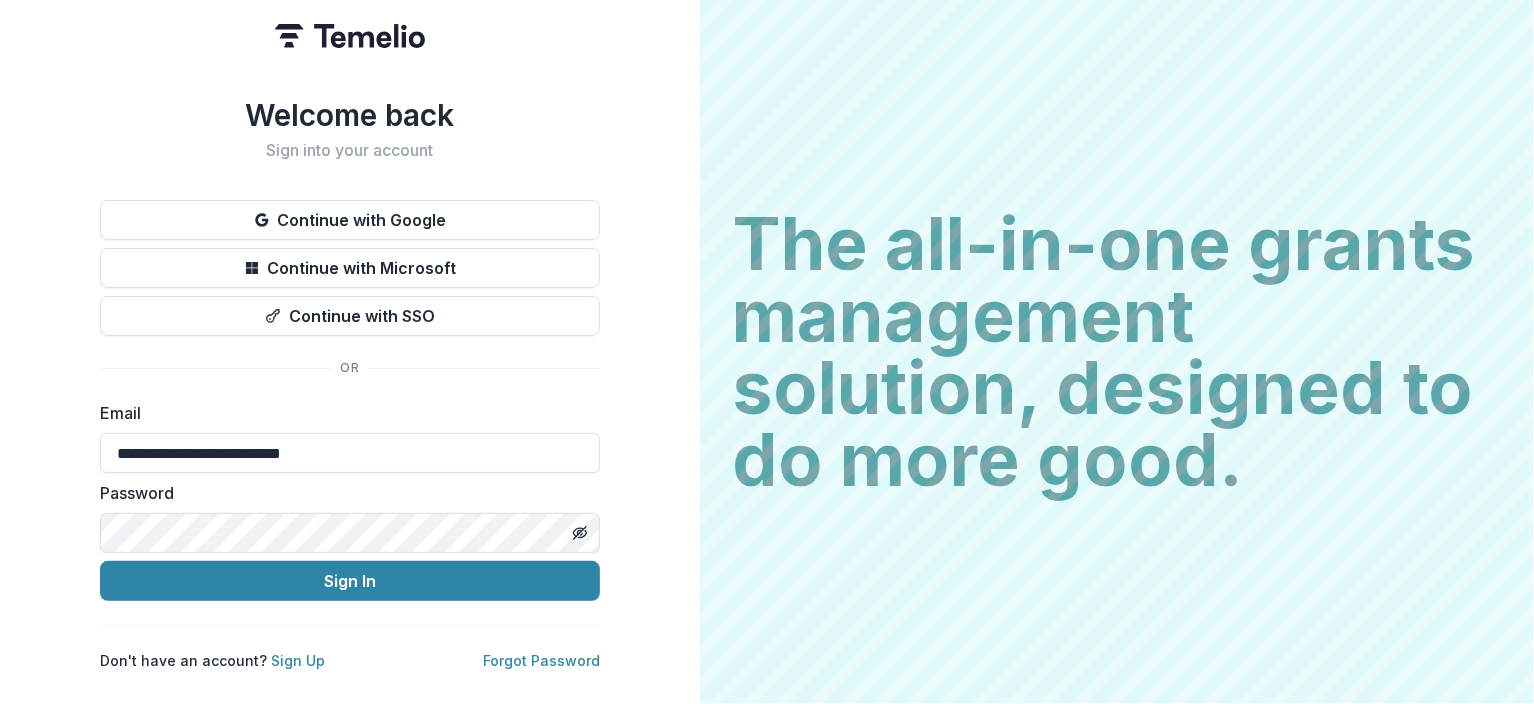 type on "**********" 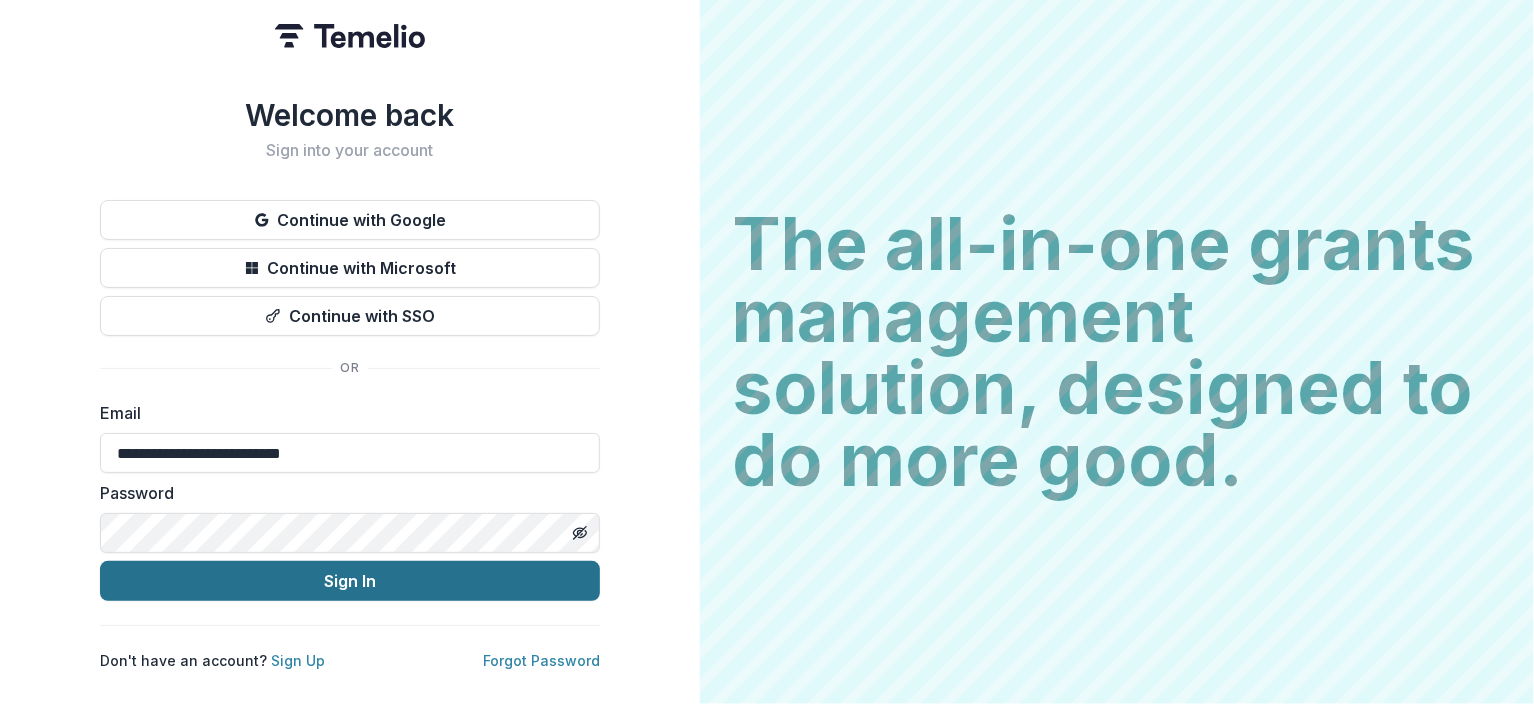click on "Sign In" at bounding box center (350, 581) 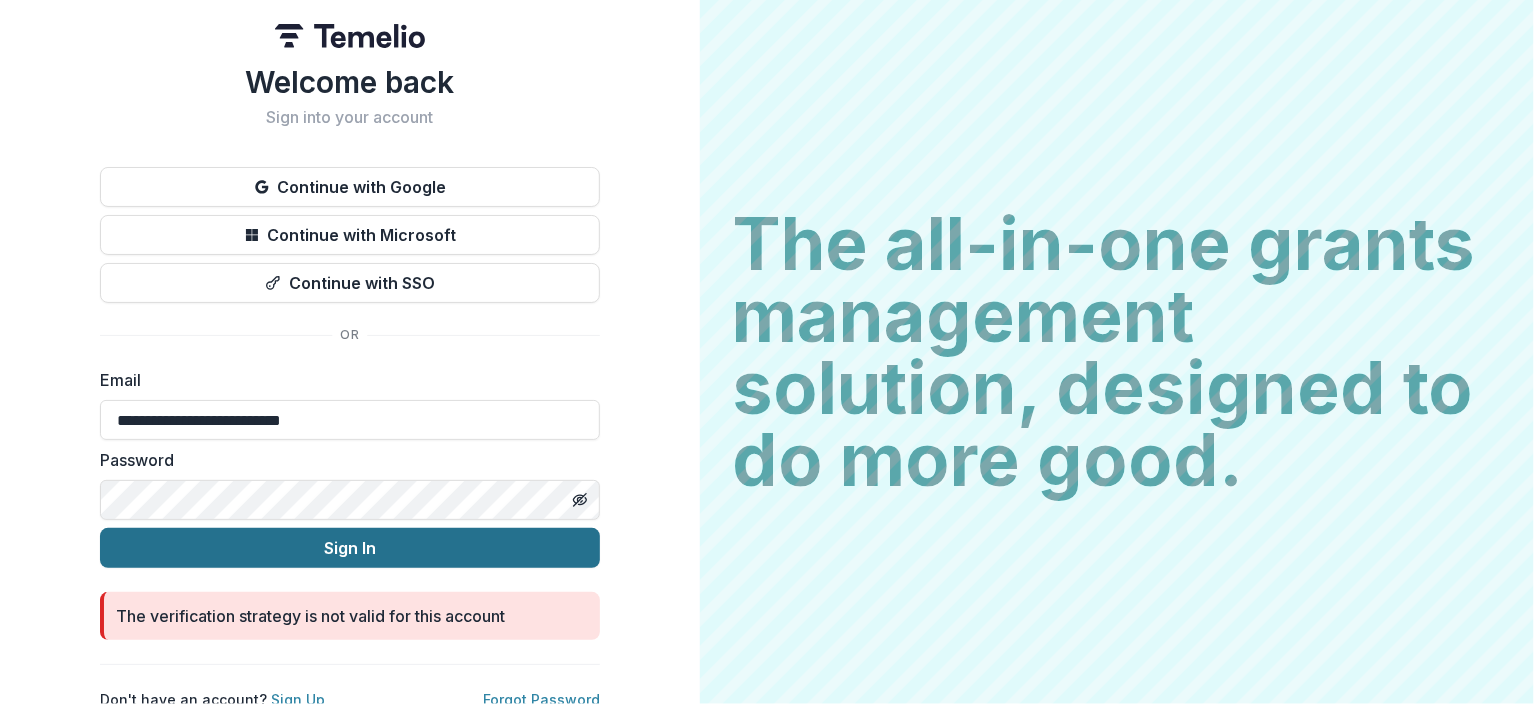 scroll, scrollTop: 21, scrollLeft: 0, axis: vertical 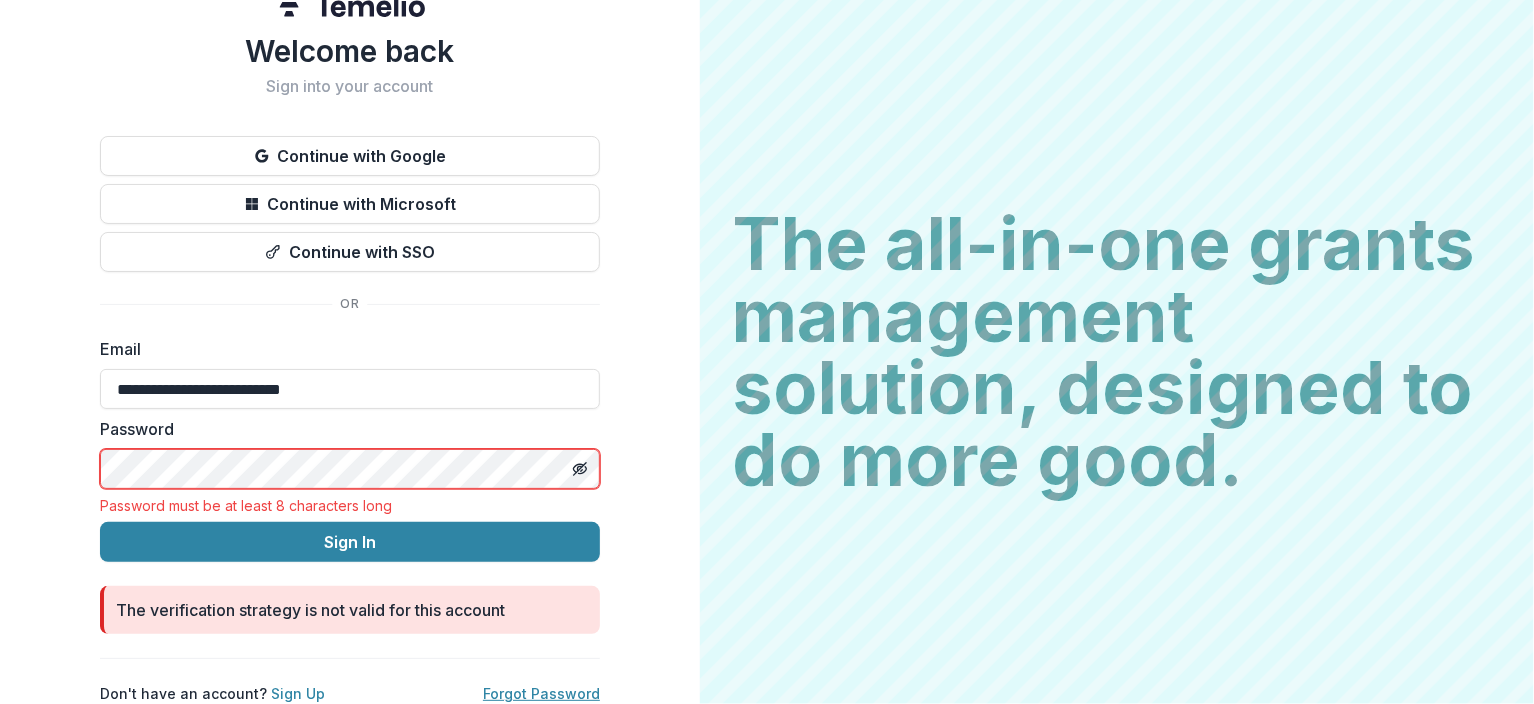 click on "Forgot Password" at bounding box center (541, 693) 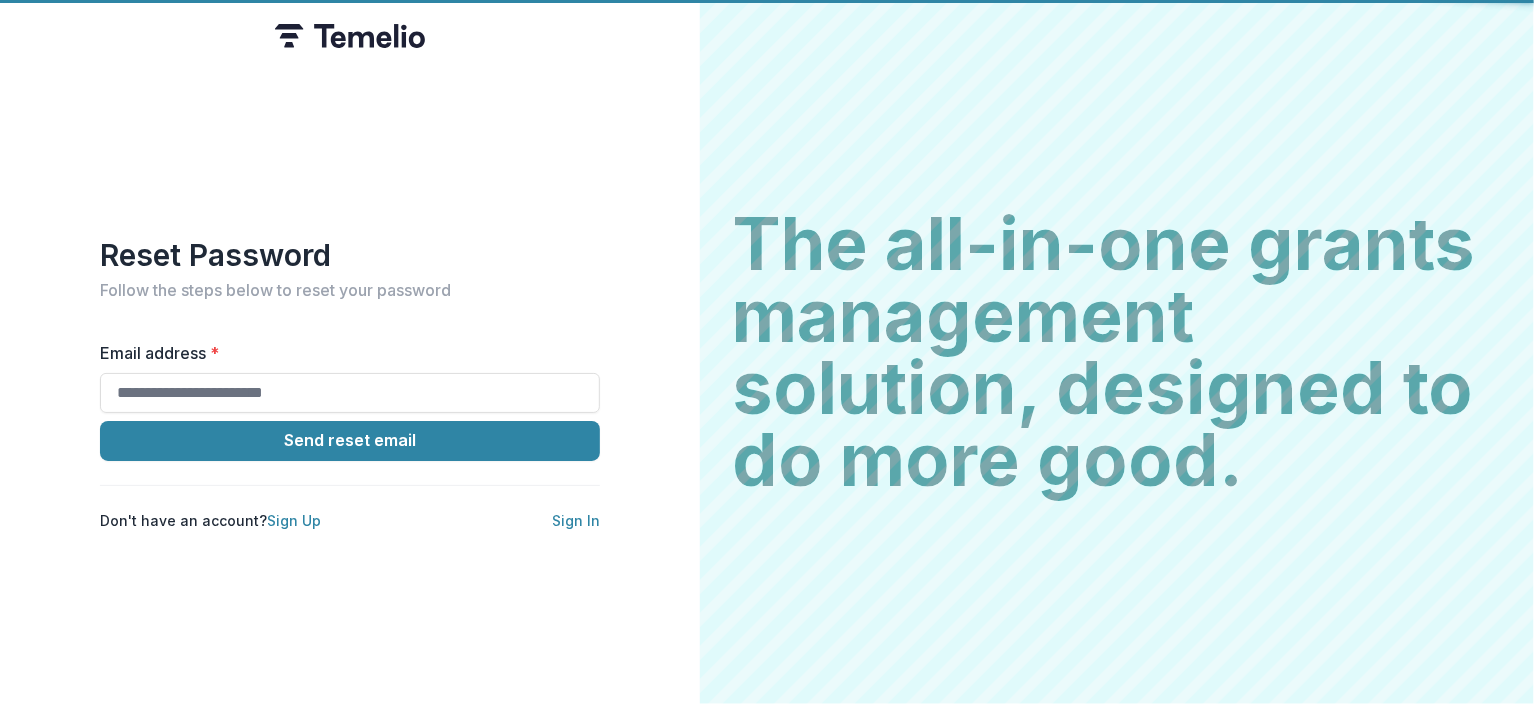 scroll, scrollTop: 0, scrollLeft: 0, axis: both 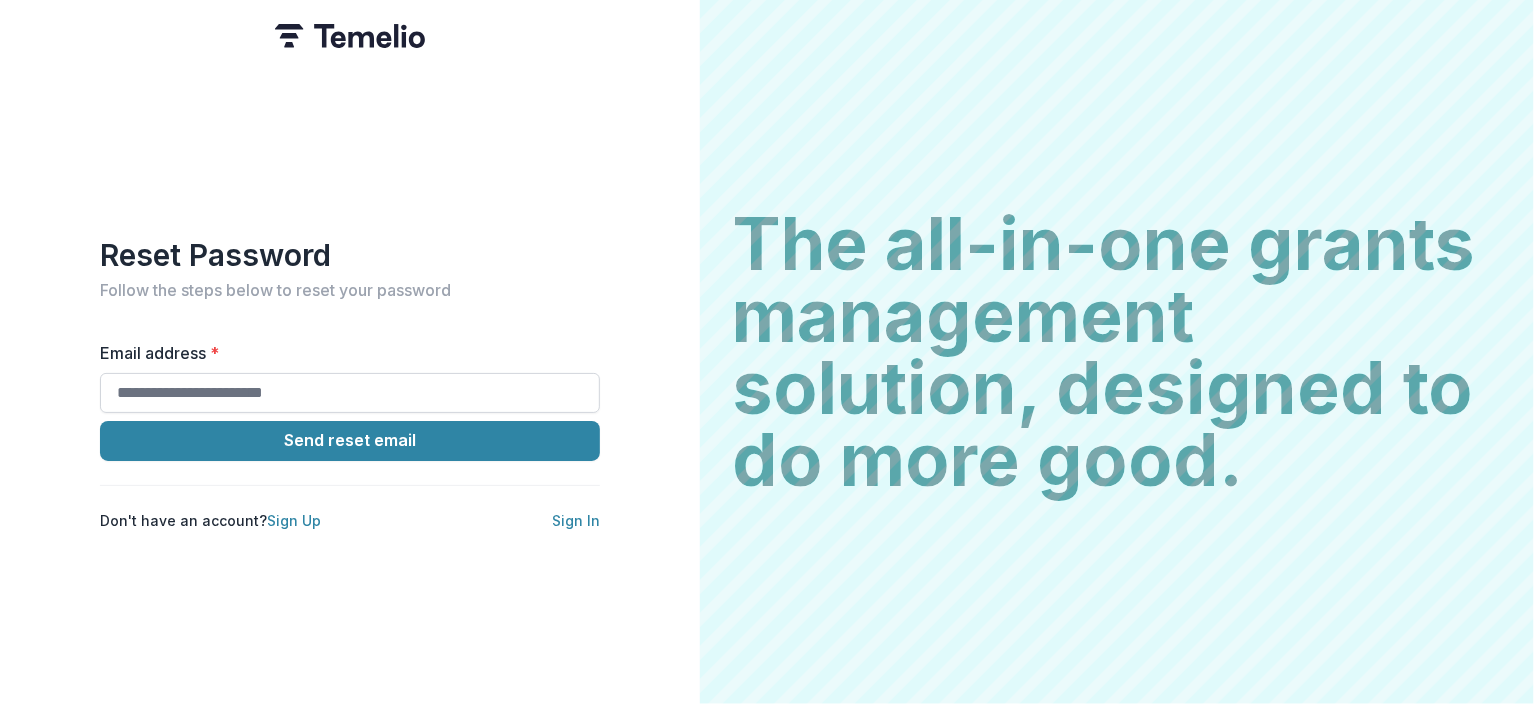 click on "Email address *" at bounding box center [350, 393] 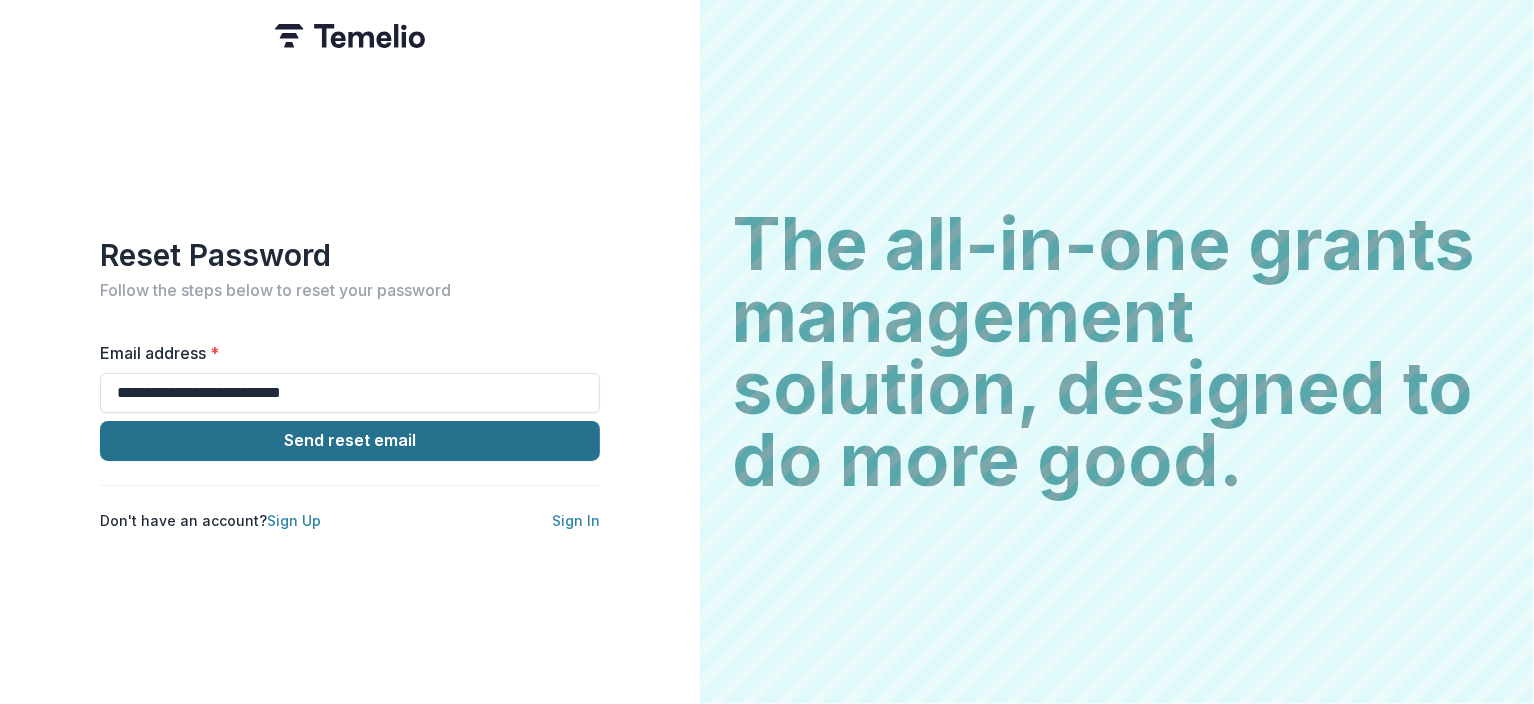 type on "**********" 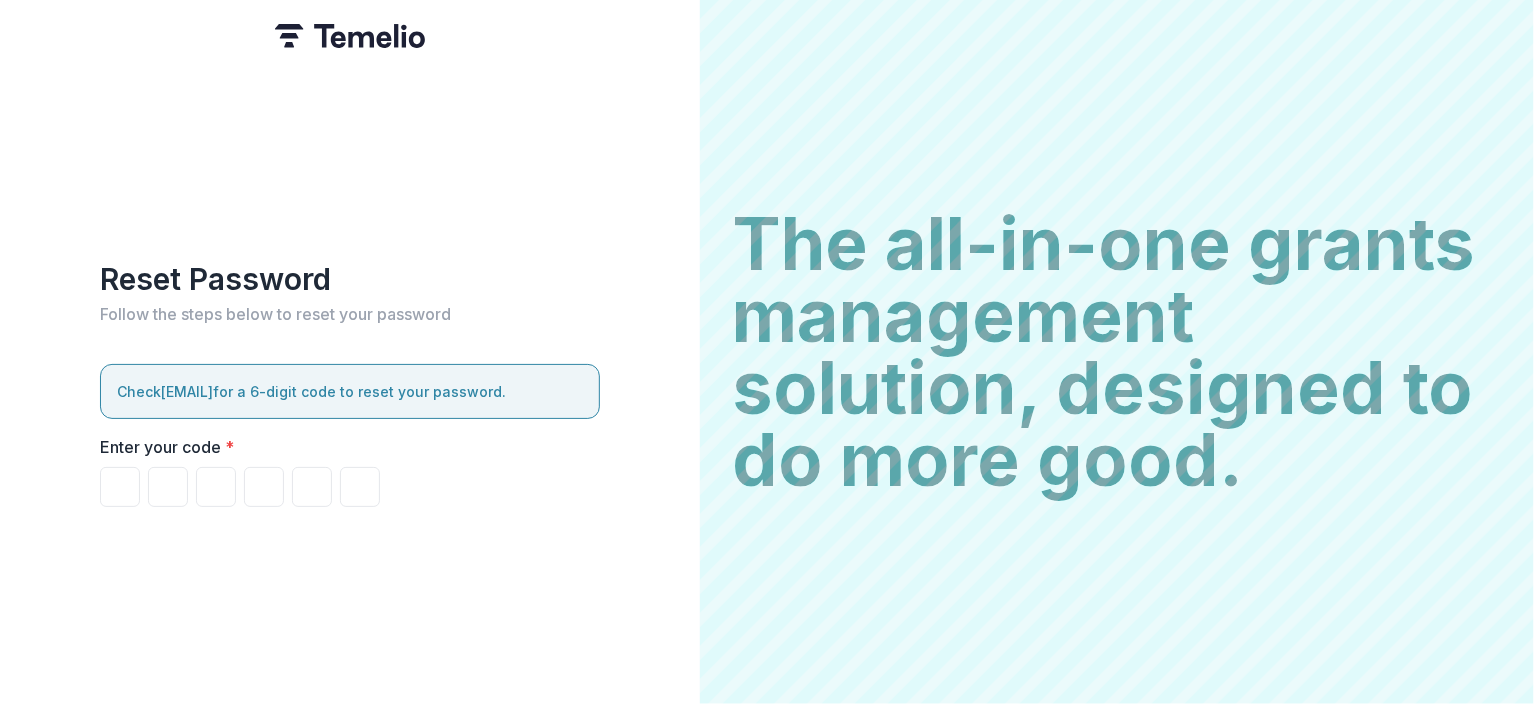 type on "*" 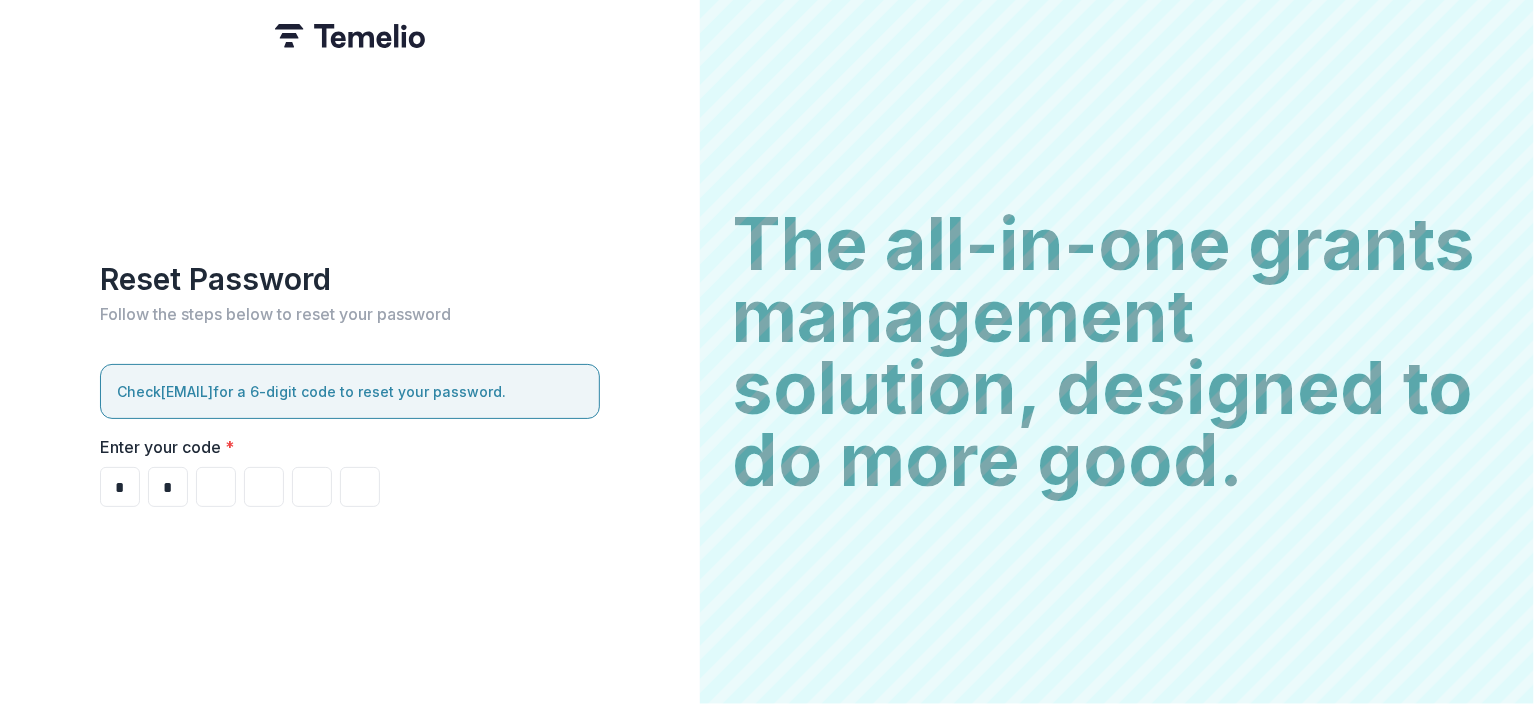 type on "*" 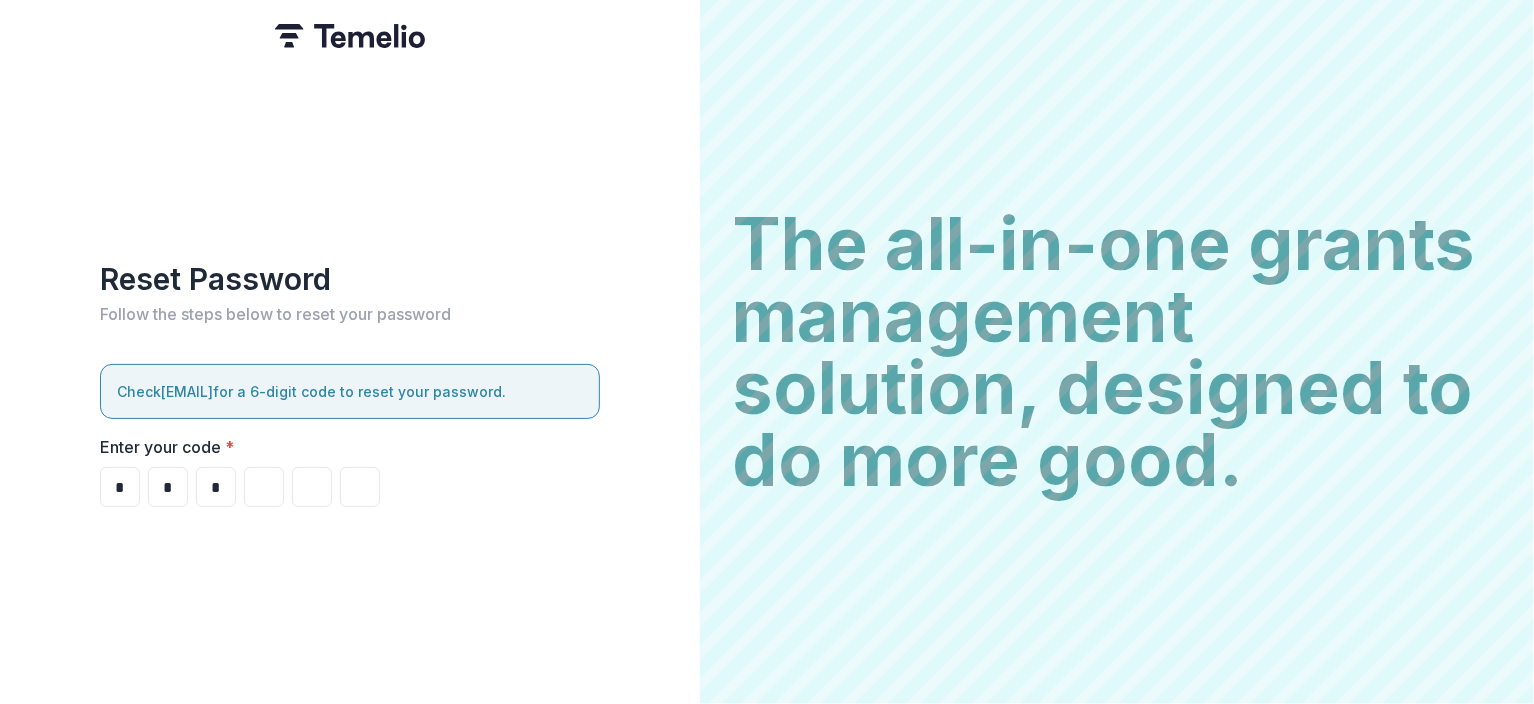type on "*" 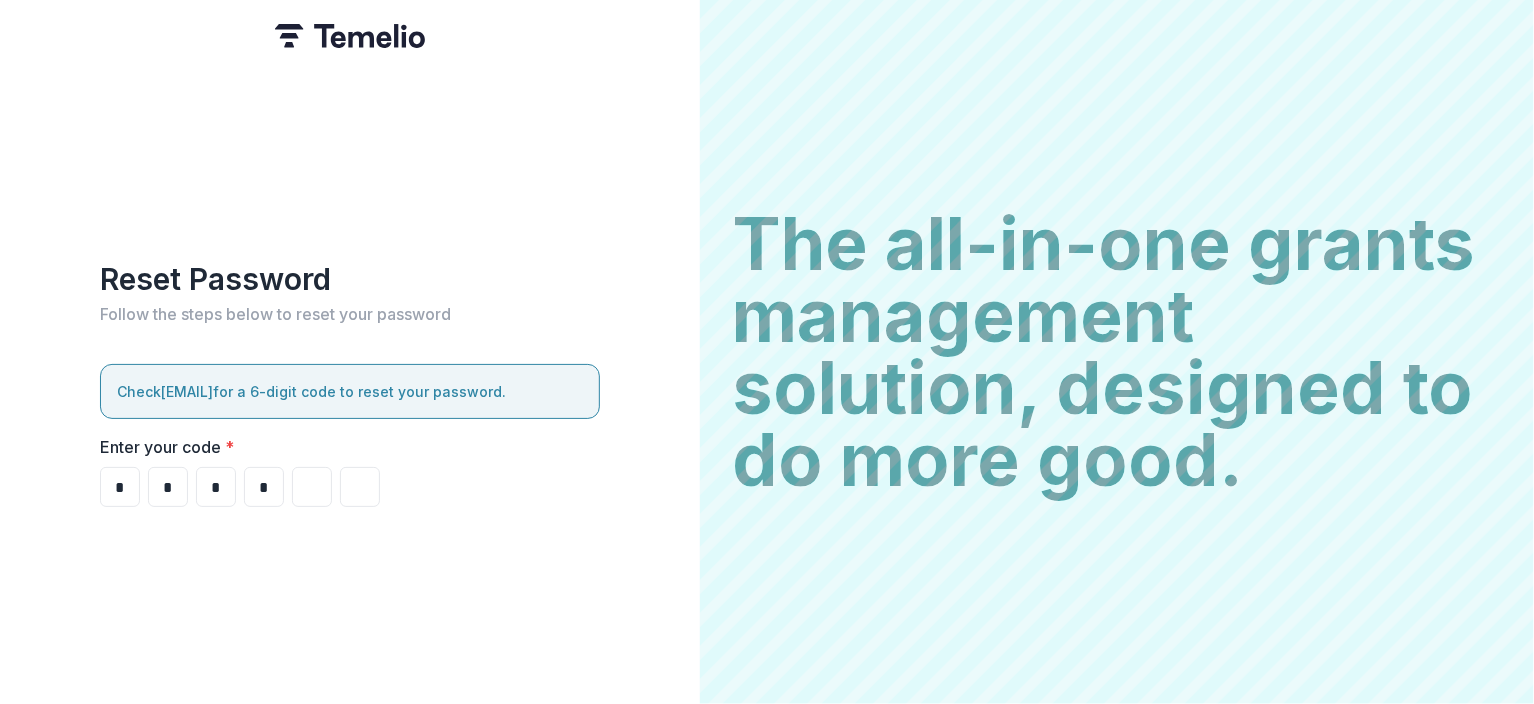 type on "*" 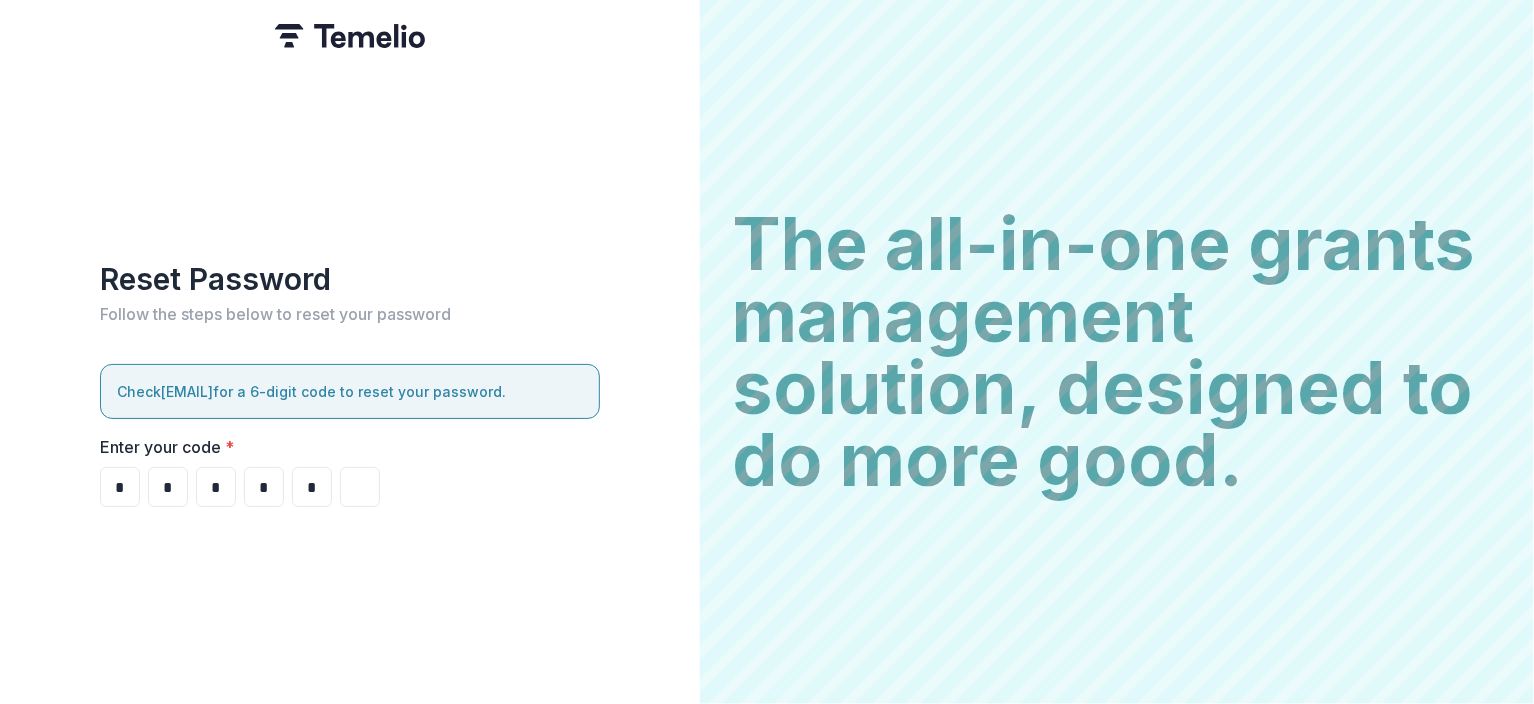 type on "*" 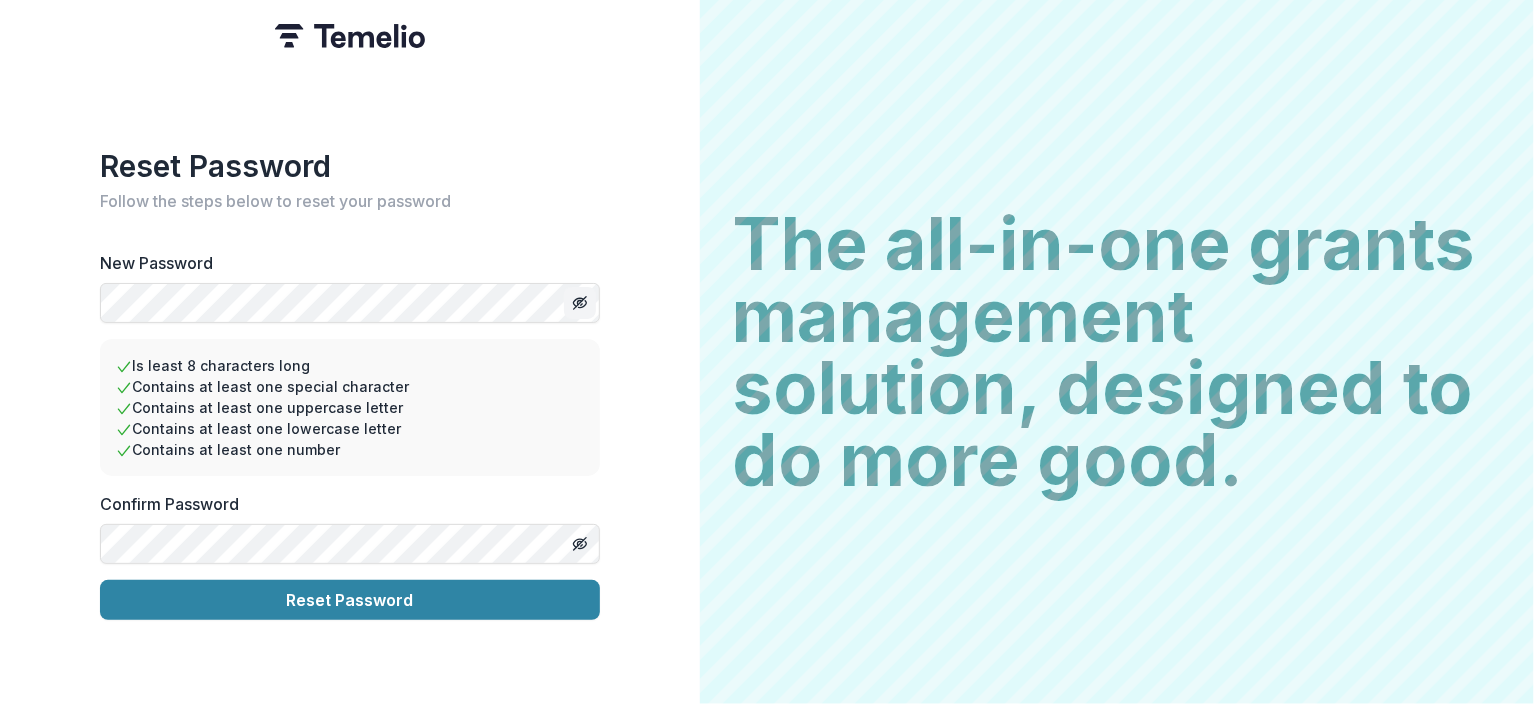 click 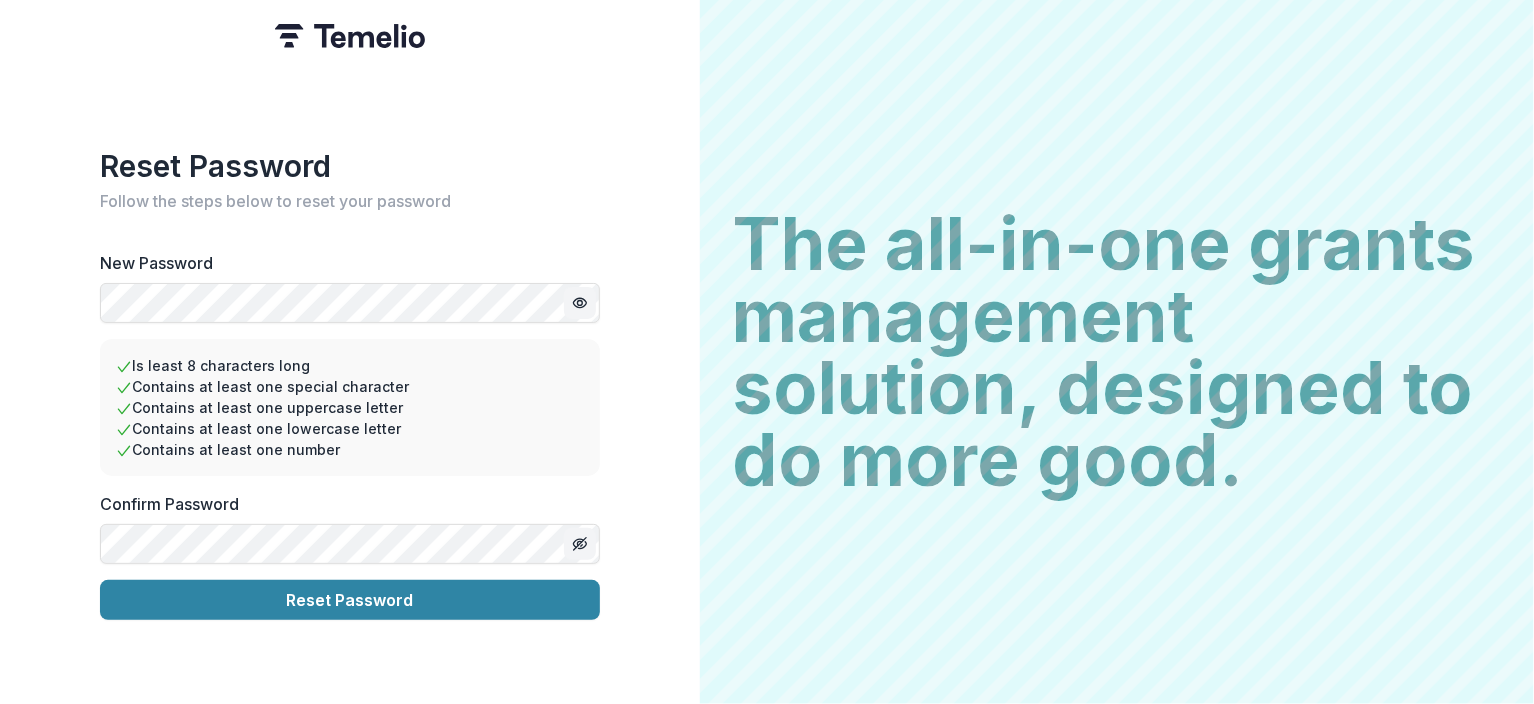 click 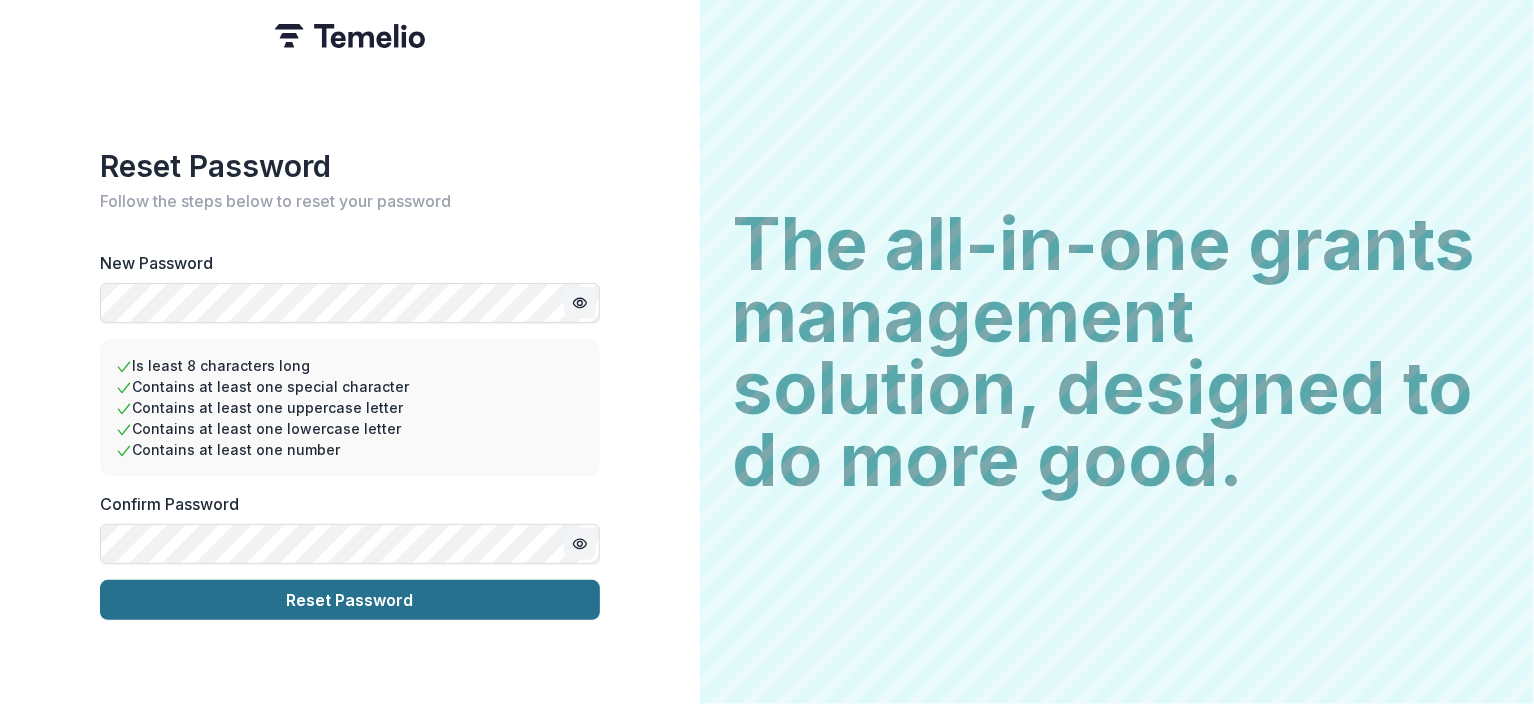 click on "Reset Password" at bounding box center (350, 600) 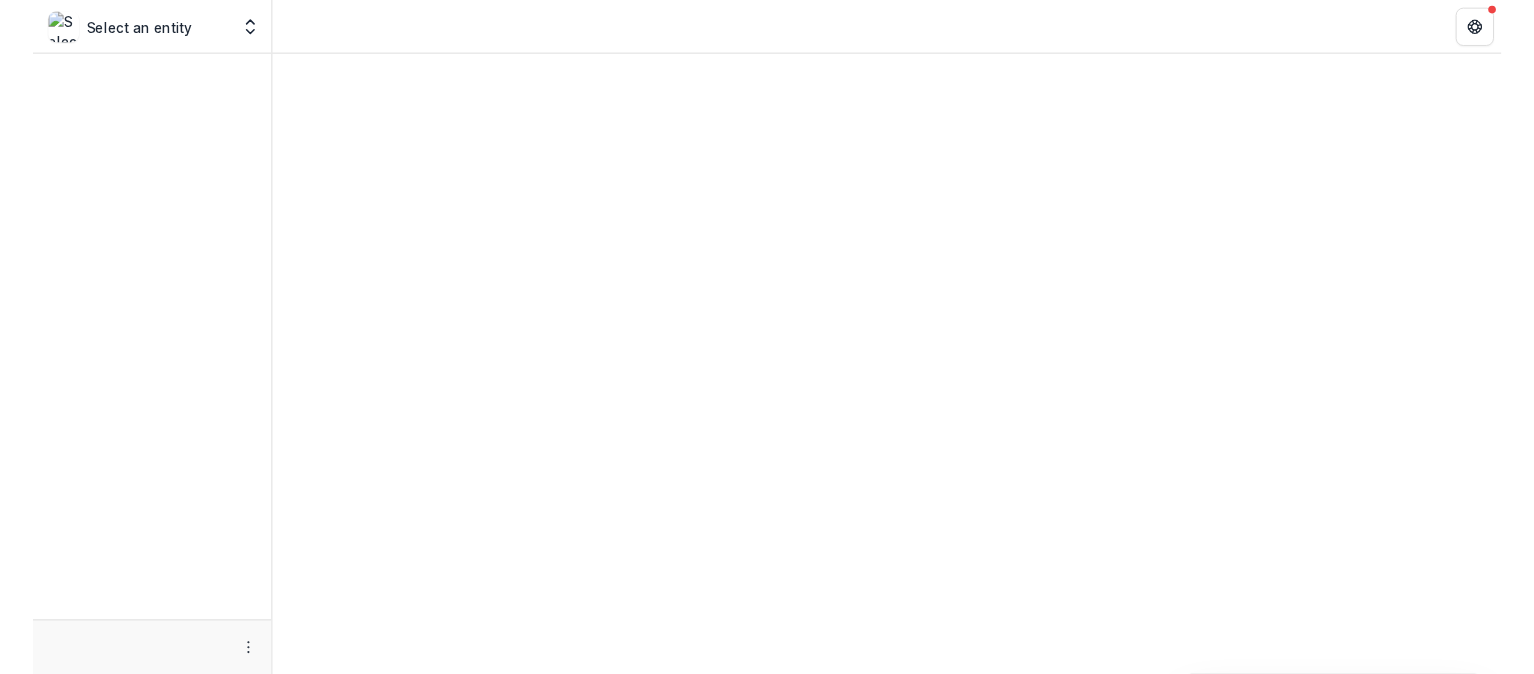 scroll, scrollTop: 0, scrollLeft: 0, axis: both 